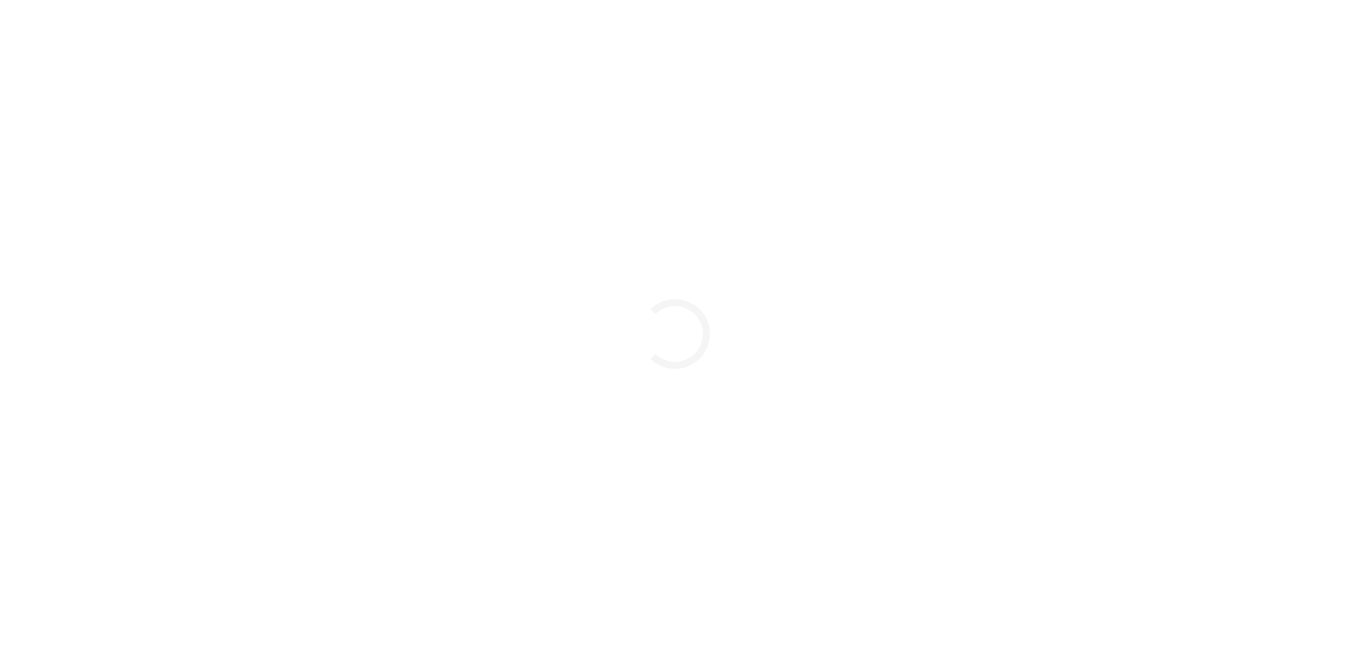 scroll, scrollTop: 0, scrollLeft: 0, axis: both 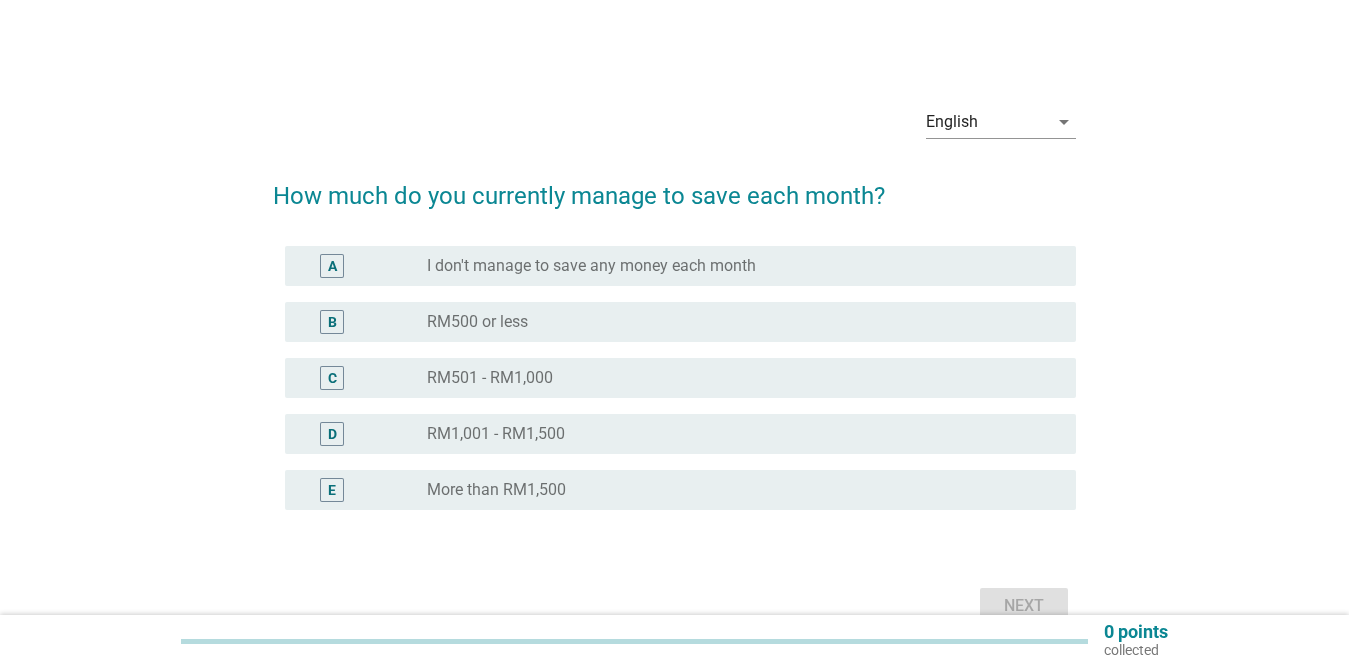 click on "RM500 or less" at bounding box center (477, 322) 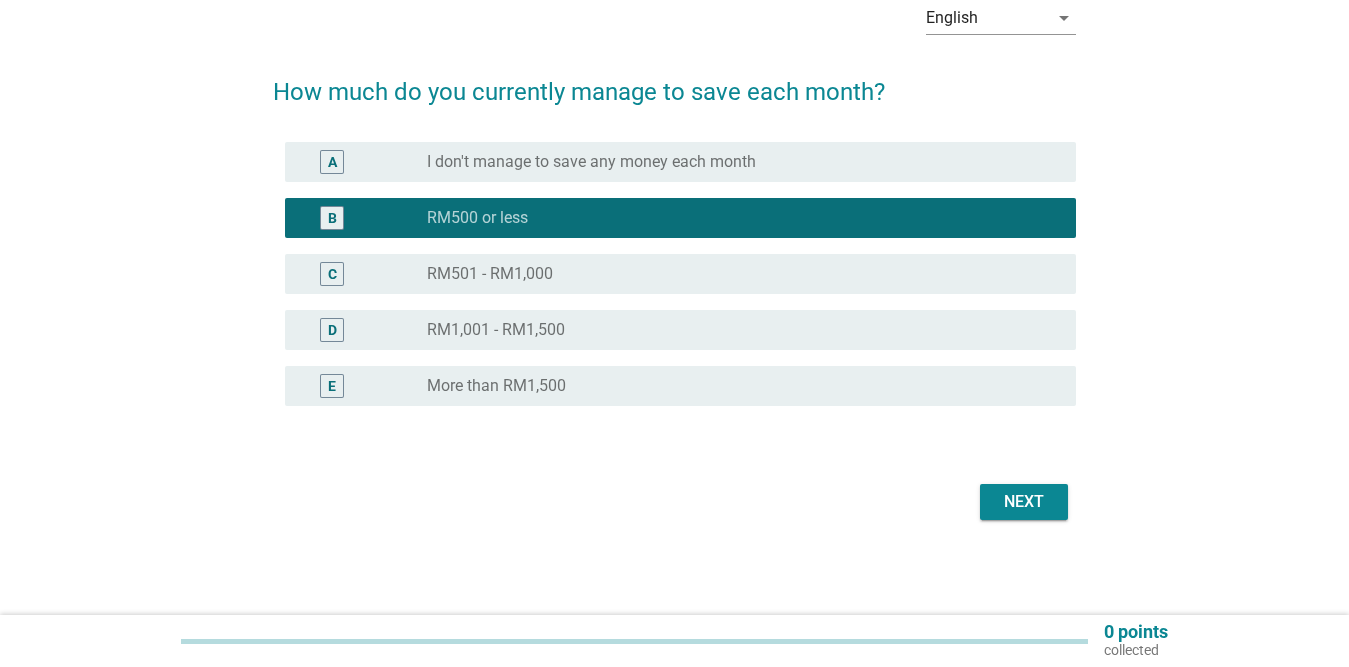 scroll, scrollTop: 105, scrollLeft: 0, axis: vertical 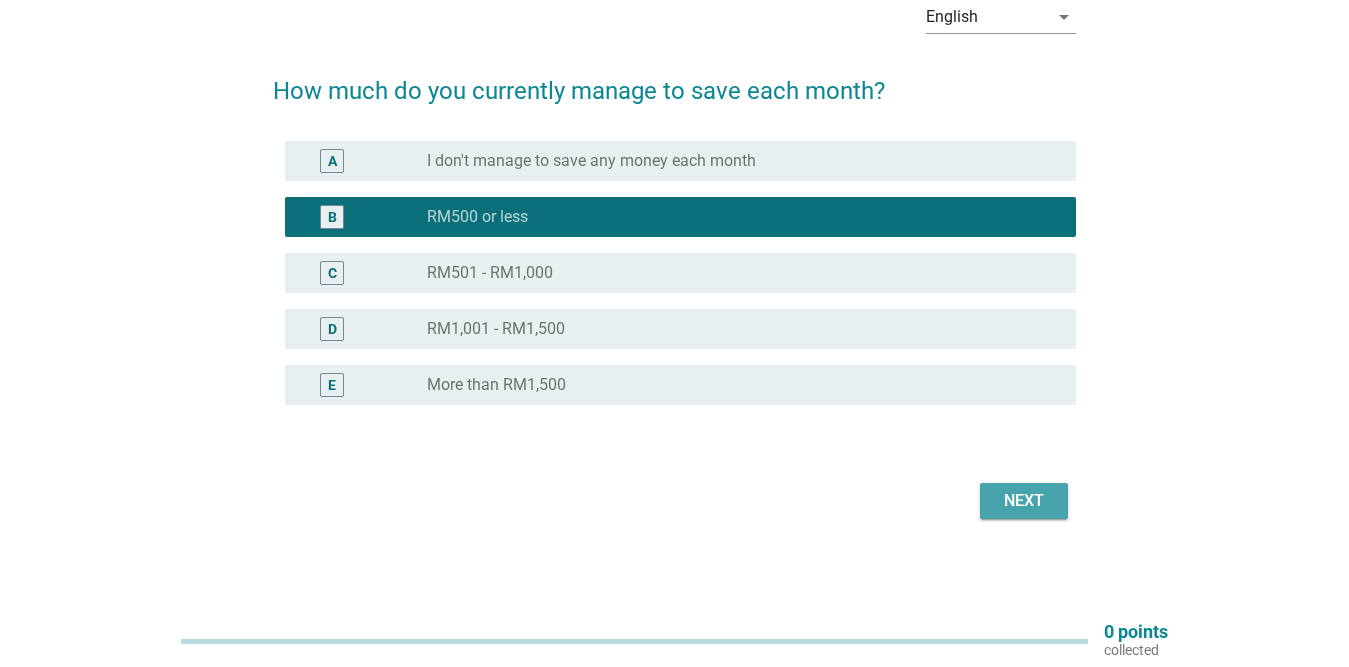 click on "Next" at bounding box center [1024, 501] 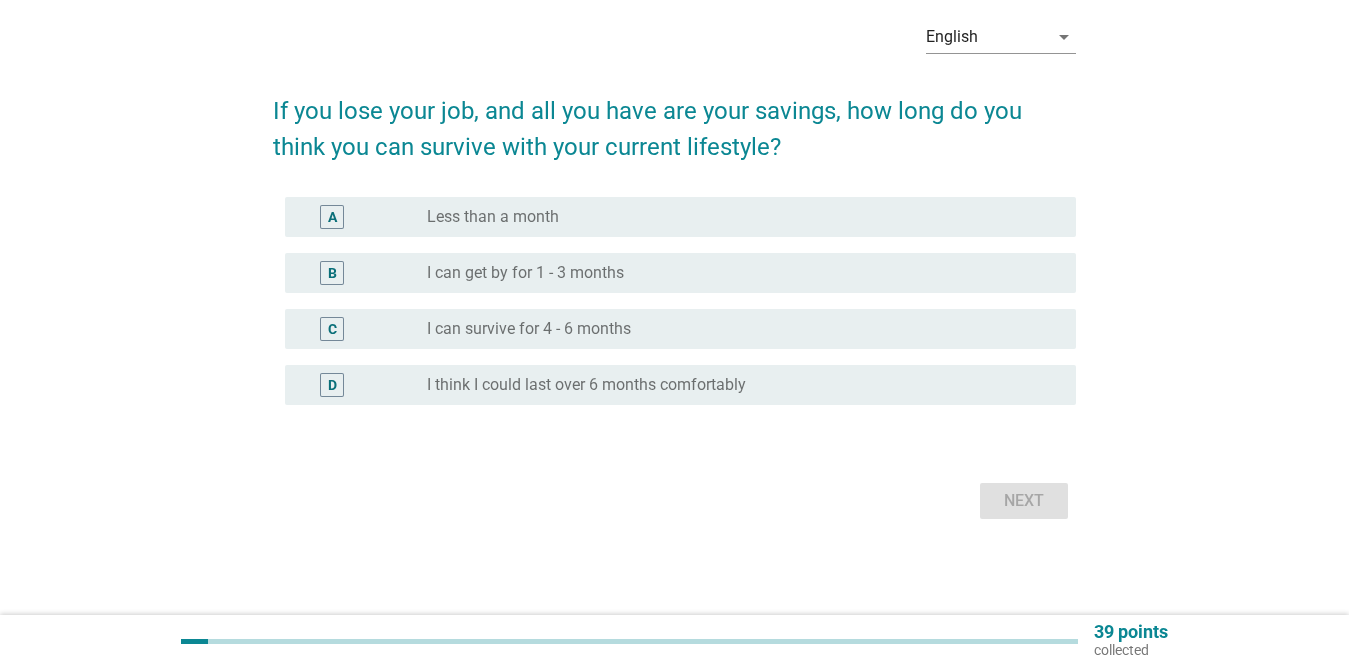 scroll, scrollTop: 0, scrollLeft: 0, axis: both 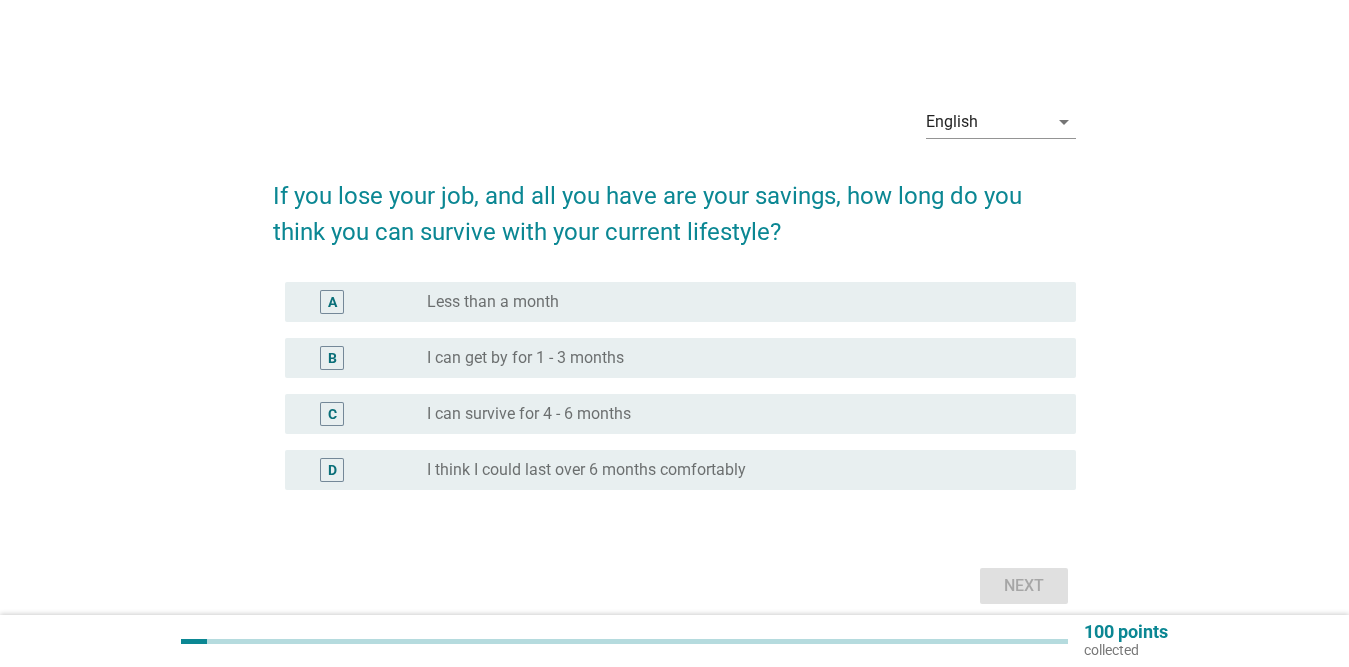 click on "I think I could last over 6 months comfortably" at bounding box center (586, 470) 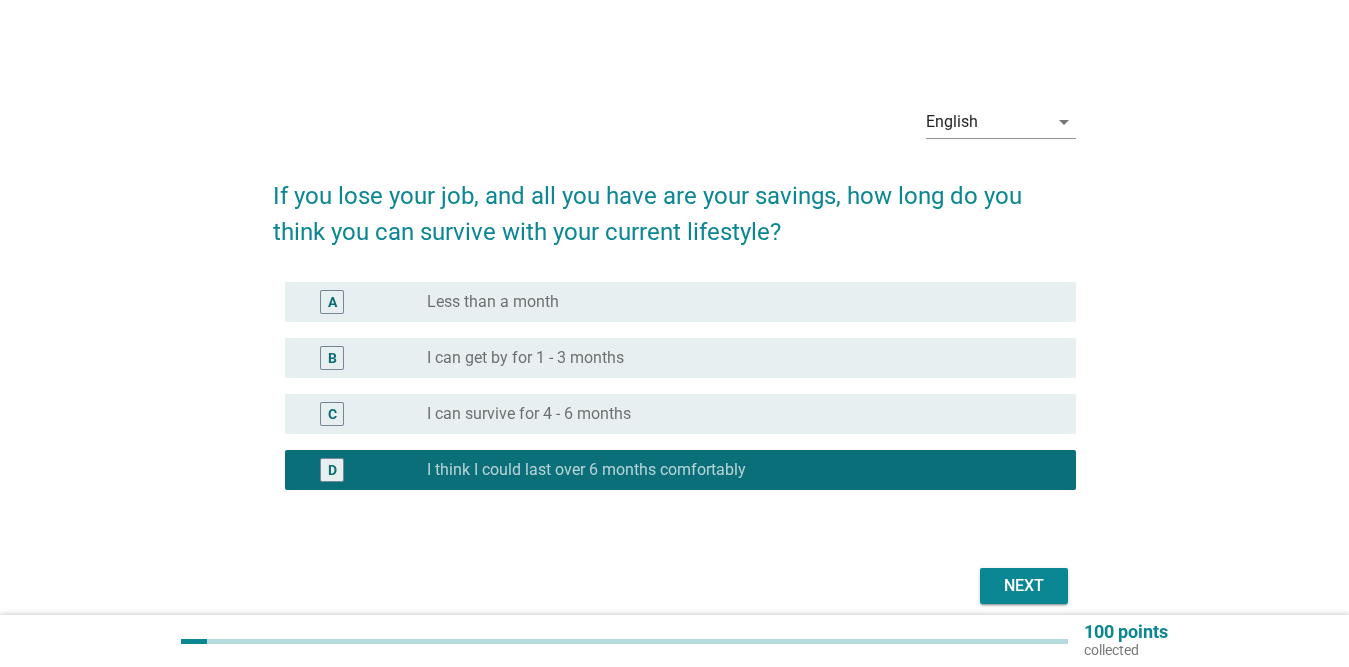 click on "Next" at bounding box center (1024, 586) 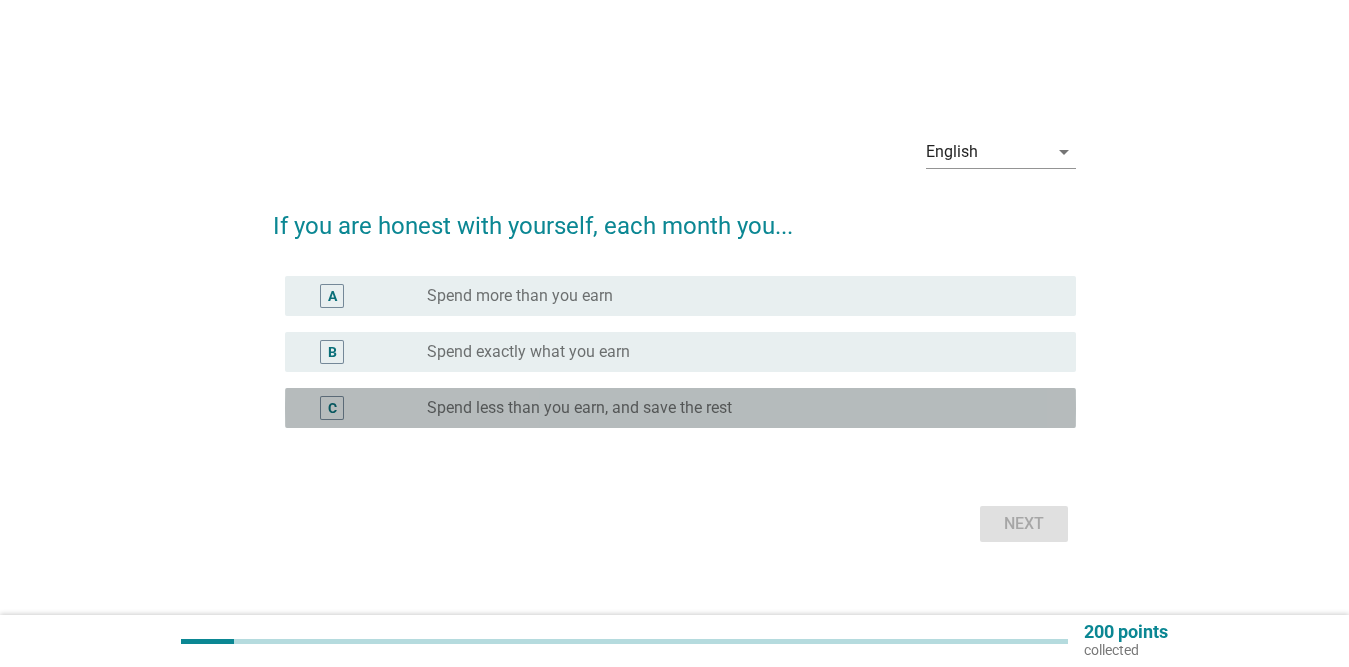 click on "Spend less than you earn, and save the rest" at bounding box center (579, 408) 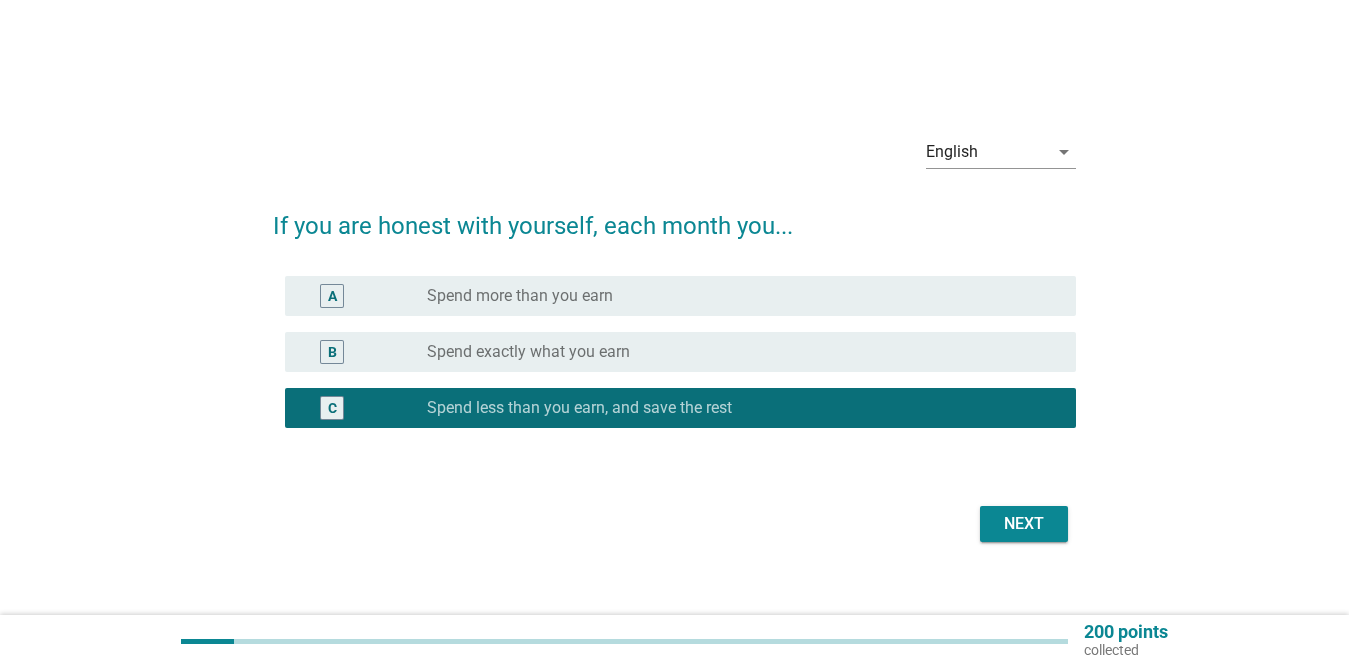 click on "Next" at bounding box center [1024, 524] 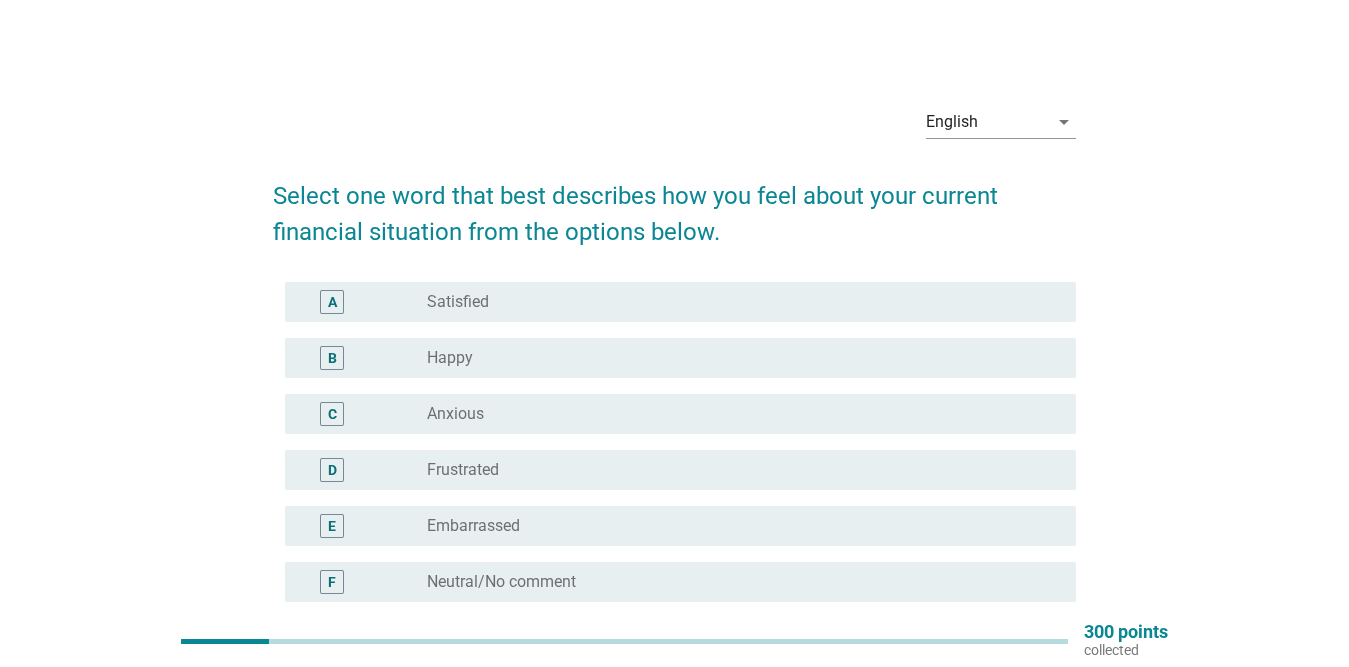 click on "A     radio_button_unchecked Satisfied" at bounding box center (680, 302) 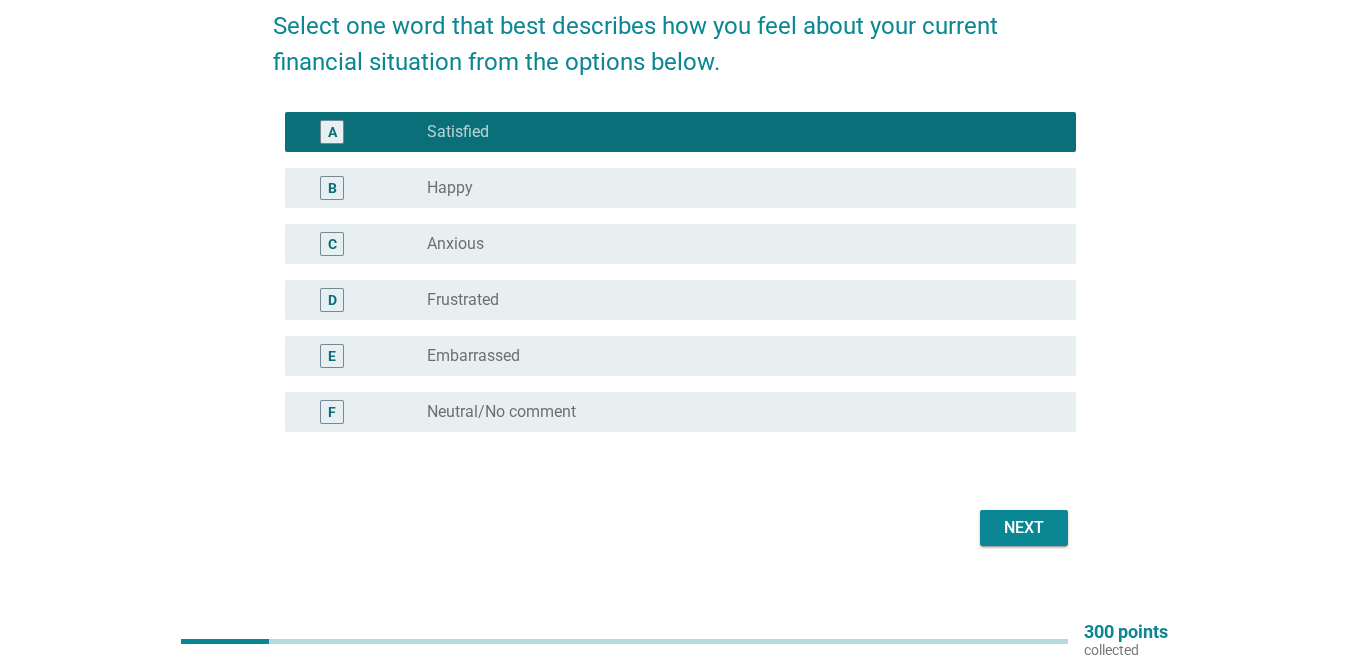 scroll, scrollTop: 197, scrollLeft: 0, axis: vertical 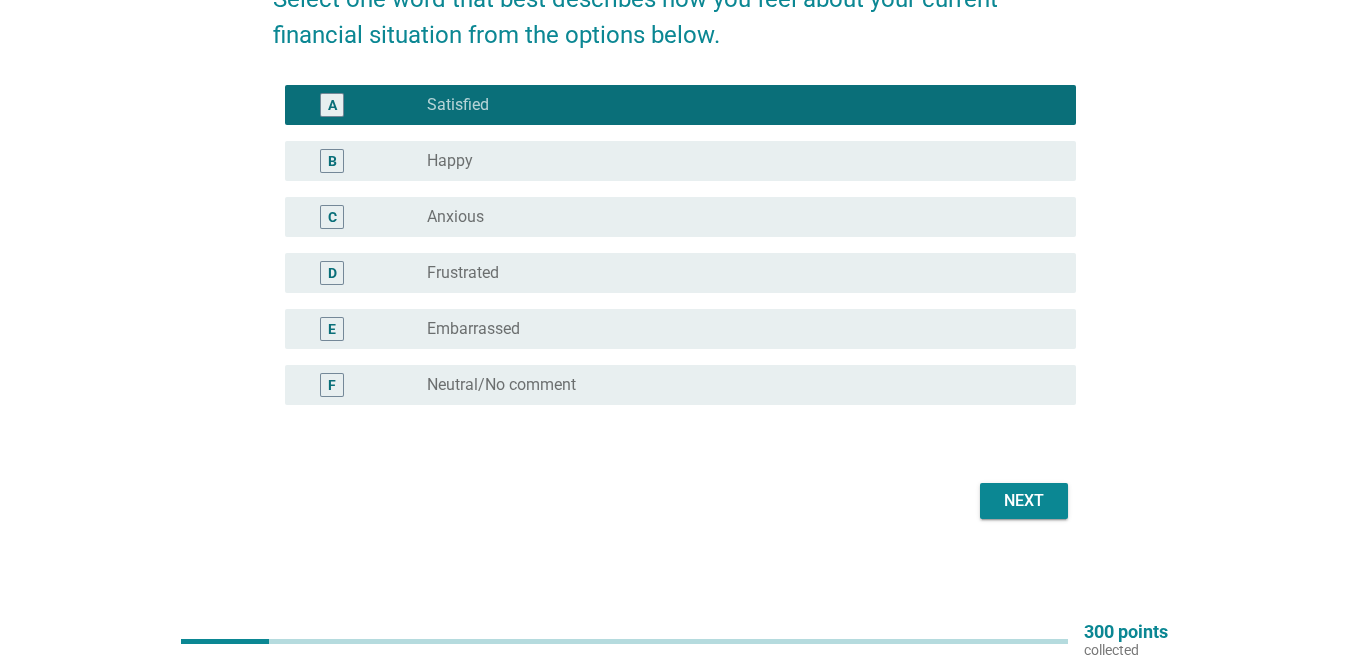 click on "Next" at bounding box center (1024, 501) 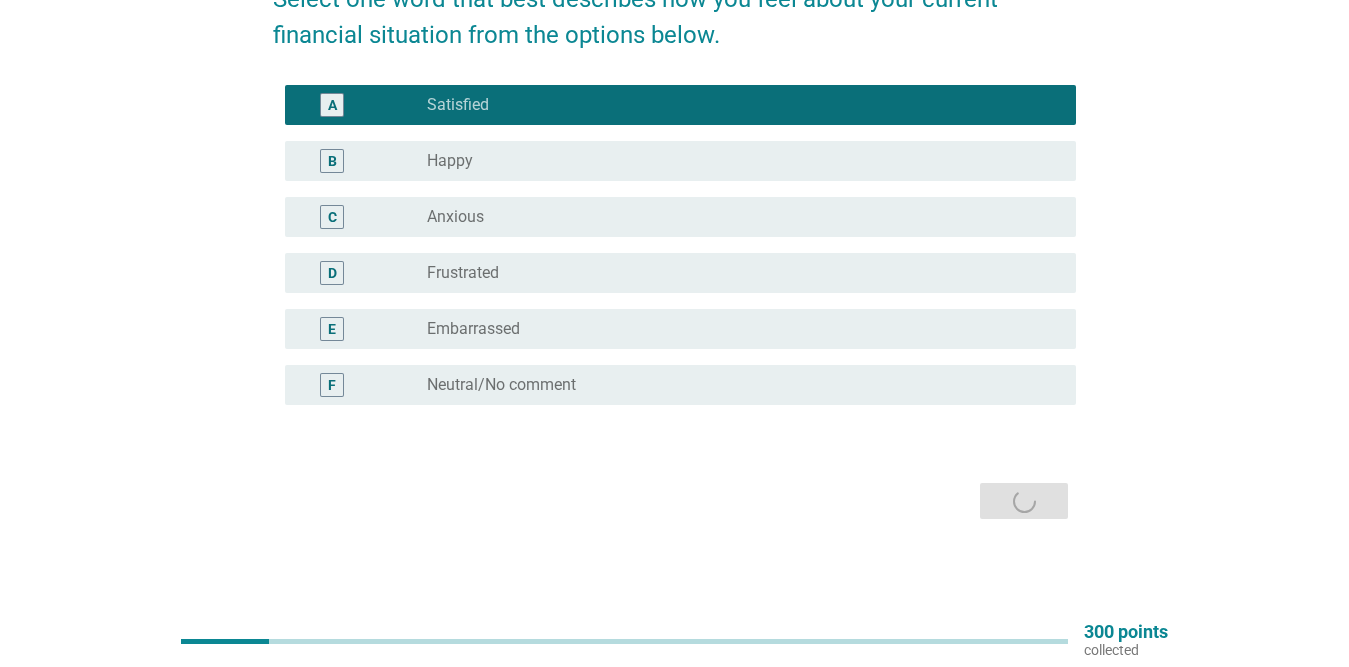 scroll, scrollTop: 0, scrollLeft: 0, axis: both 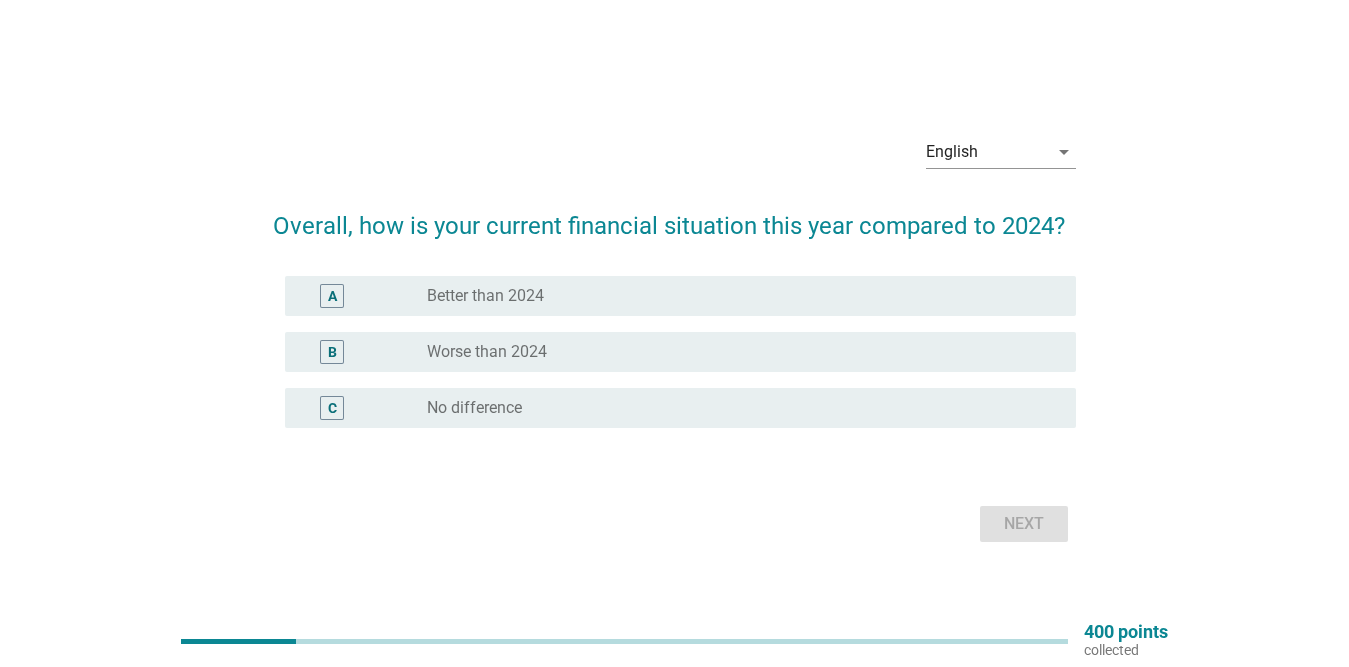 click on "radio_button_unchecked Better than 2024" at bounding box center (735, 296) 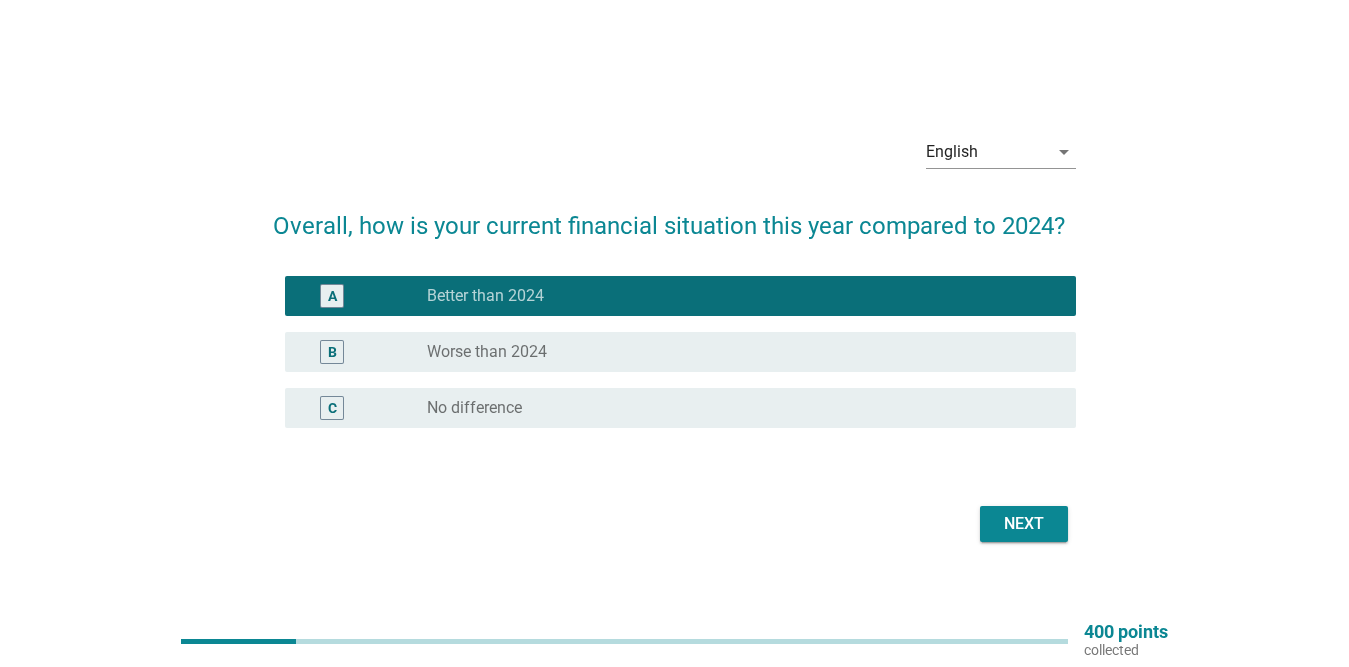 click on "Next" at bounding box center [1024, 524] 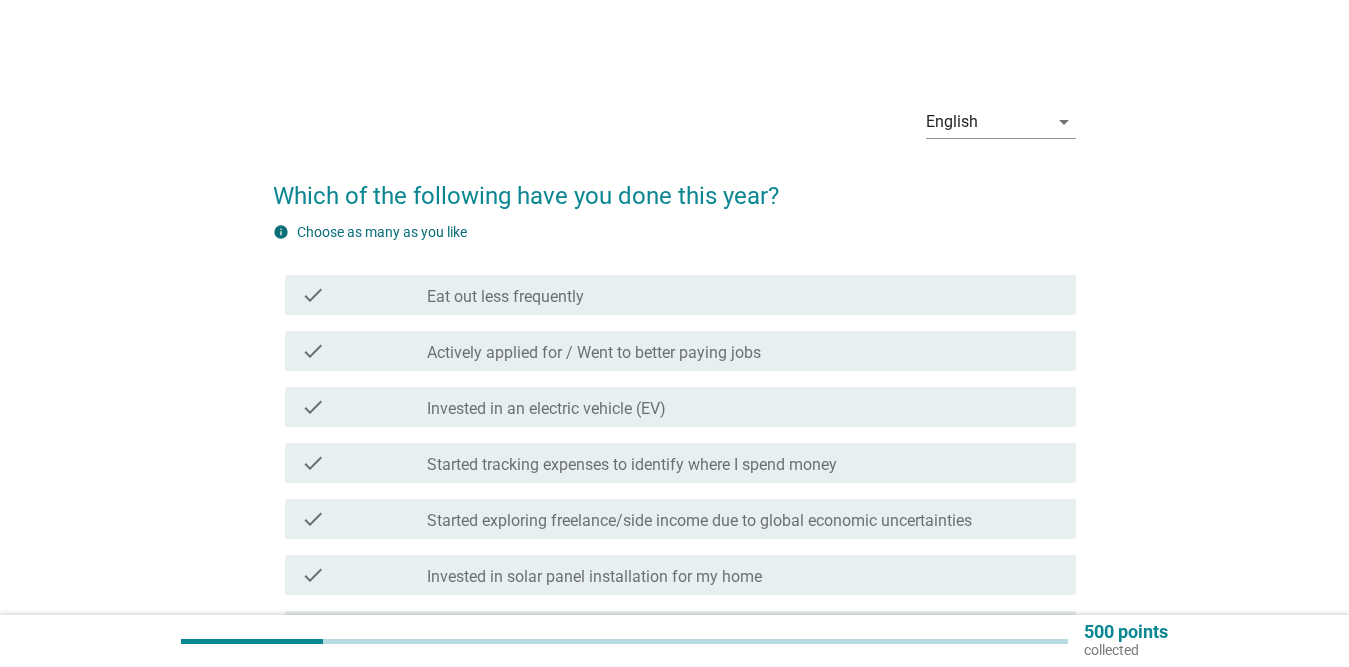 click on "check_box_outline_blank Actively applied for / Went to better paying jobs" at bounding box center (743, 351) 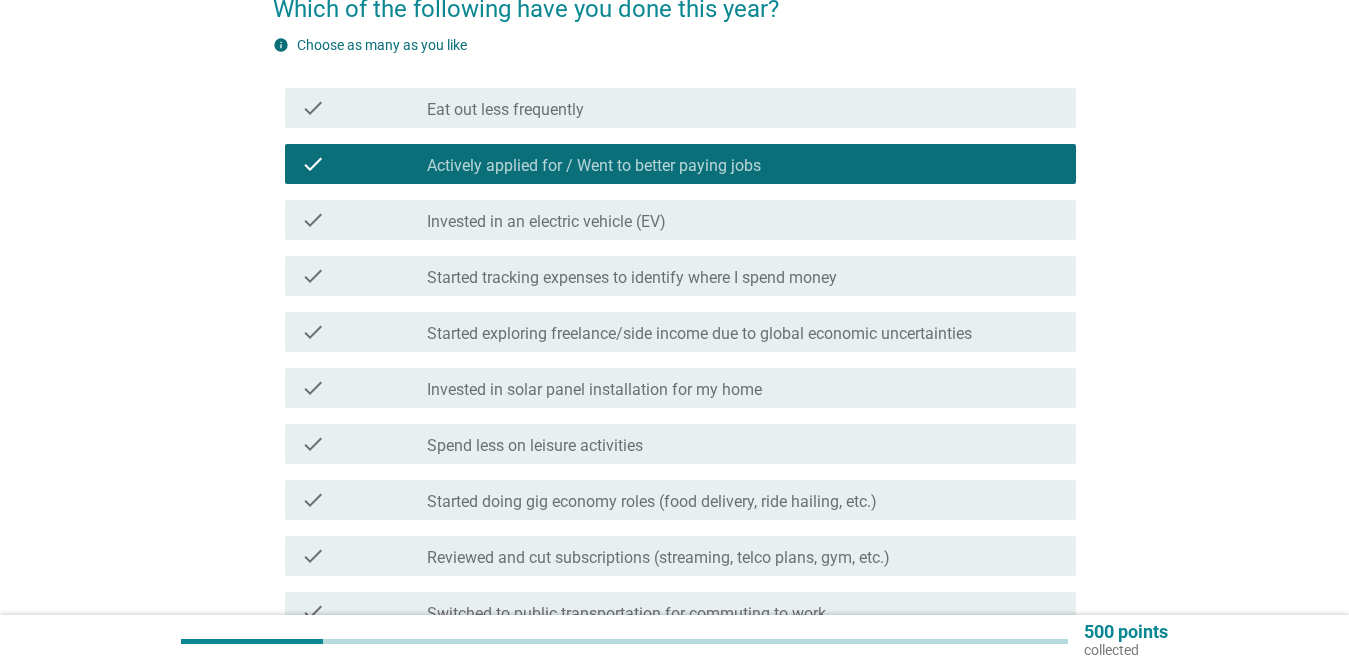 scroll, scrollTop: 200, scrollLeft: 0, axis: vertical 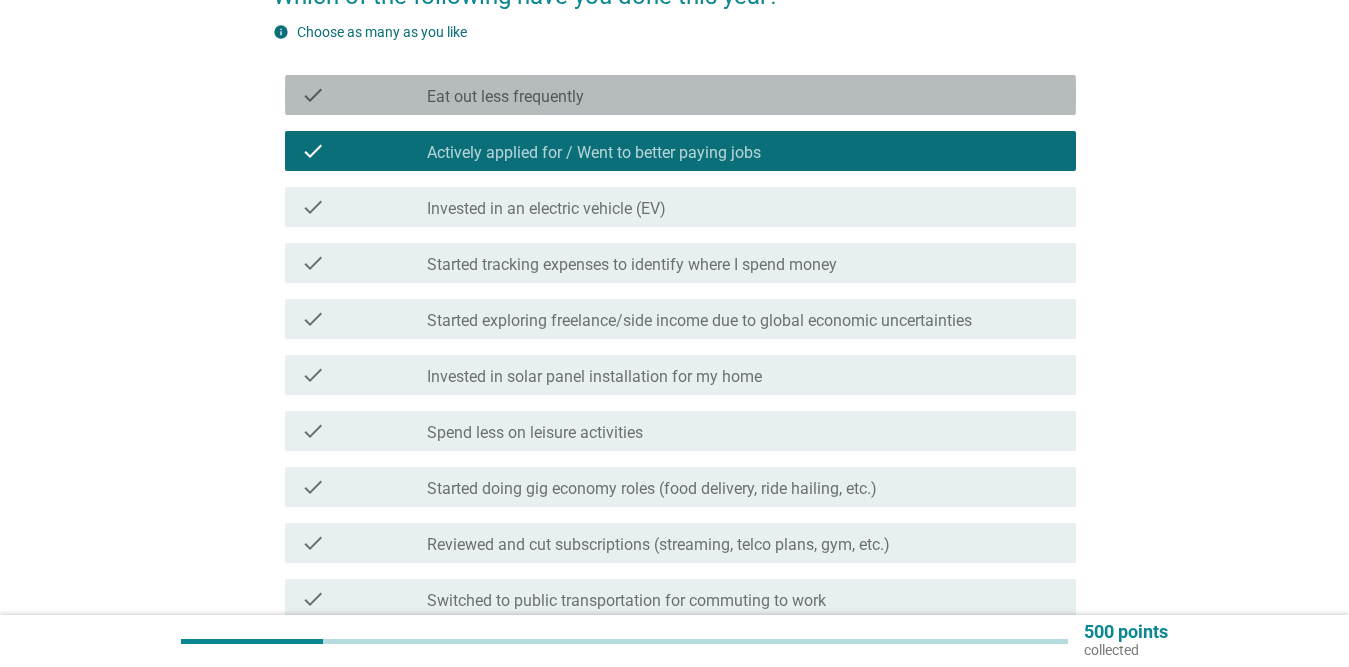 click on "Eat out less frequently" at bounding box center [505, 97] 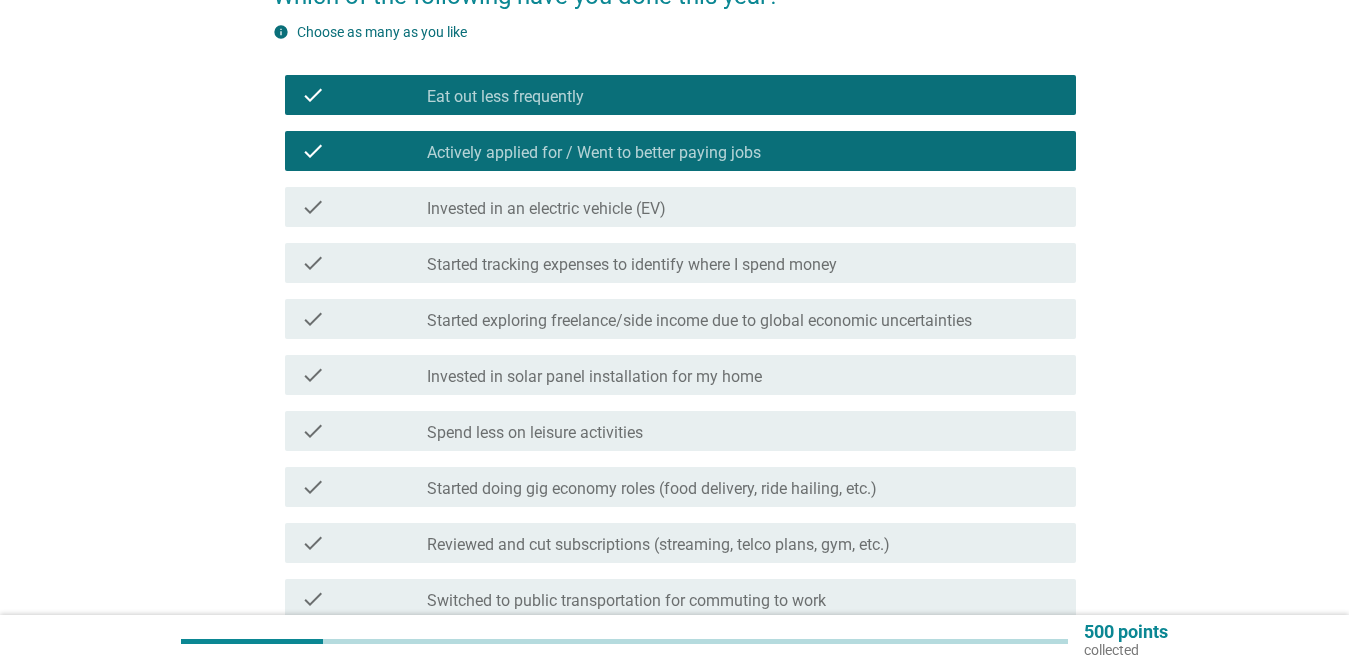 click on "Spend less on leisure activities" at bounding box center [535, 433] 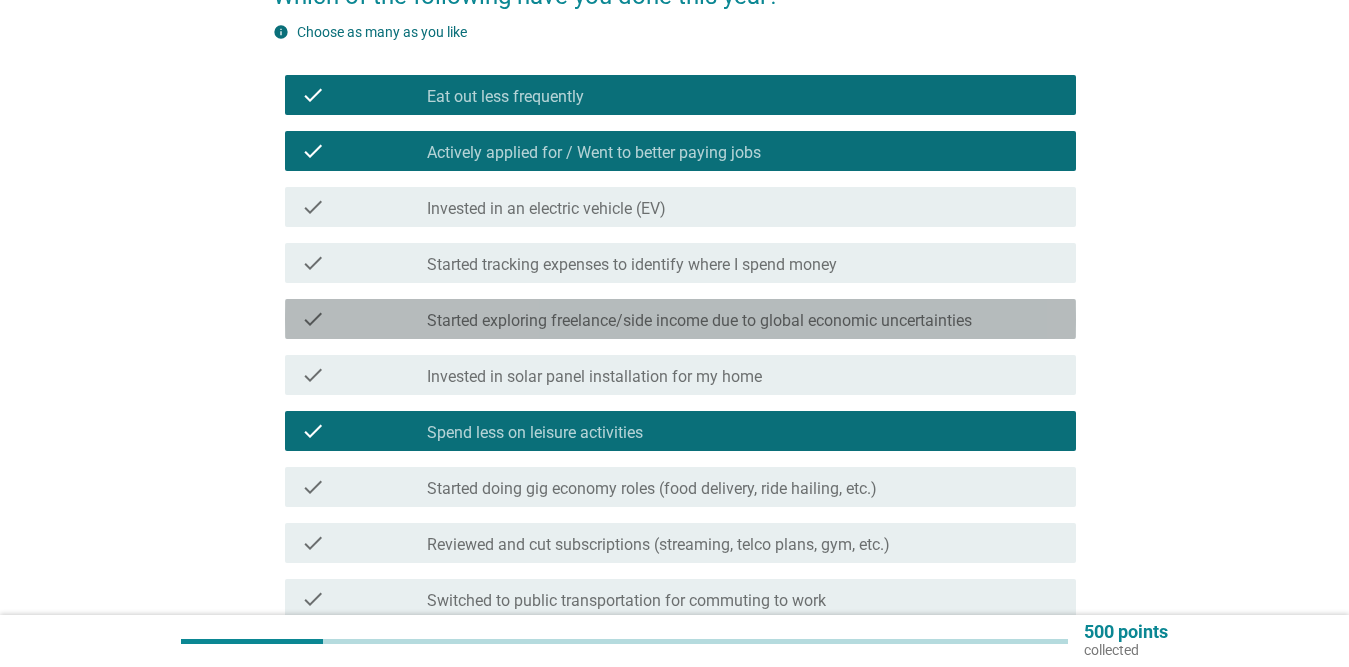click on "Started exploring freelance/side income due to global economic uncertainties" at bounding box center (699, 321) 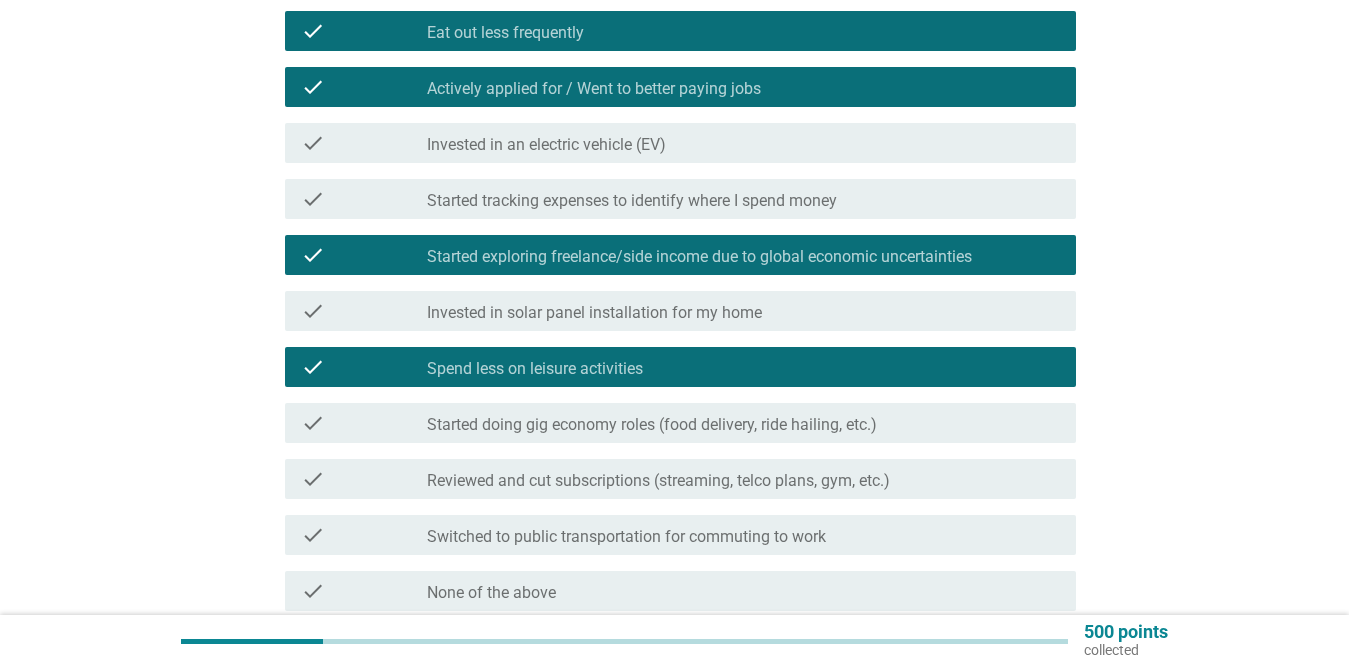 scroll, scrollTop: 300, scrollLeft: 0, axis: vertical 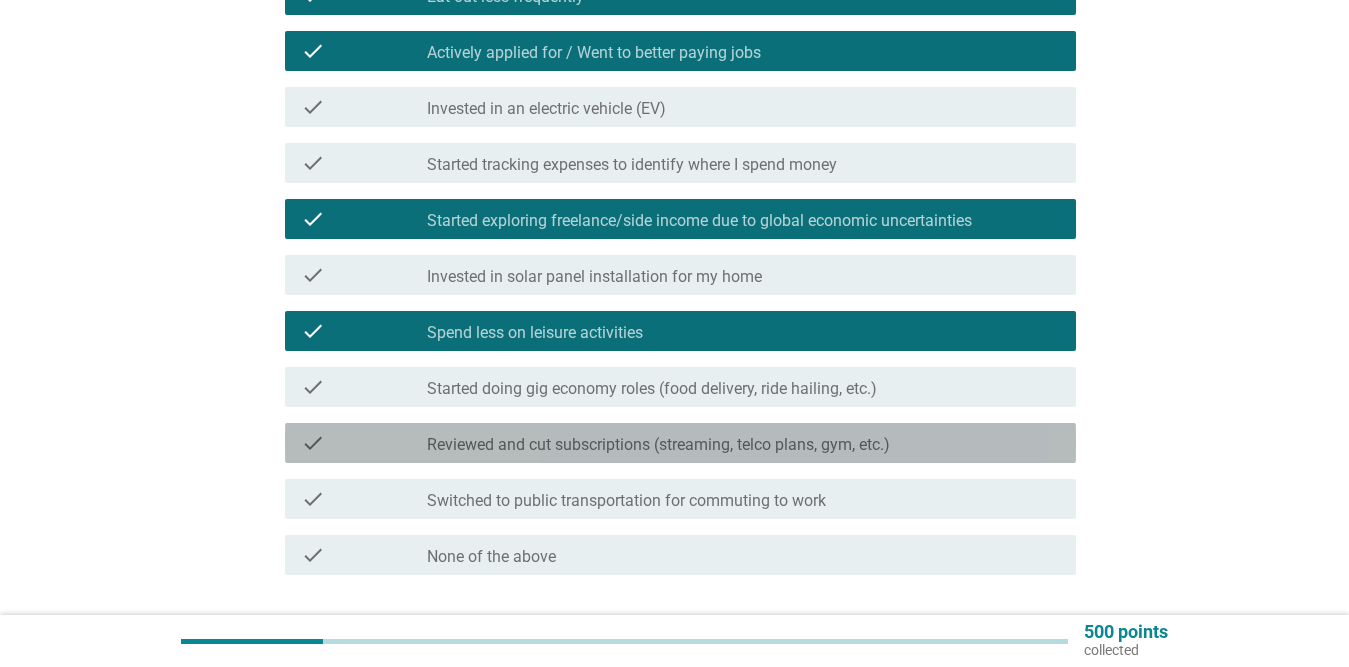 click on "Reviewed and cut subscriptions (streaming, telco plans, gym, etc.)" at bounding box center [658, 445] 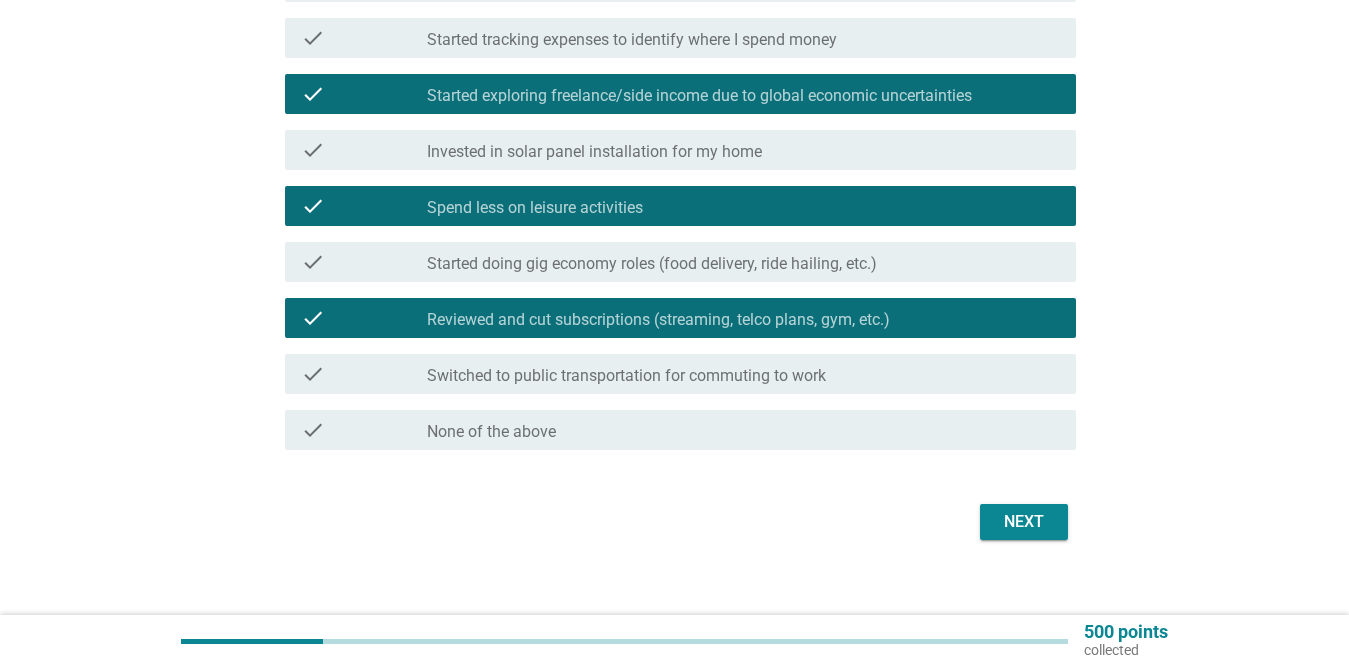 scroll, scrollTop: 446, scrollLeft: 0, axis: vertical 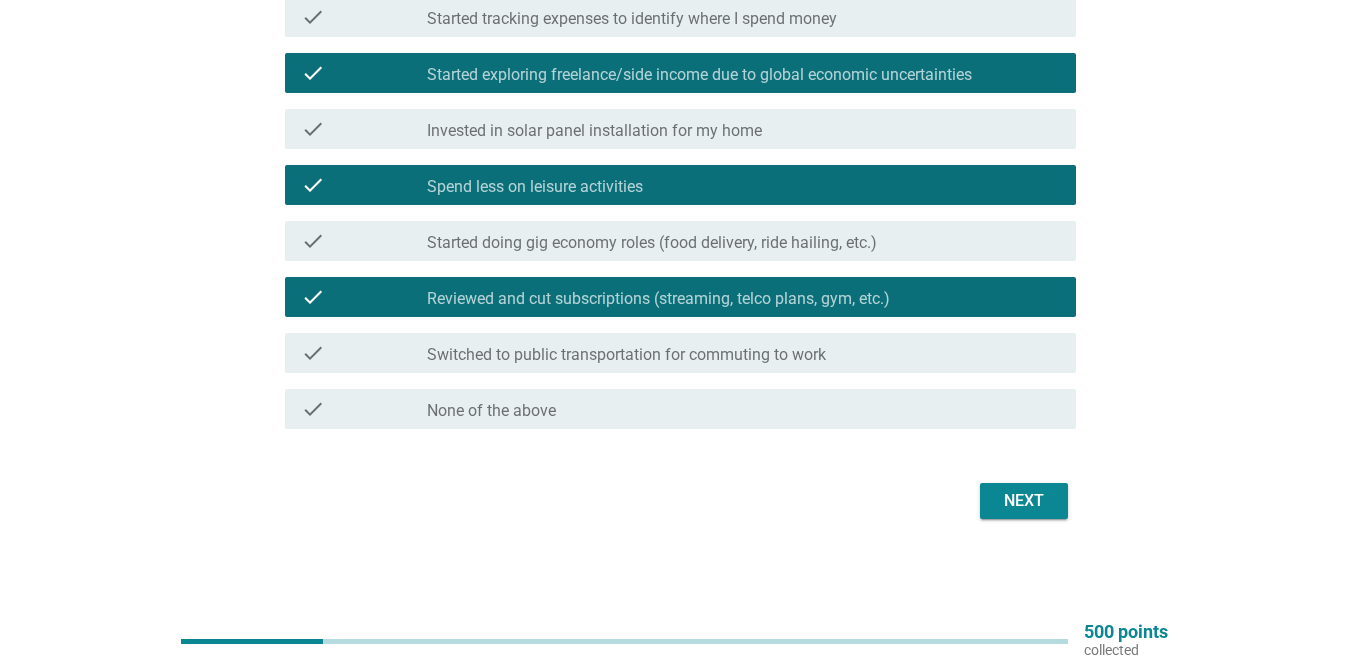 click on "Switched to public transportation for commuting to work" at bounding box center [626, 355] 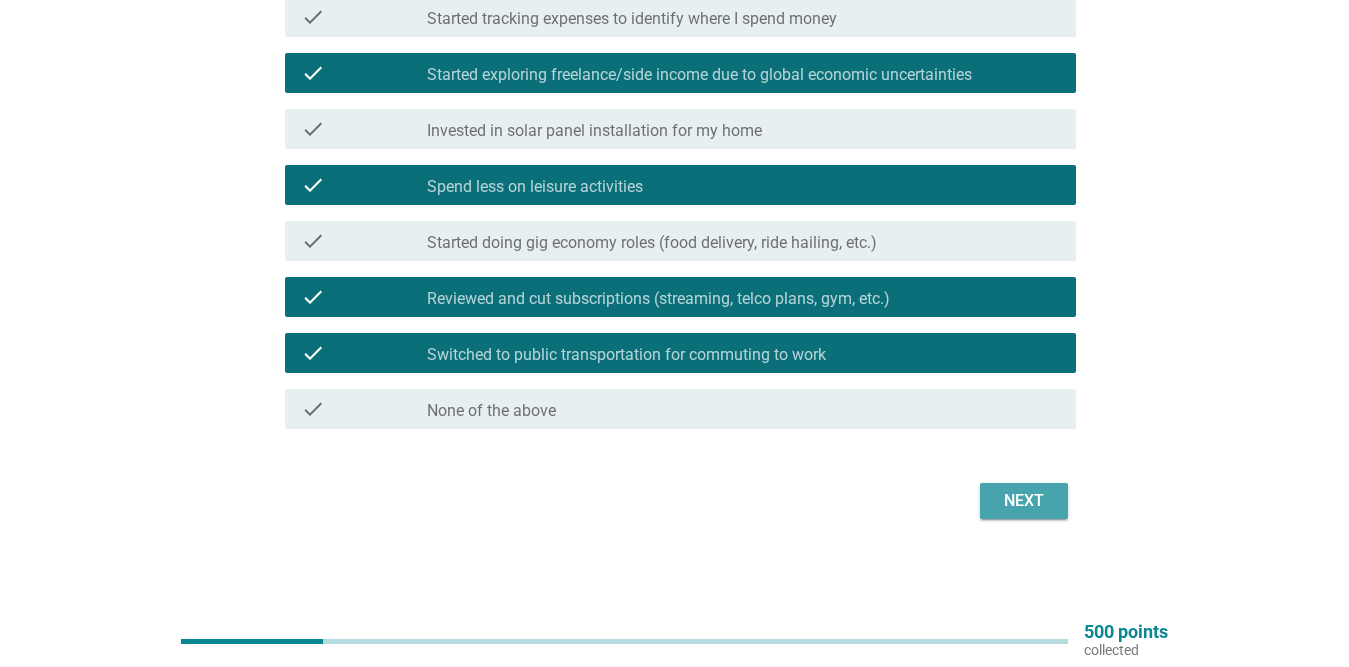 click on "Next" at bounding box center [1024, 501] 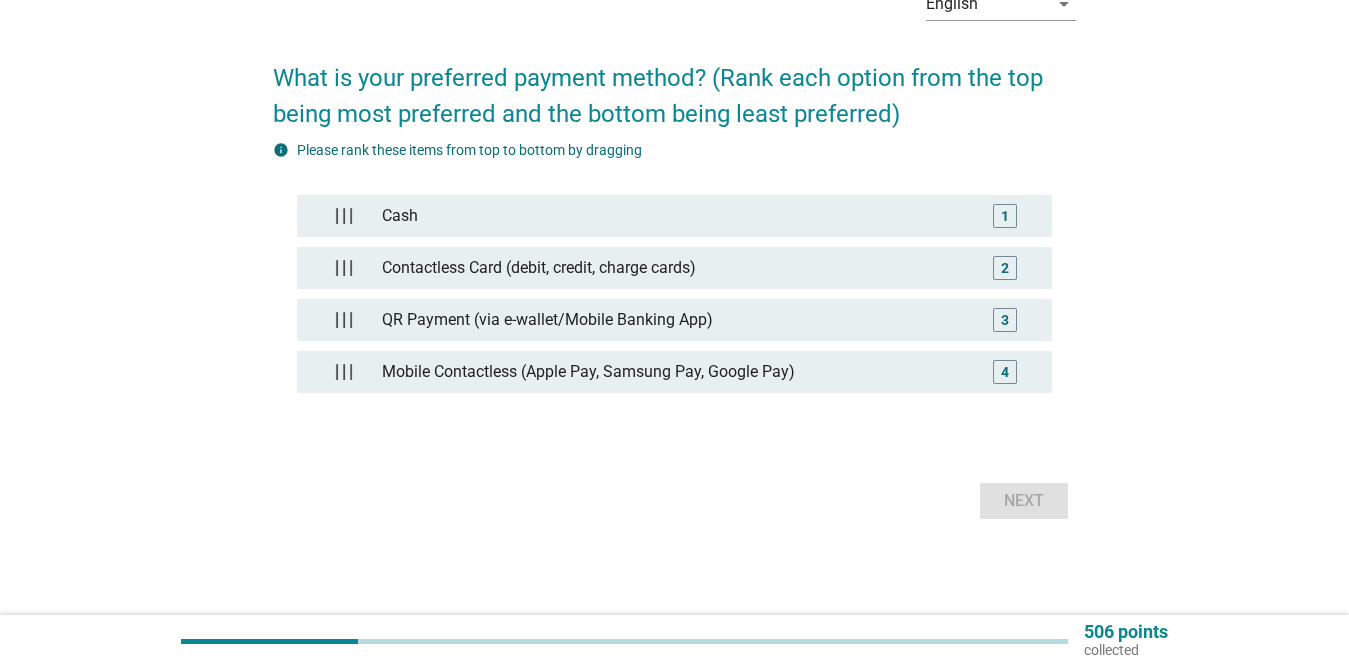 scroll, scrollTop: 0, scrollLeft: 0, axis: both 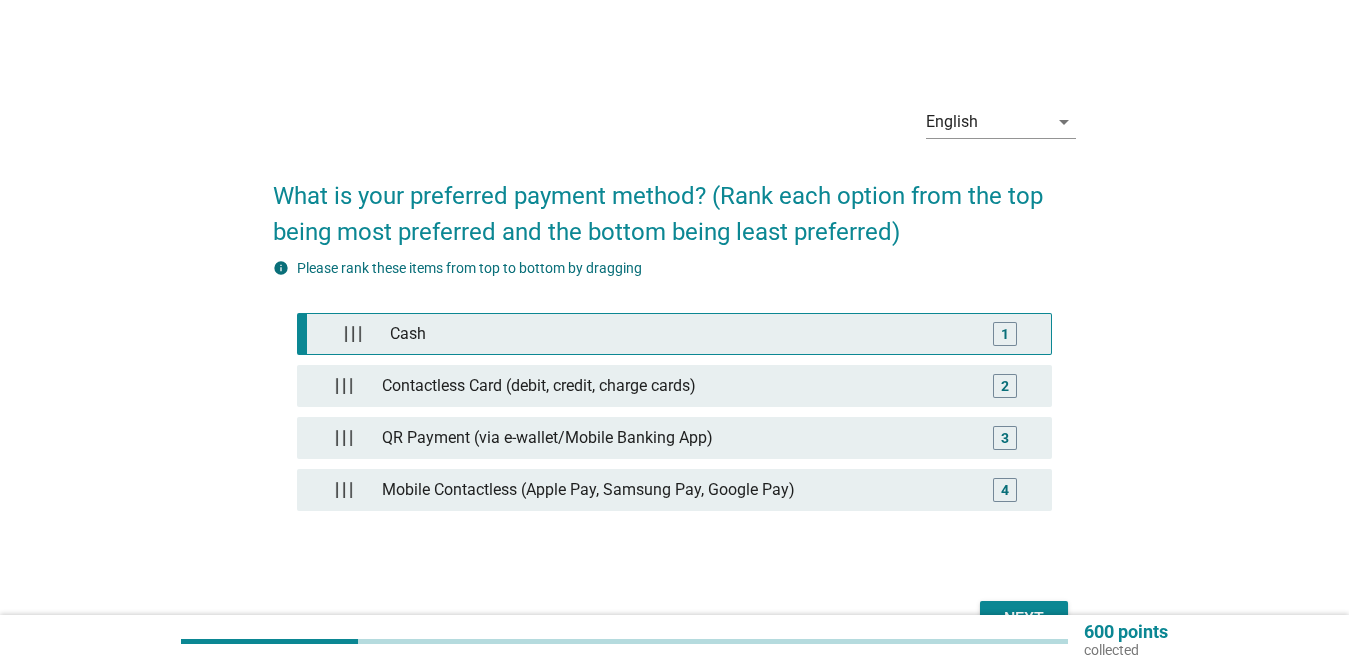 click on "Cash" at bounding box center (679, 334) 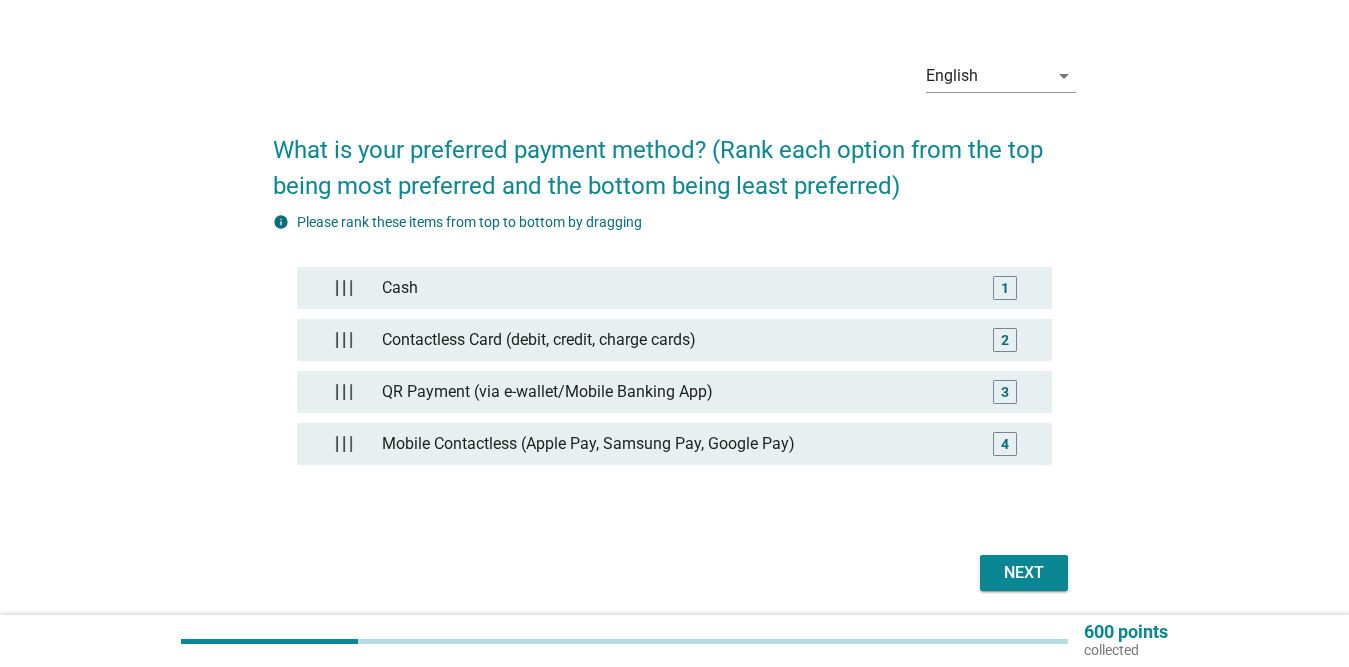 scroll, scrollTop: 118, scrollLeft: 0, axis: vertical 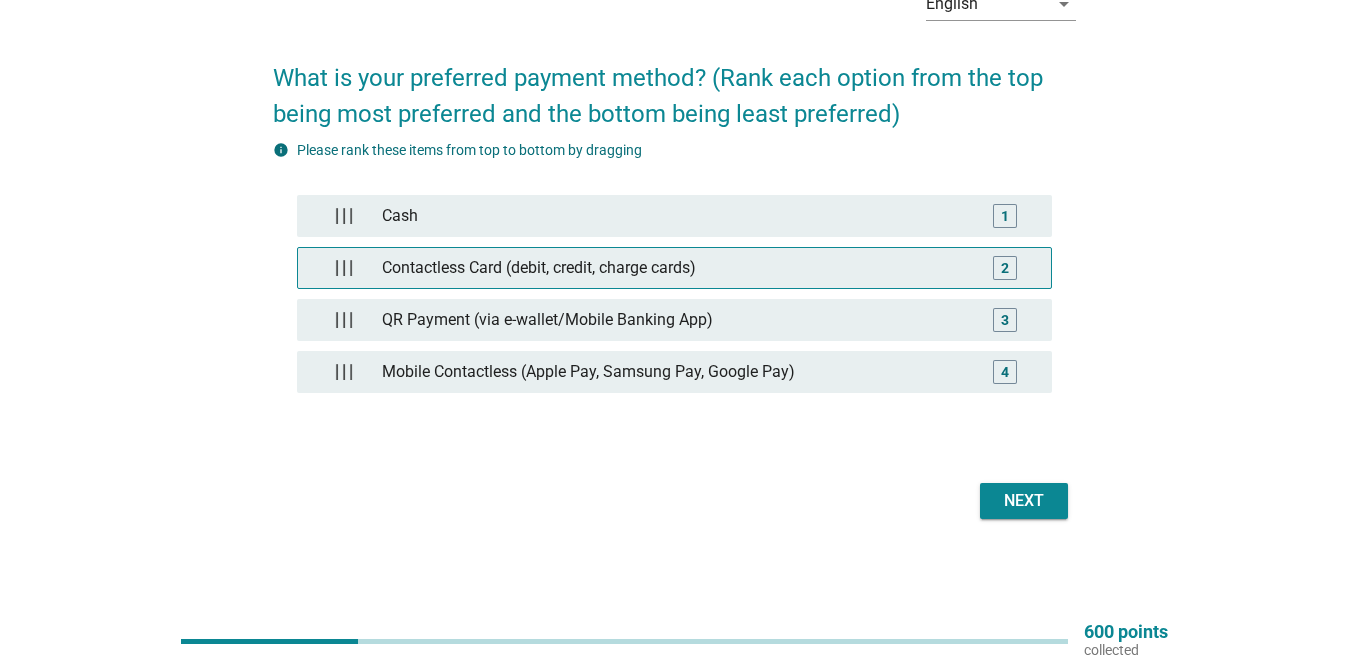 click on "Contactless Card (debit, credit, charge cards)" at bounding box center [674, 268] 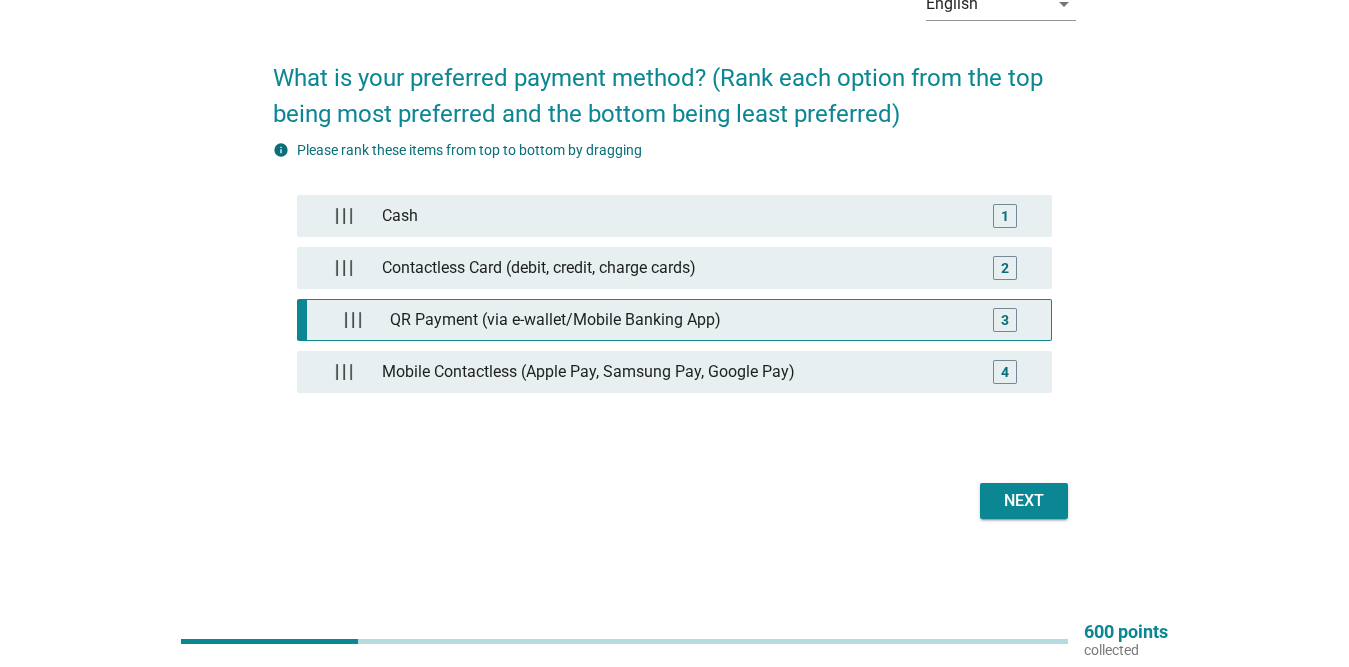 click on "QR Payment (via e-wallet/Mobile Banking App)" at bounding box center [679, 320] 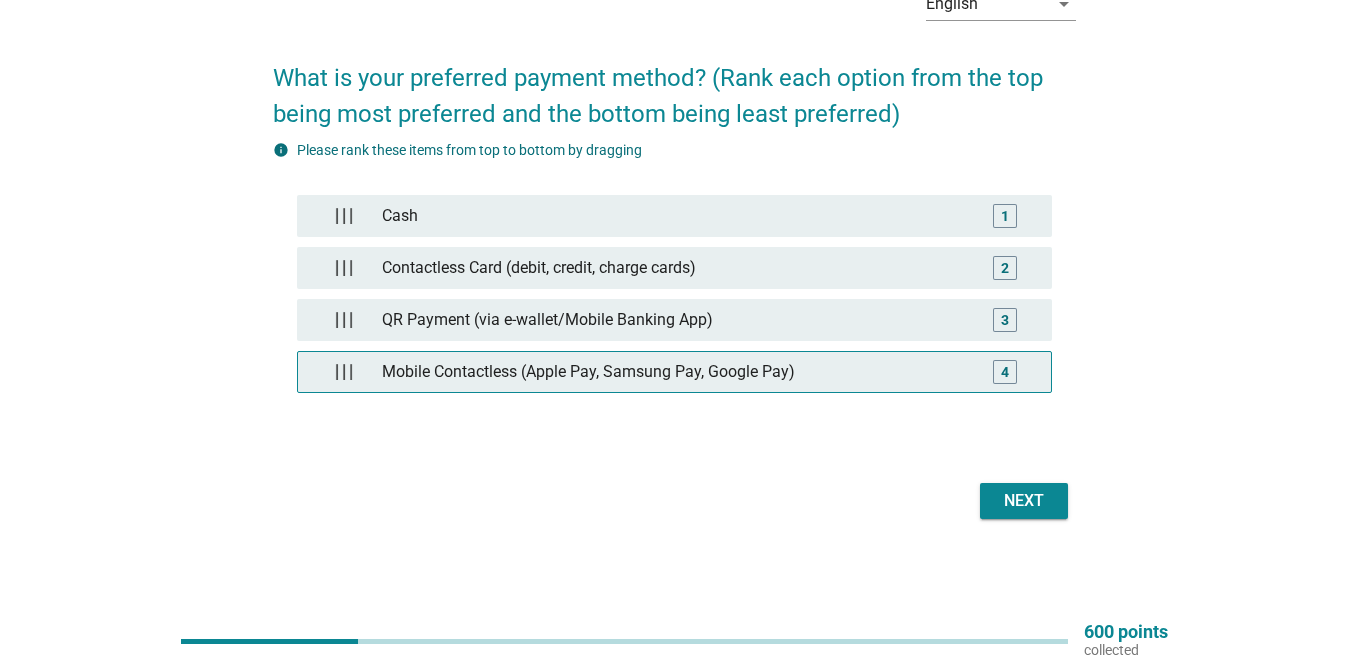 click on "Mobile Contactless (Apple Pay, Samsung Pay, Google Pay)" at bounding box center [674, 372] 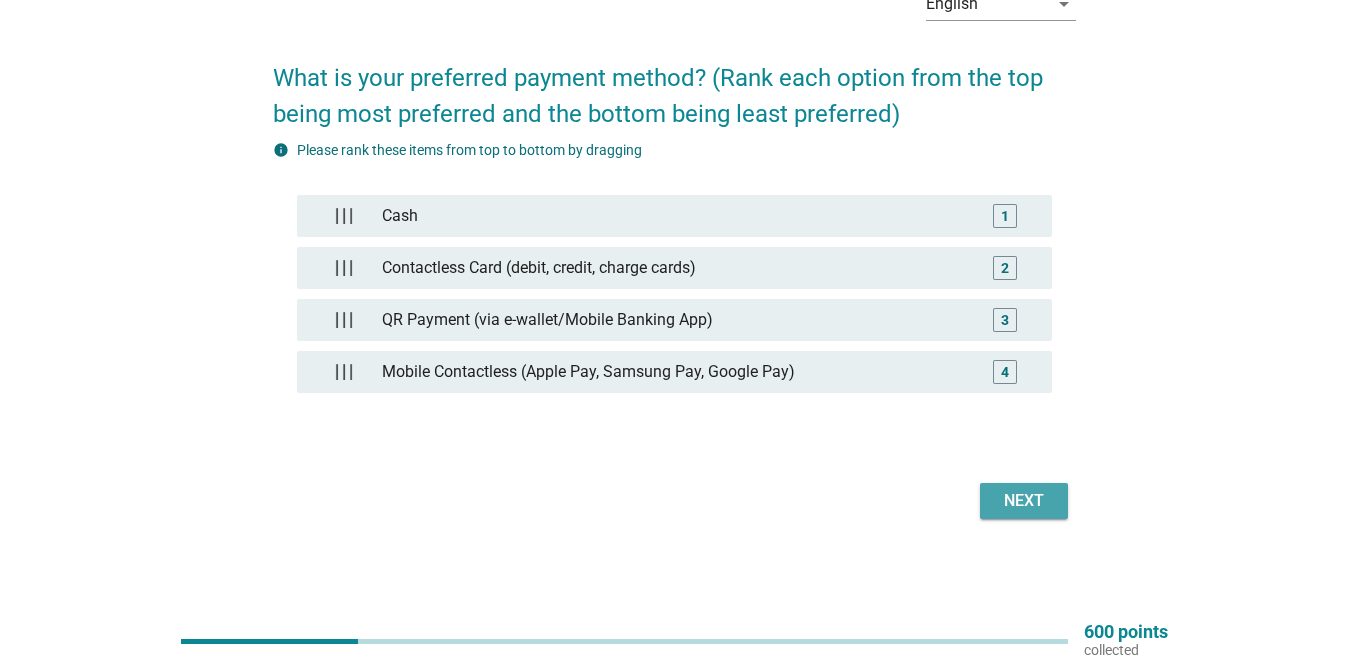 click on "Next" at bounding box center (1024, 501) 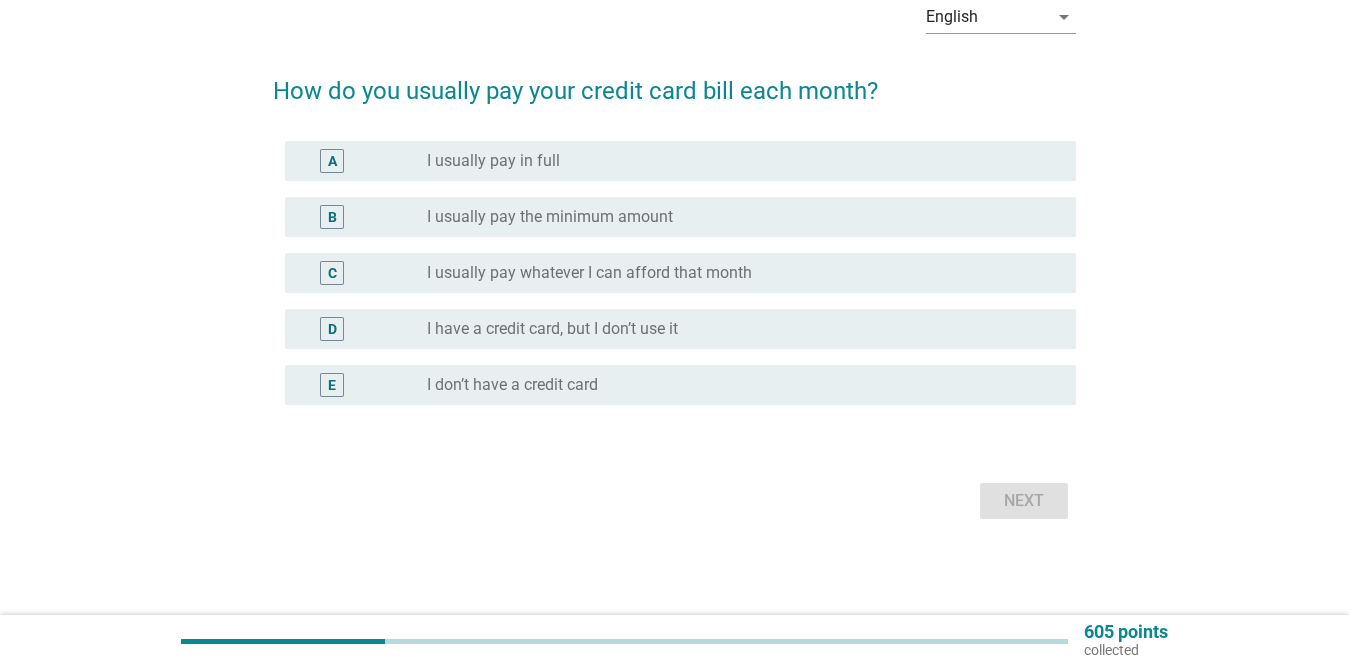 scroll, scrollTop: 0, scrollLeft: 0, axis: both 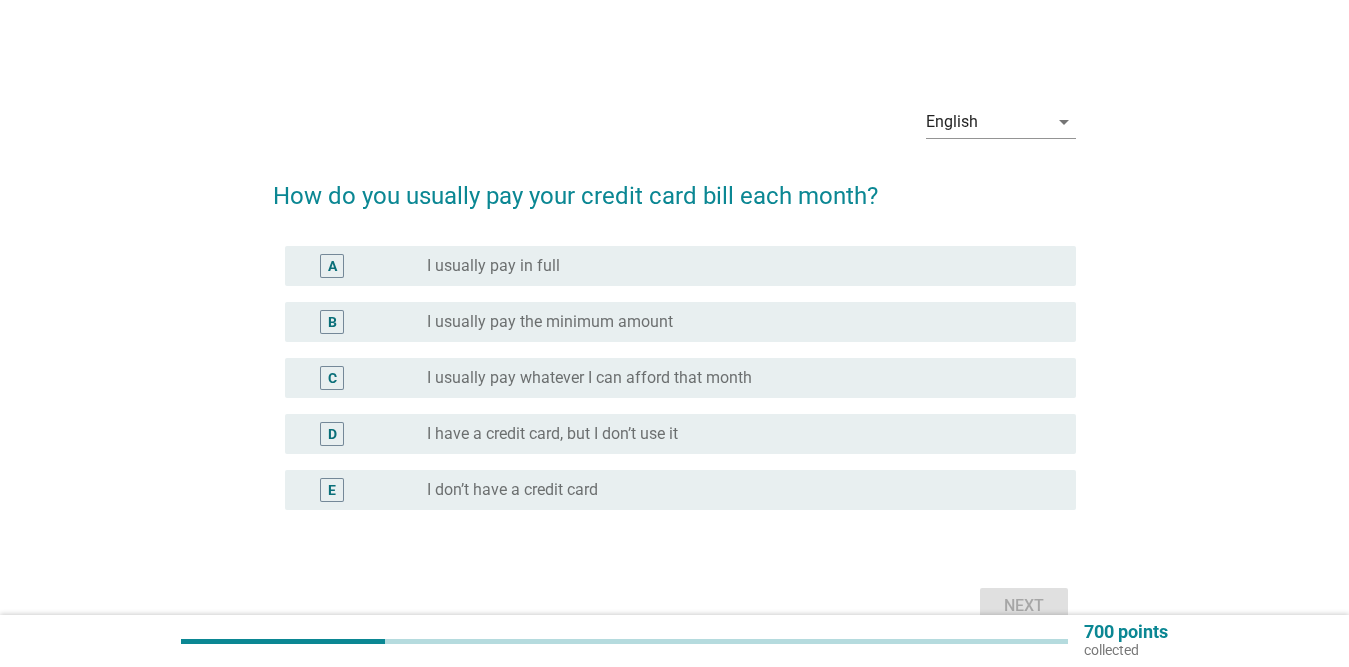 click on "I usually pay in full" at bounding box center (493, 266) 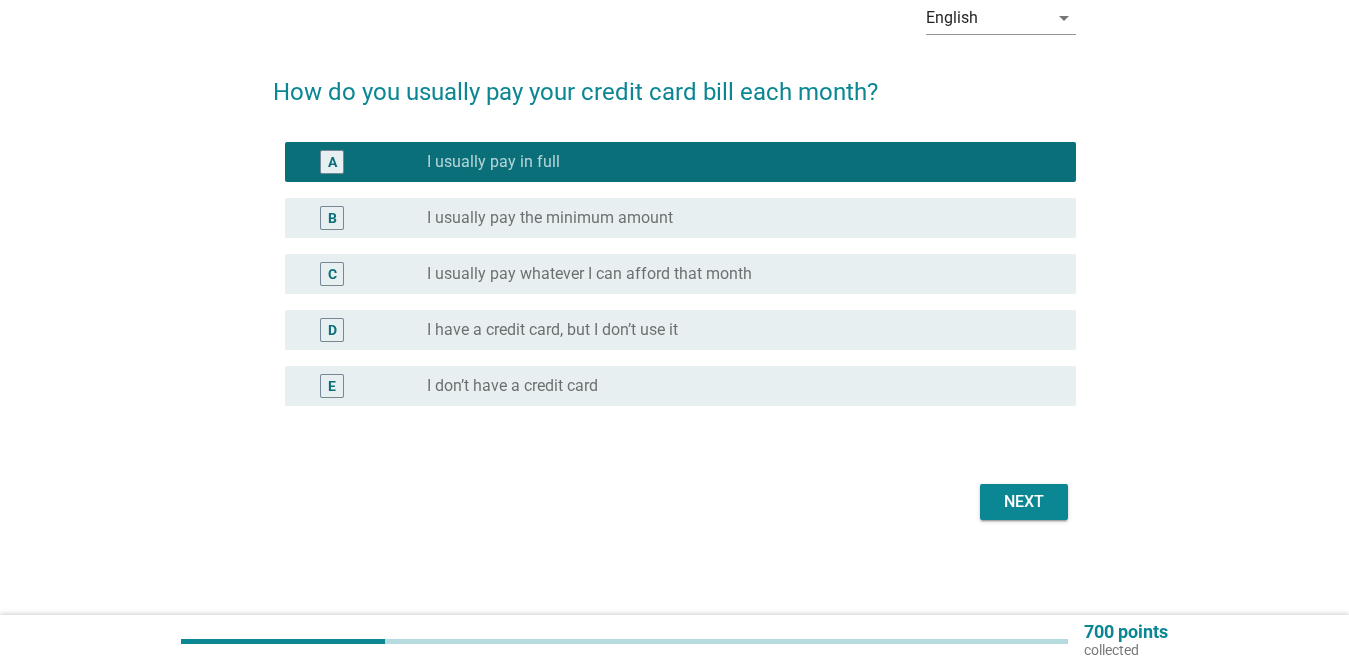 scroll, scrollTop: 105, scrollLeft: 0, axis: vertical 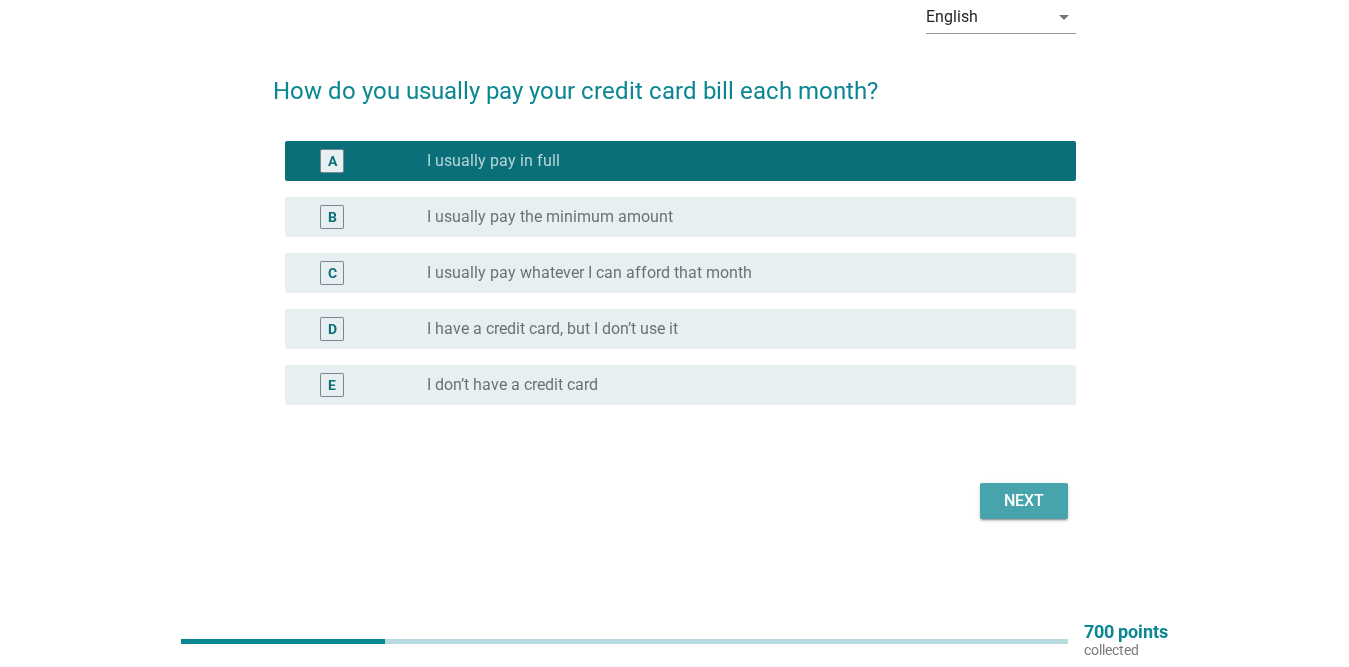 click on "Next" at bounding box center (1024, 501) 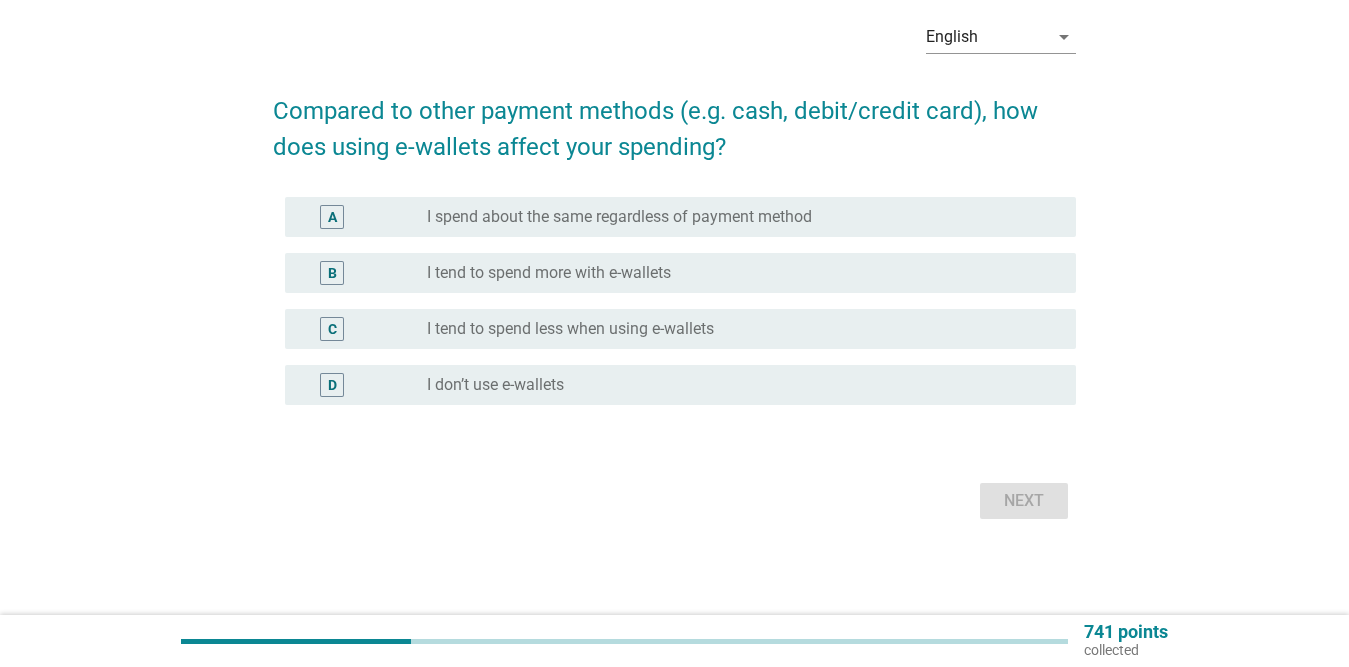 scroll, scrollTop: 0, scrollLeft: 0, axis: both 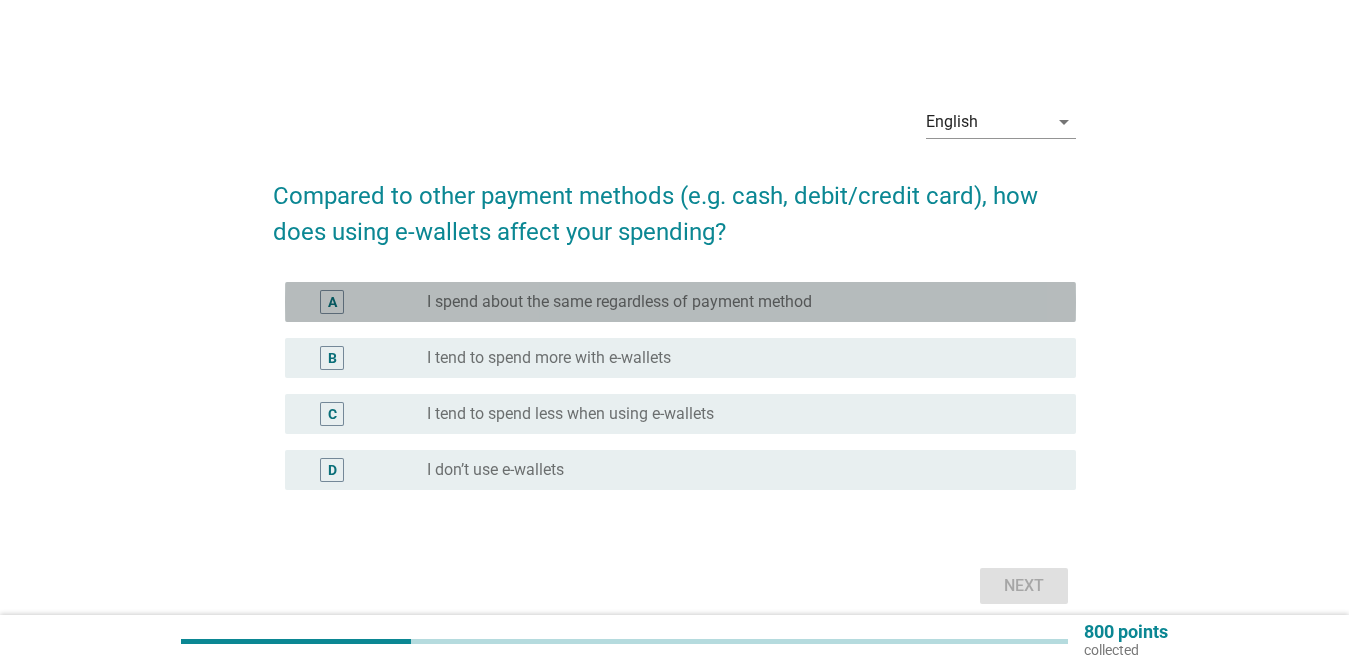 click on "I spend about the same regardless of payment method" at bounding box center [619, 302] 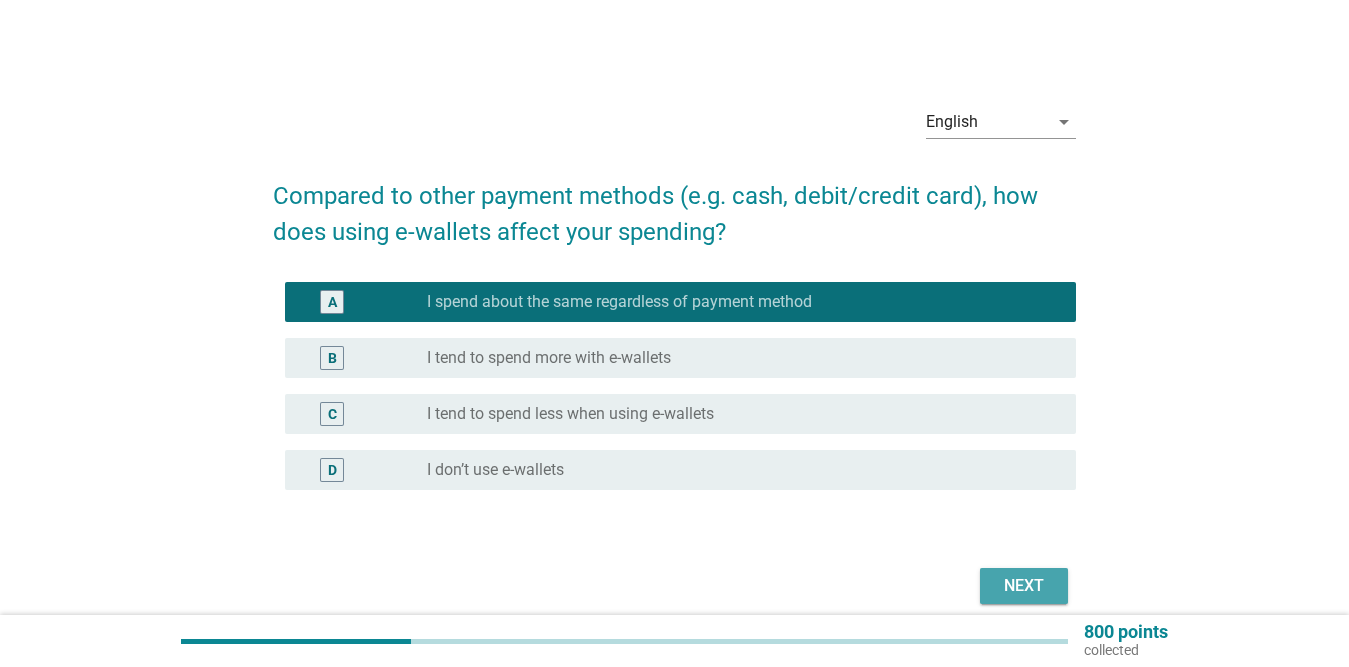 click on "Next" at bounding box center [1024, 586] 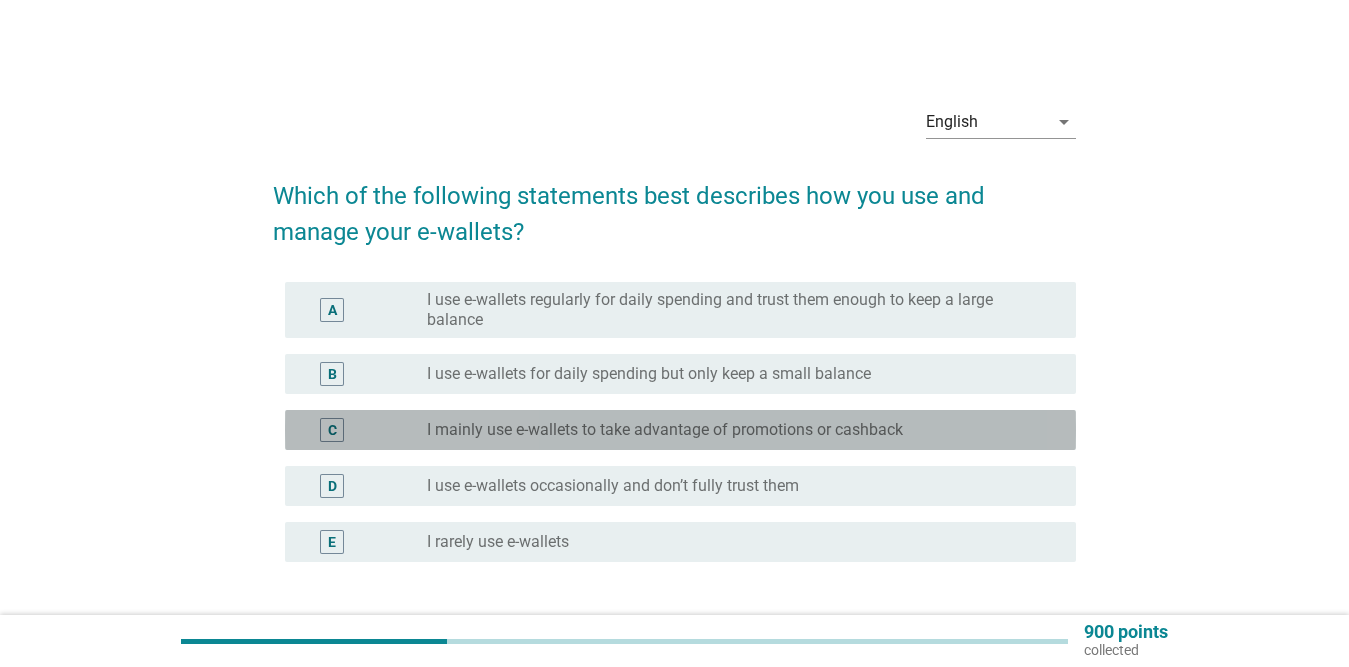 click on "I mainly use e-wallets to take advantage of promotions or cashback" at bounding box center (665, 430) 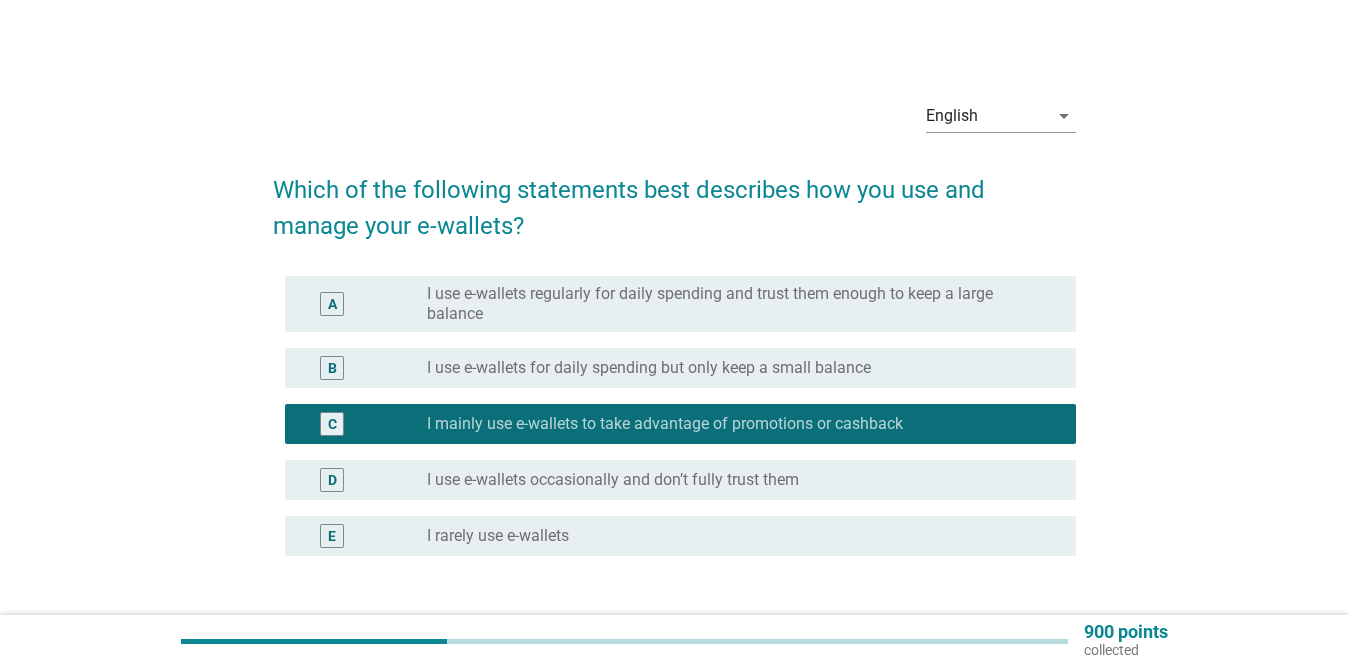scroll, scrollTop: 157, scrollLeft: 0, axis: vertical 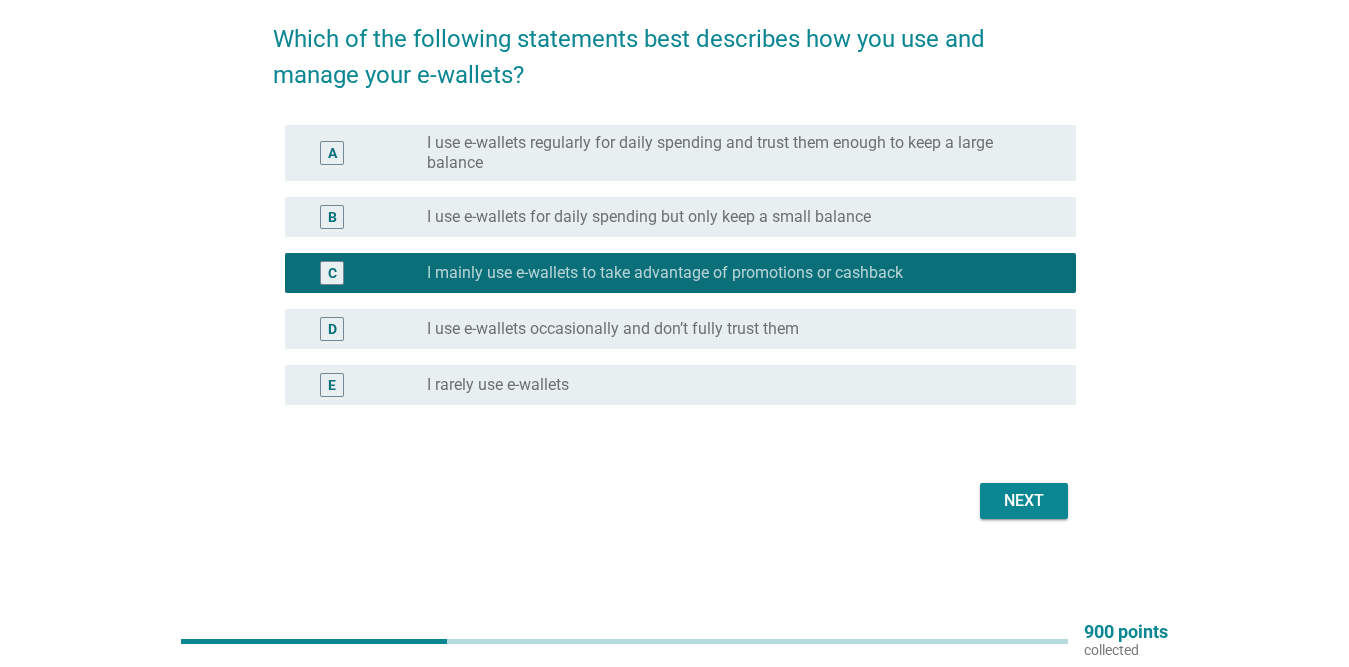 click on "Next" at bounding box center (1024, 501) 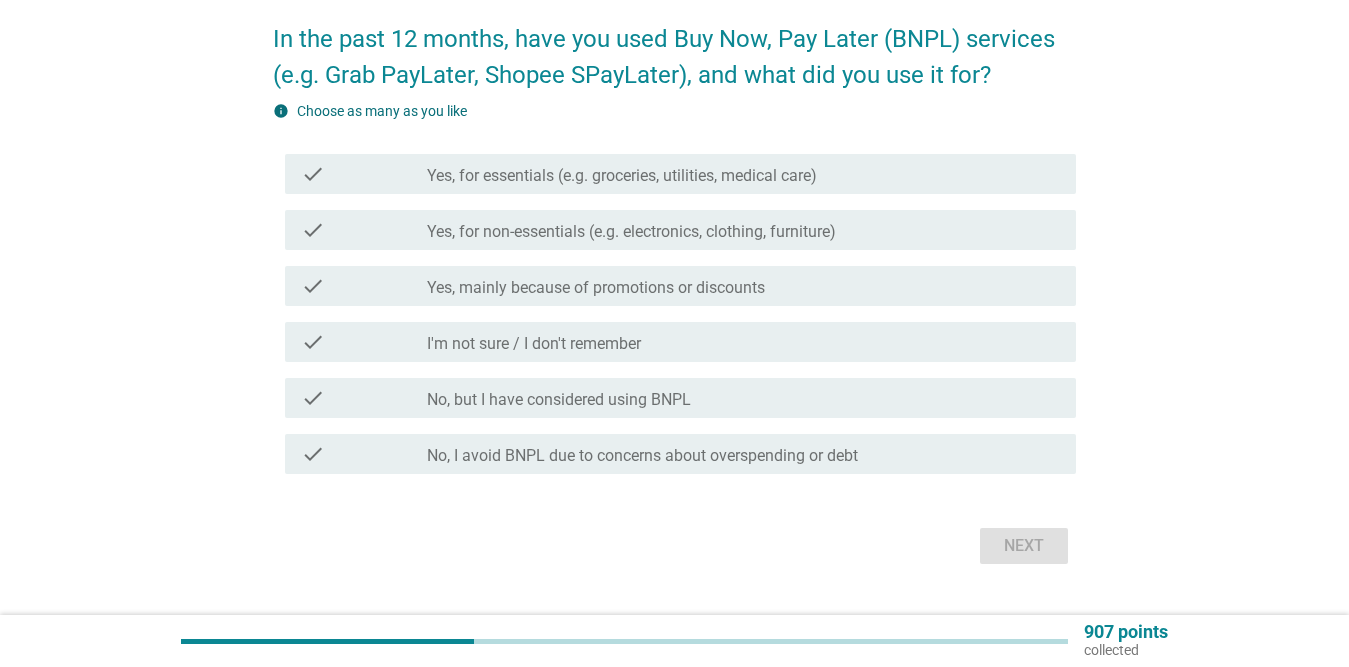 scroll, scrollTop: 0, scrollLeft: 0, axis: both 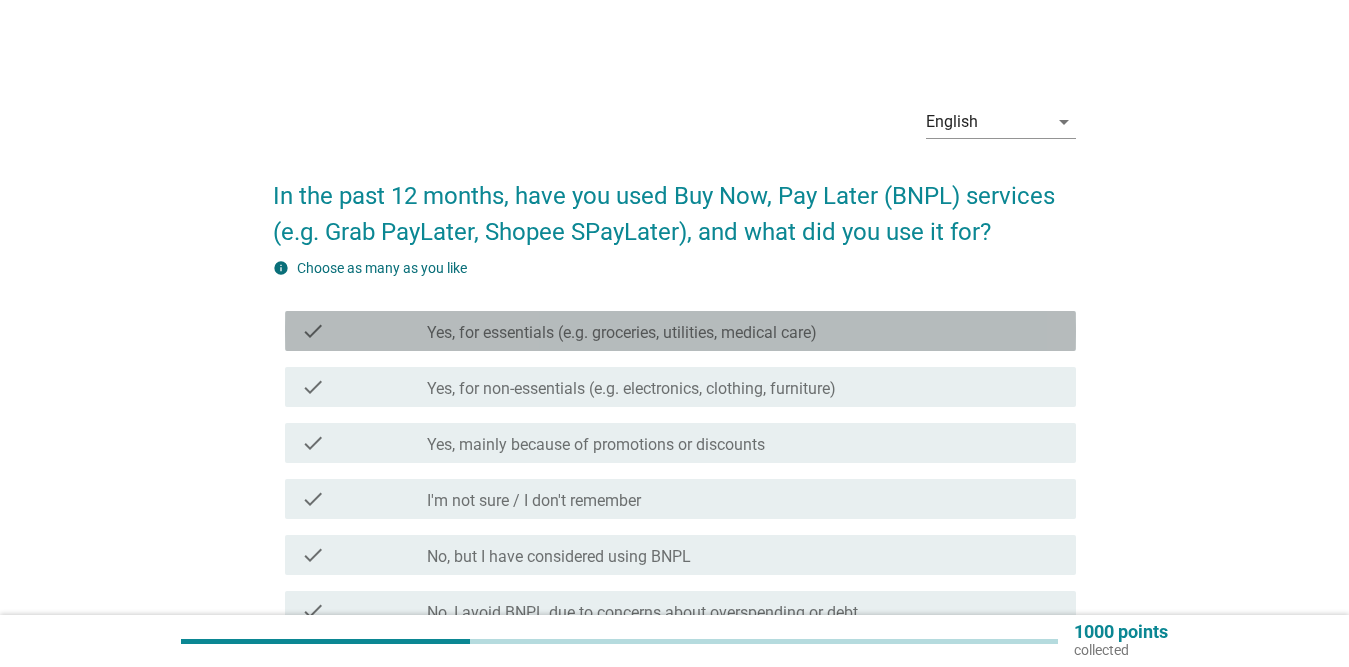click on "Yes, for essentials (e.g. groceries, utilities, medical care)" at bounding box center [622, 333] 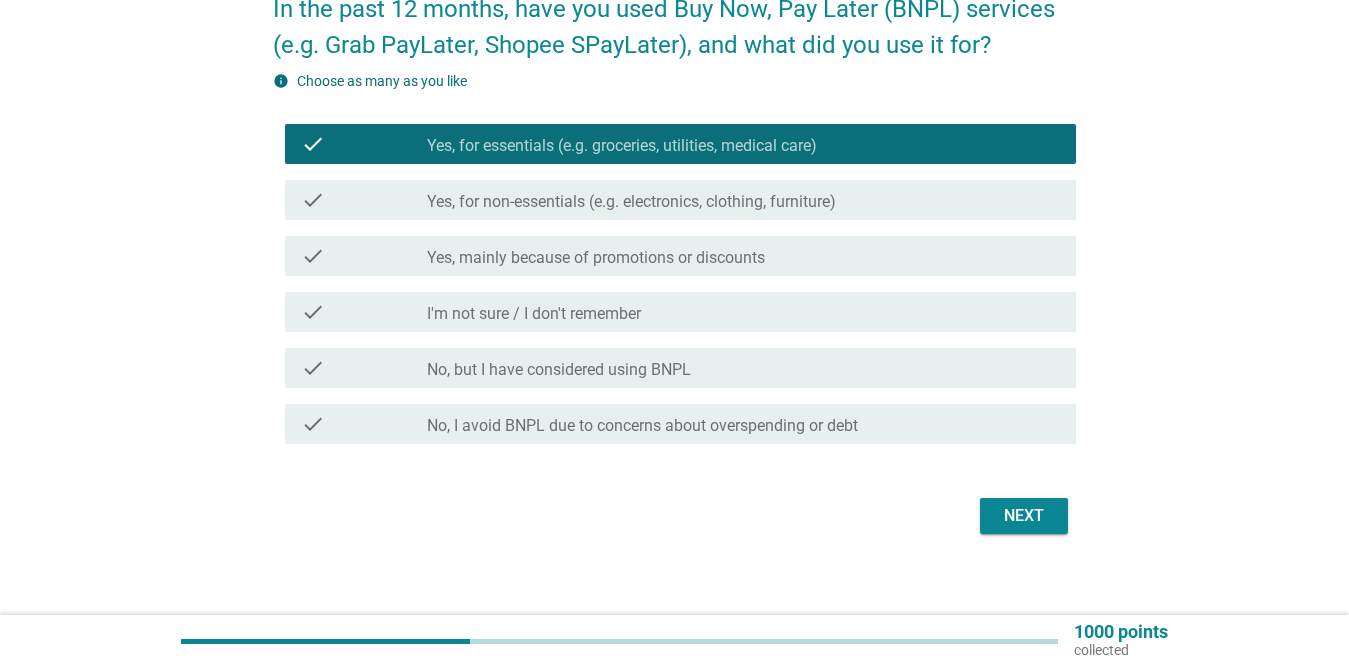 scroll, scrollTop: 200, scrollLeft: 0, axis: vertical 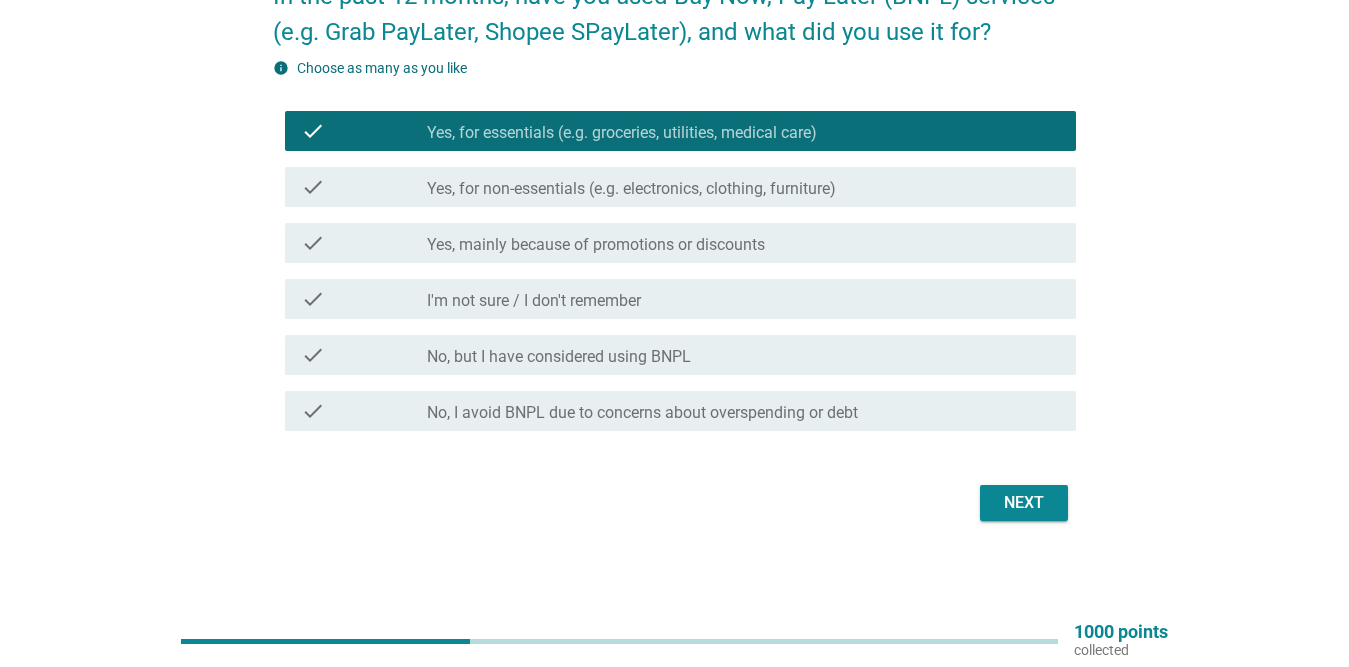 click on "Yes, mainly because of promotions or discounts" at bounding box center [596, 245] 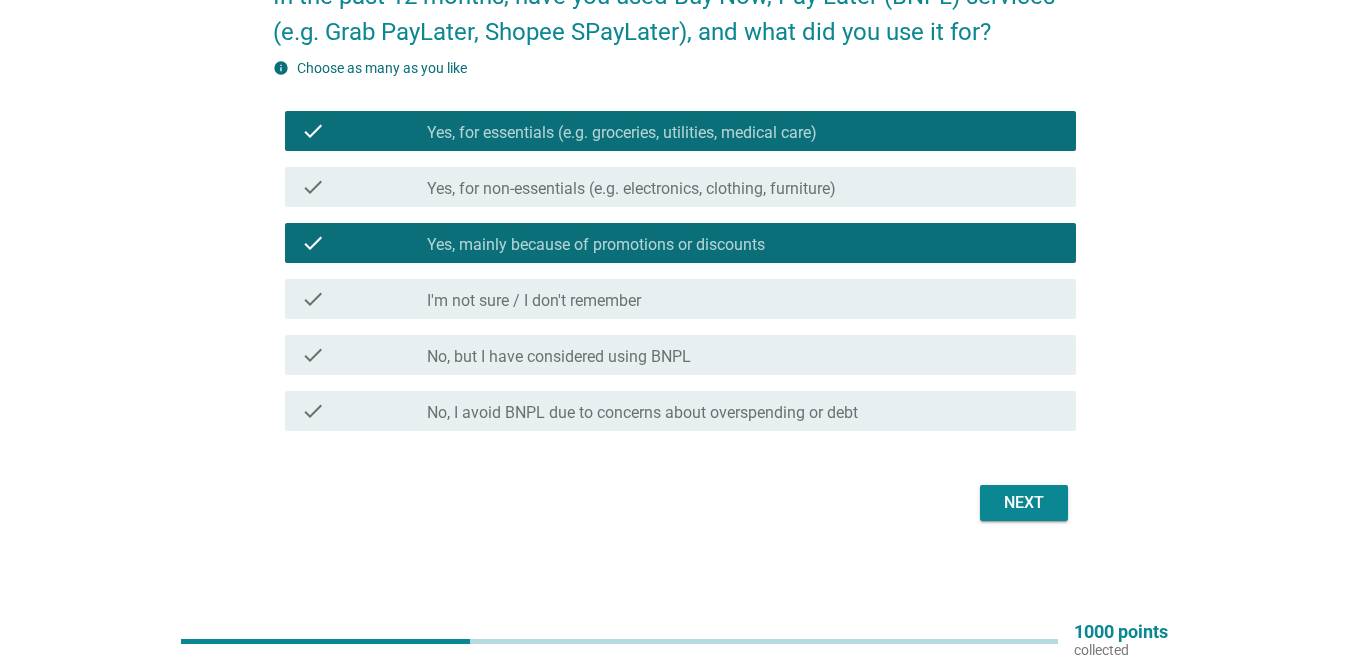 scroll, scrollTop: 202, scrollLeft: 0, axis: vertical 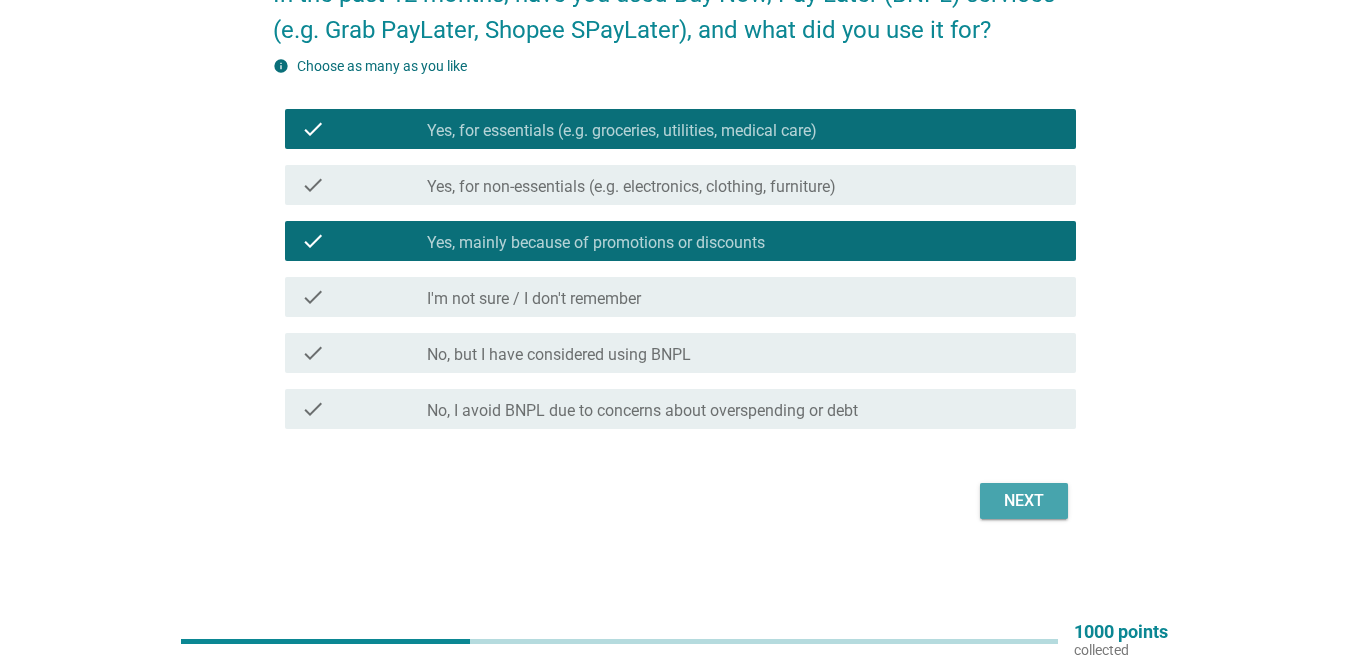 click on "Next" at bounding box center (1024, 501) 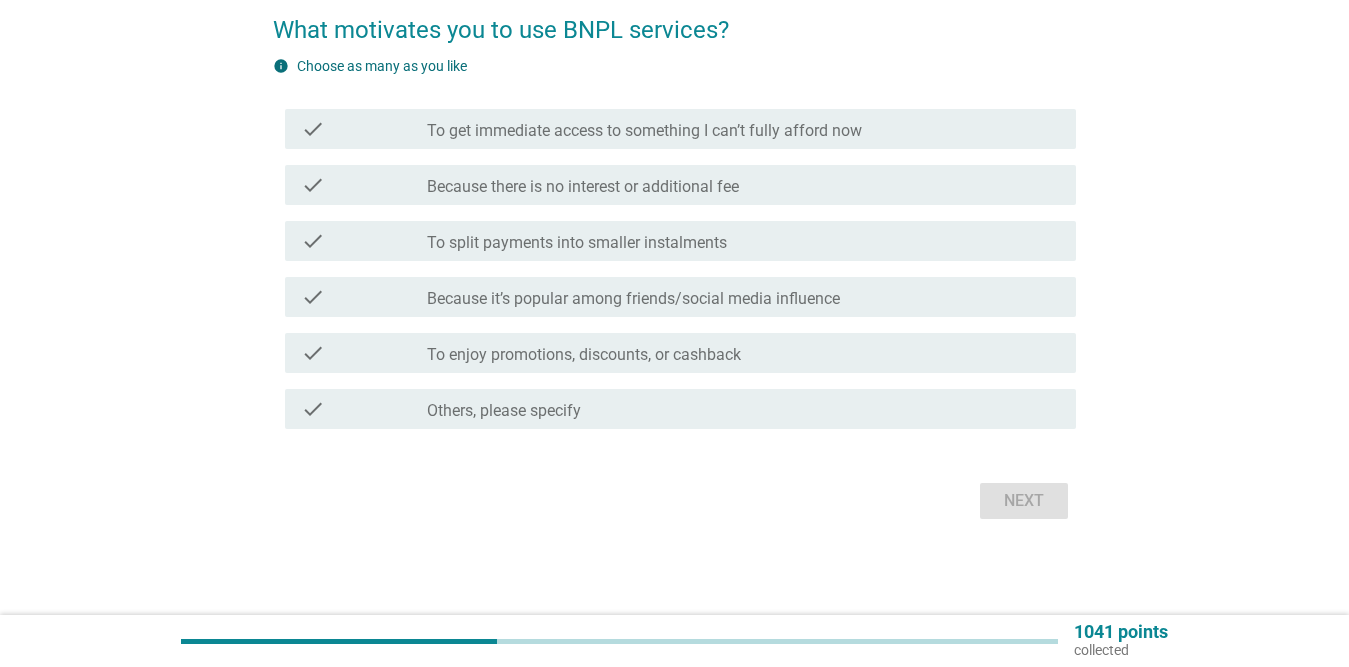 scroll, scrollTop: 0, scrollLeft: 0, axis: both 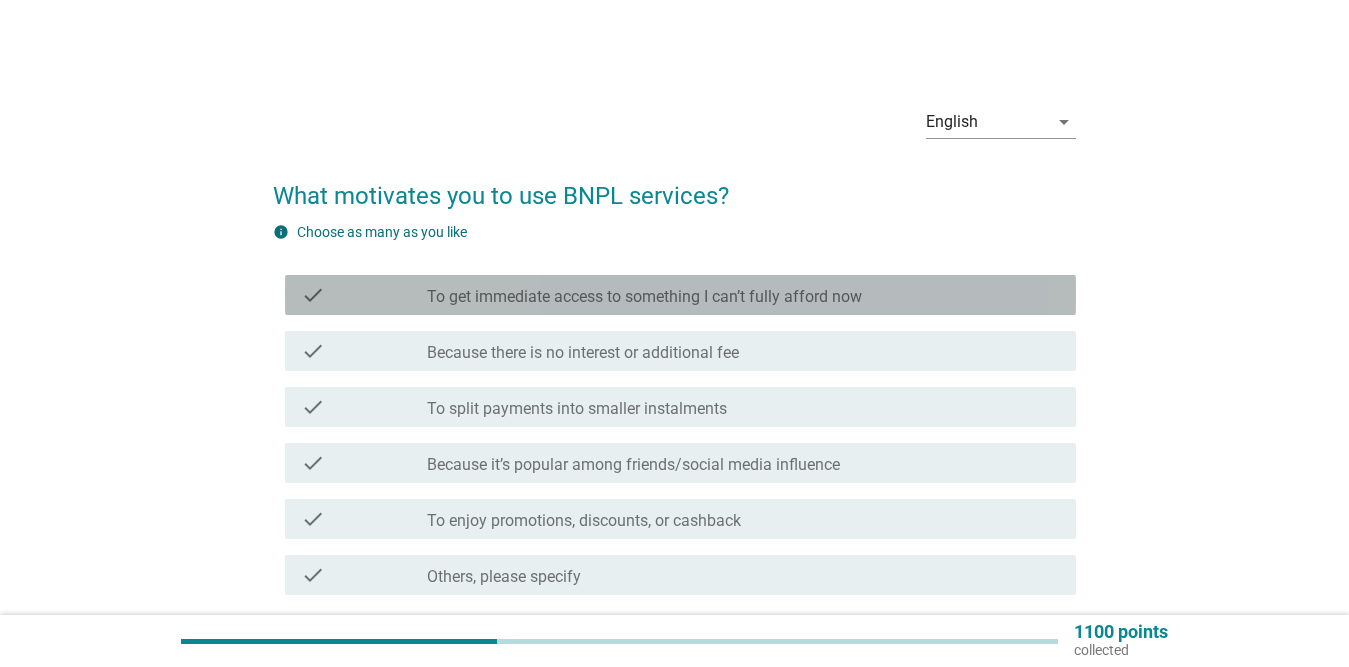 click on "To get immediate access to something I can’t fully afford now" at bounding box center (644, 297) 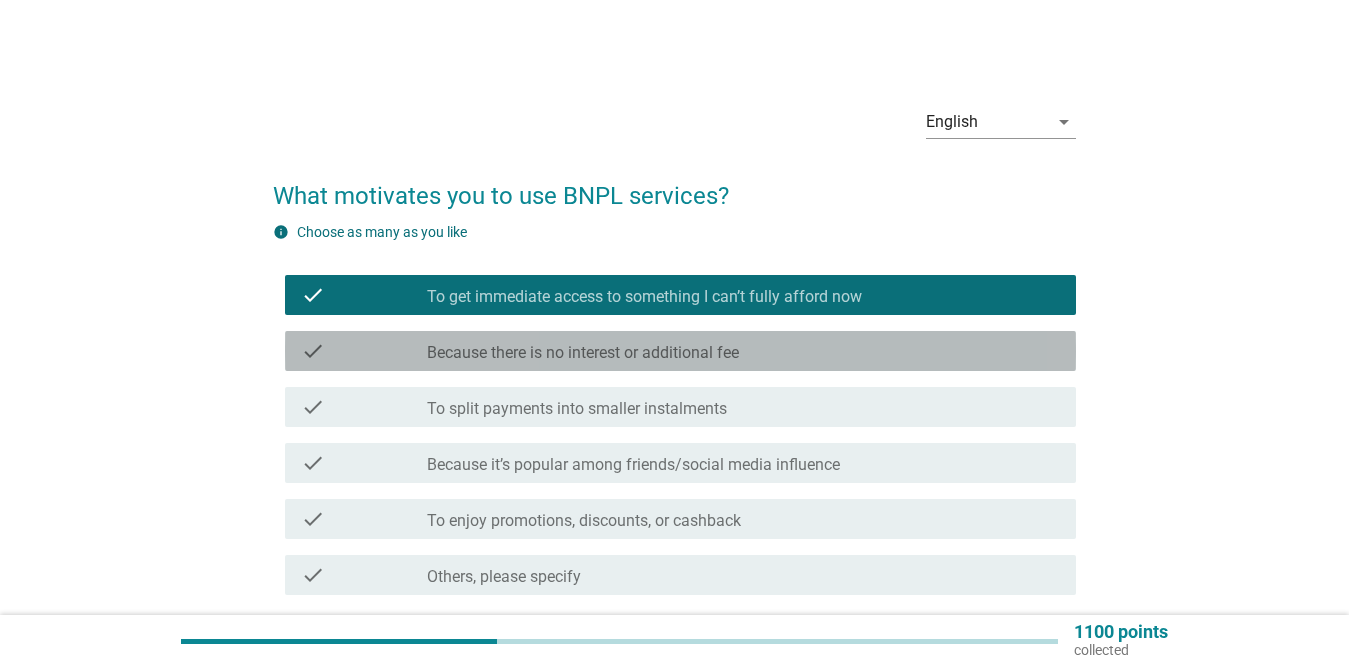 click on "check_box_outline_blank Because there is no interest or additional fee" at bounding box center [743, 351] 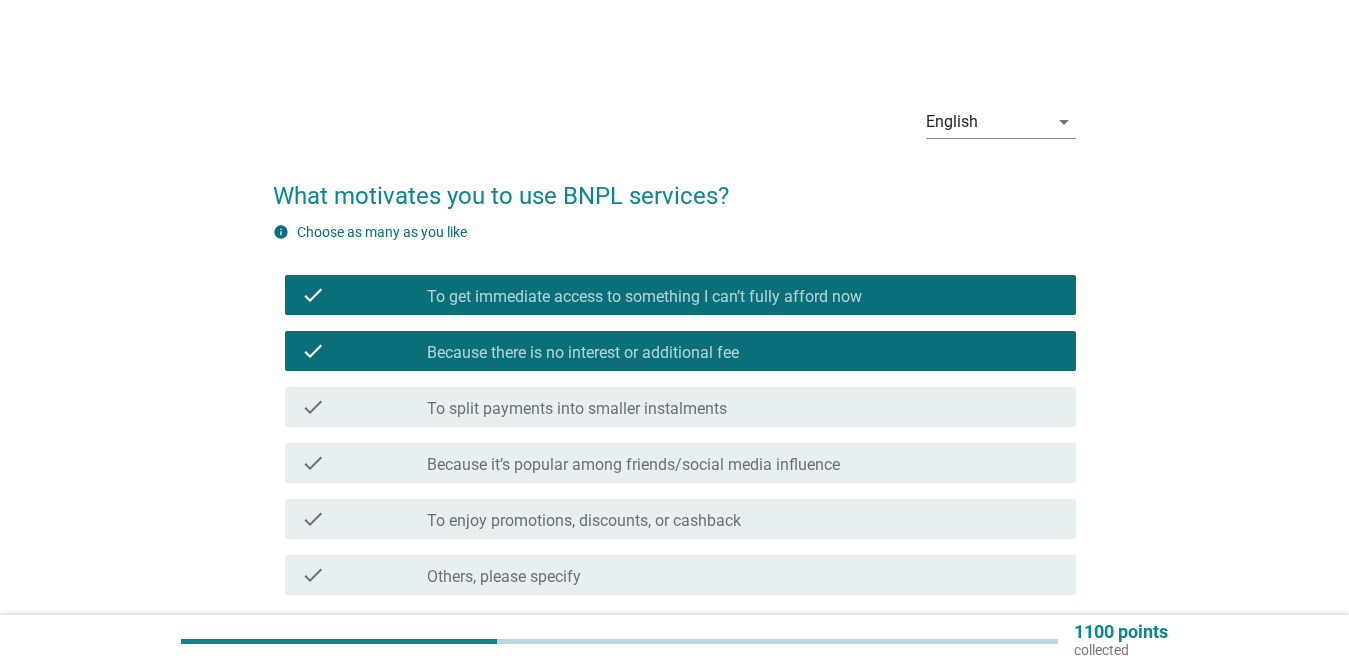 click on "check_box_outline_blank To split payments into smaller instalments" at bounding box center (743, 407) 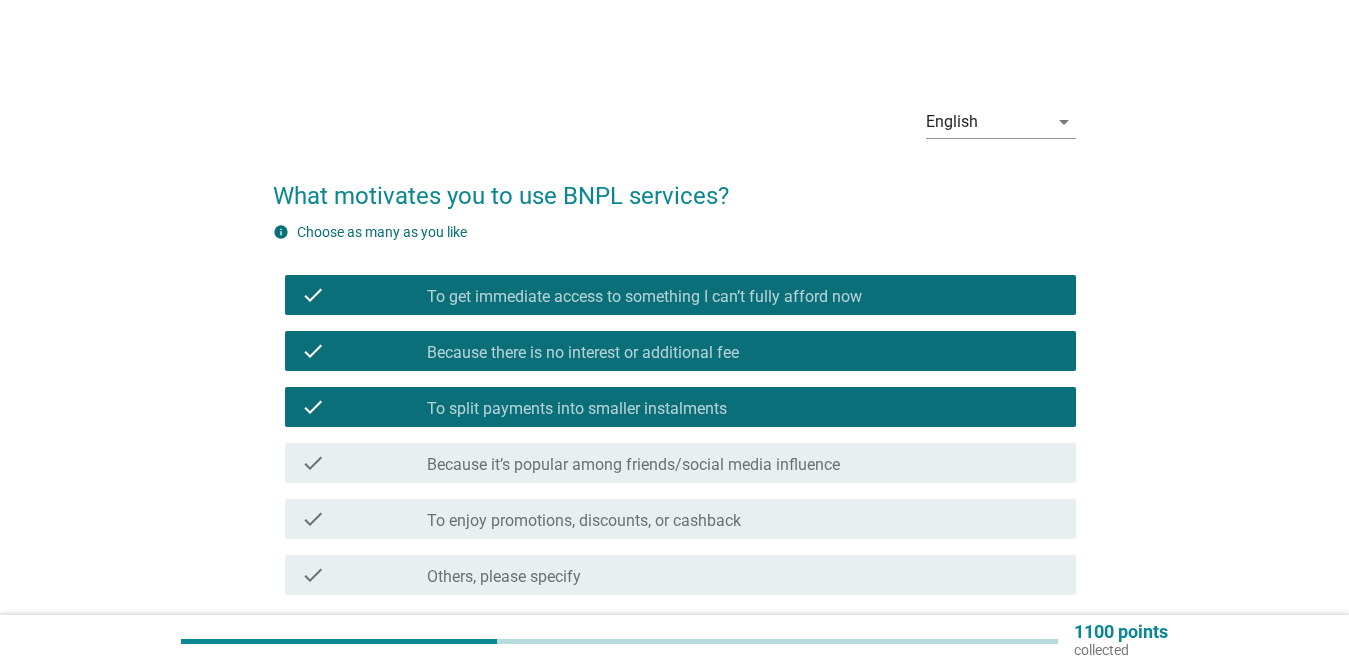 click on "To enjoy promotions, discounts, or cashback" at bounding box center [584, 521] 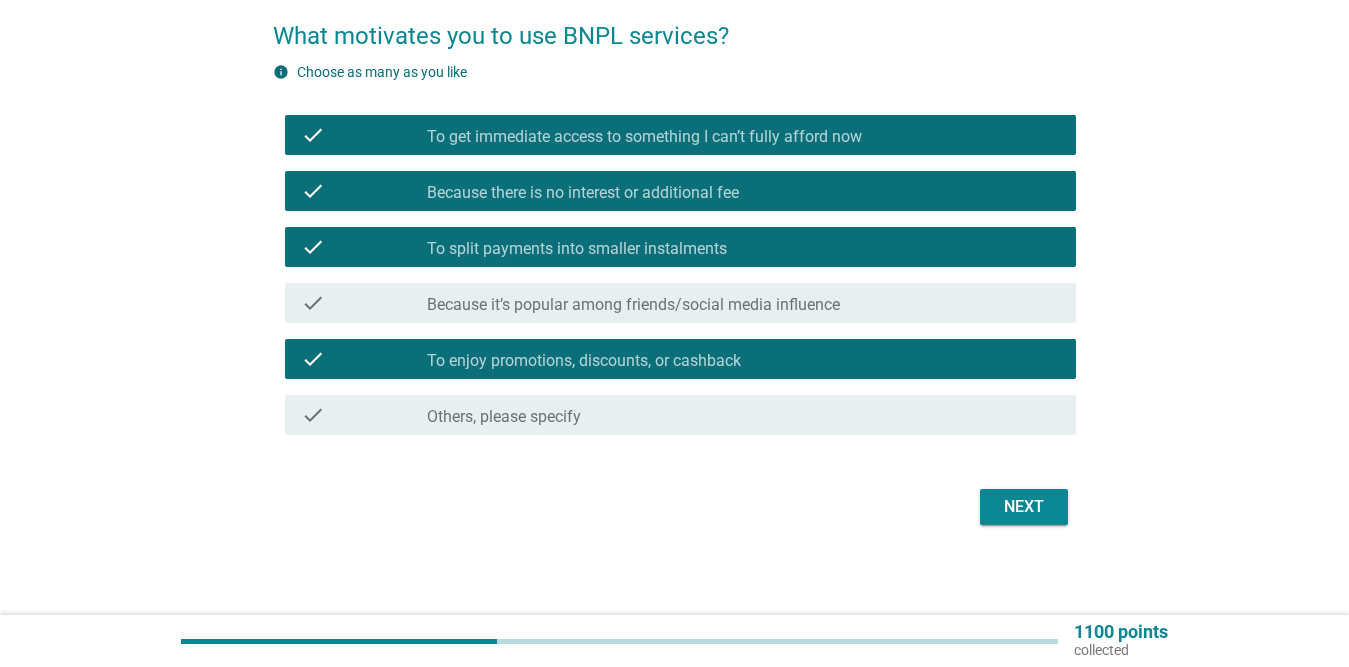 scroll, scrollTop: 166, scrollLeft: 0, axis: vertical 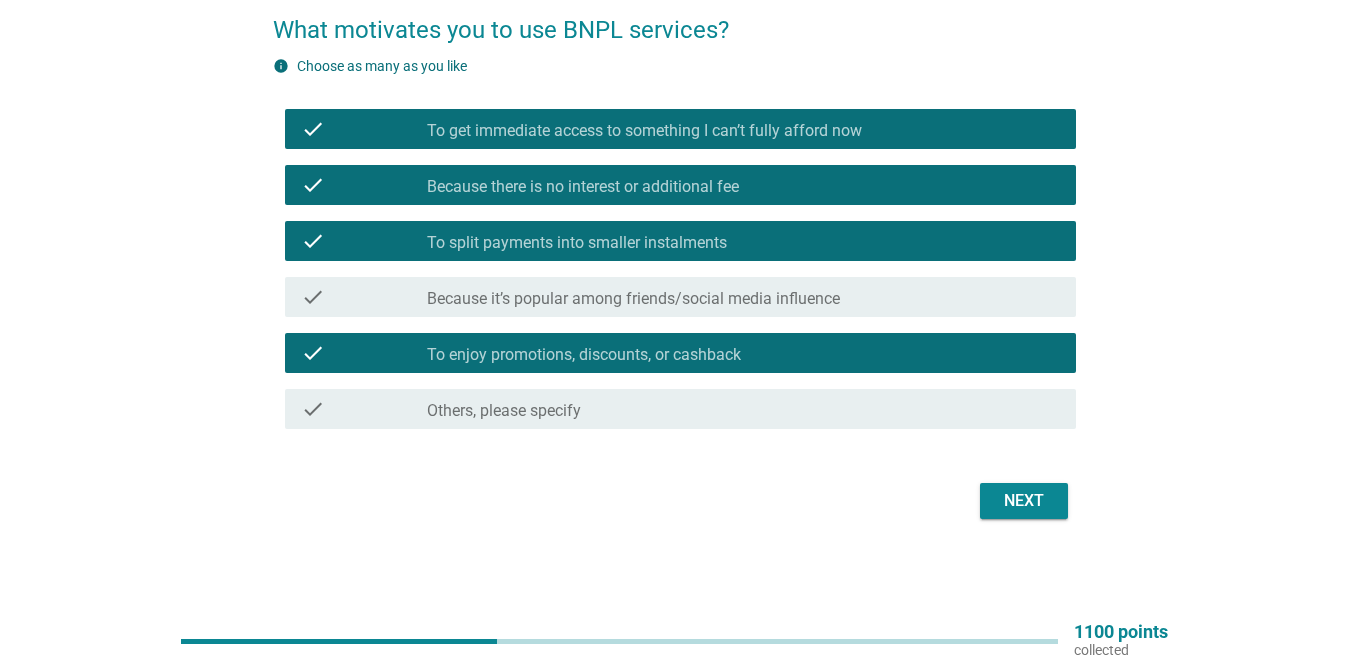 click on "check     check_box_outline_blank Because it’s popular among friends/social media influence" at bounding box center (680, 297) 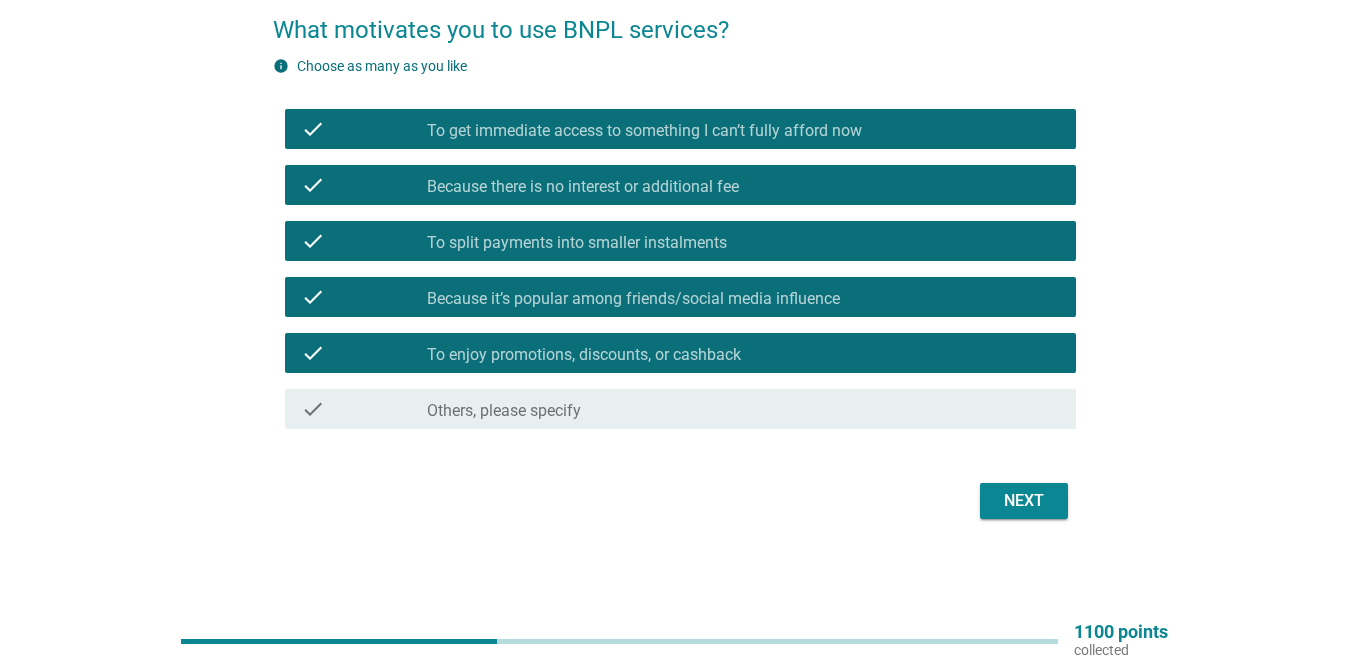 click on "Next" at bounding box center (1024, 501) 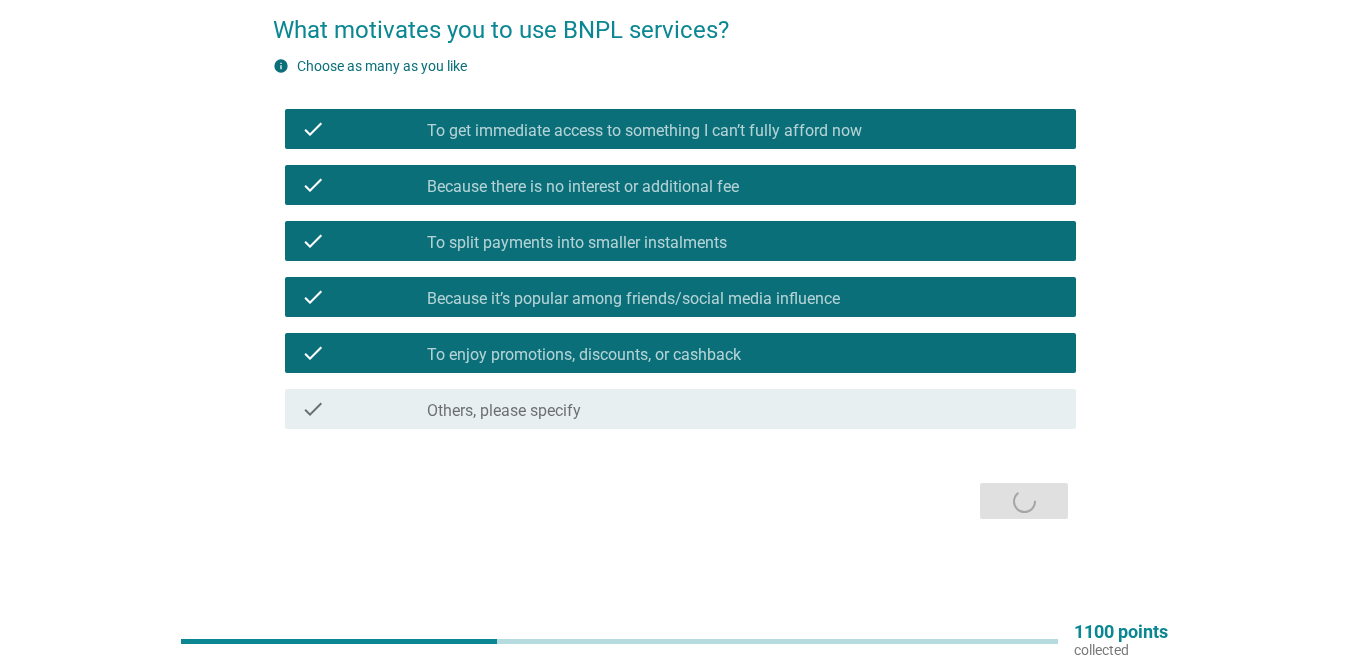 scroll, scrollTop: 0, scrollLeft: 0, axis: both 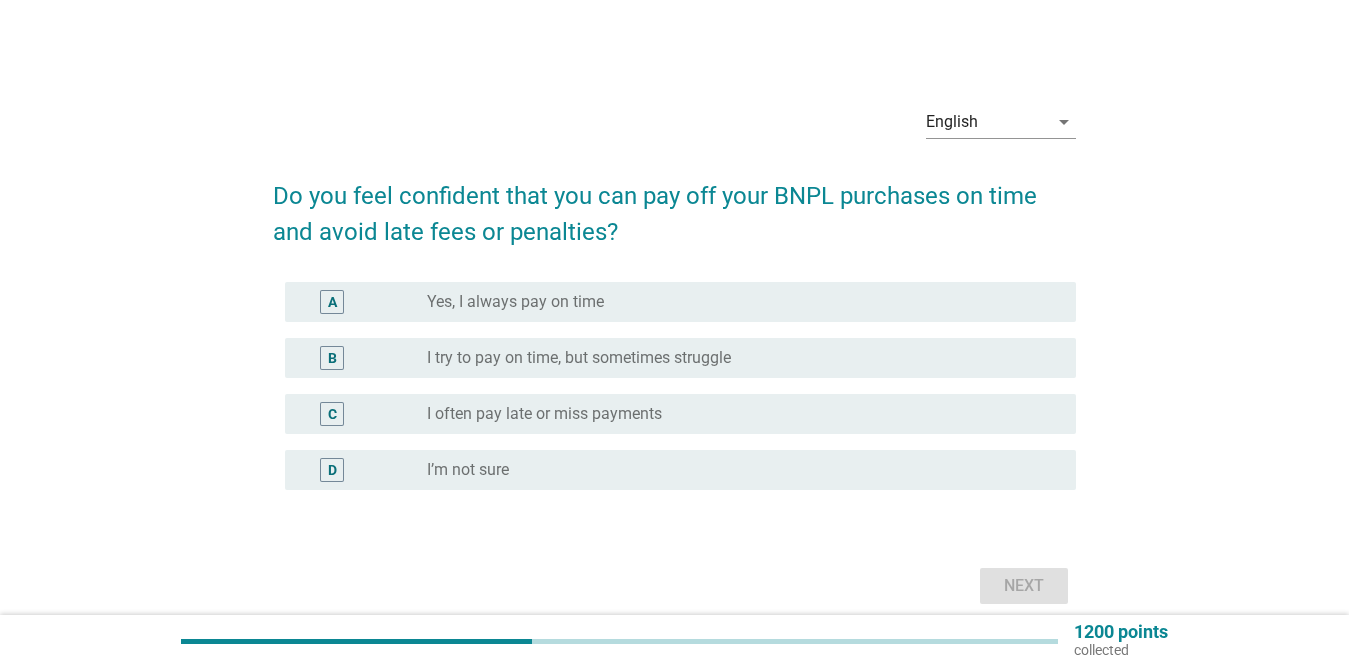 click on "radio_button_unchecked Yes, I always pay on time" at bounding box center [735, 302] 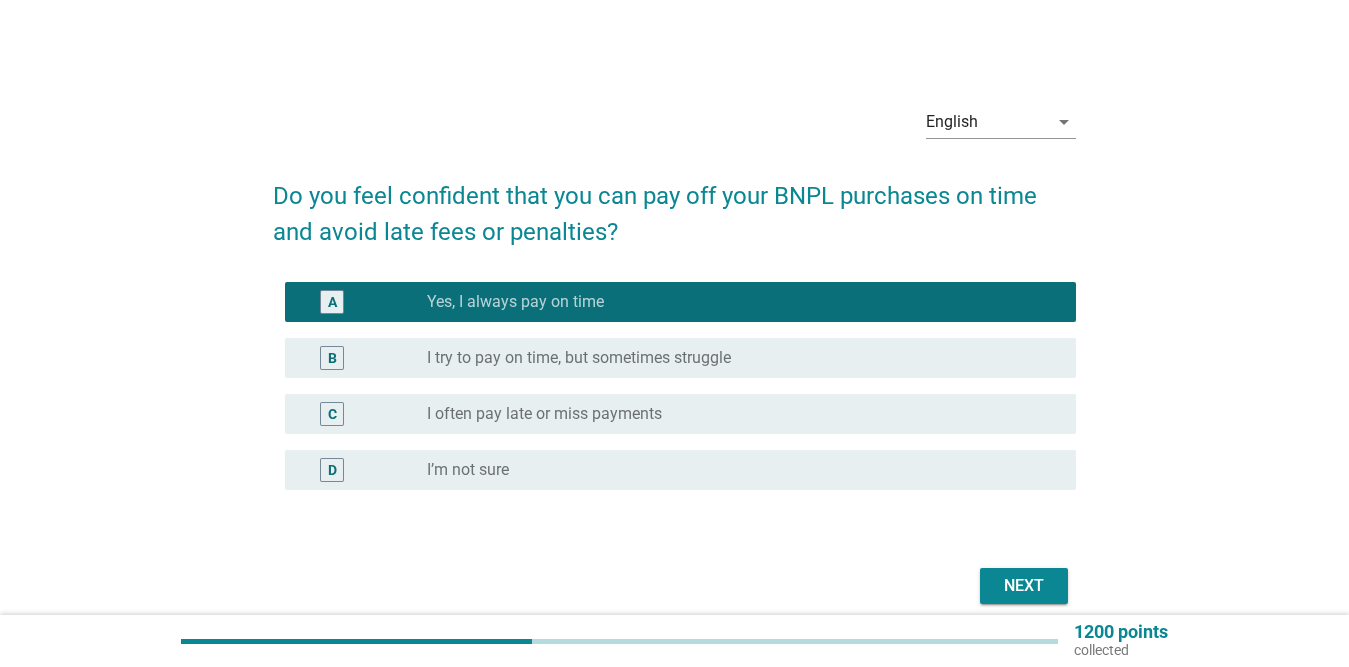click on "Next" at bounding box center (1024, 586) 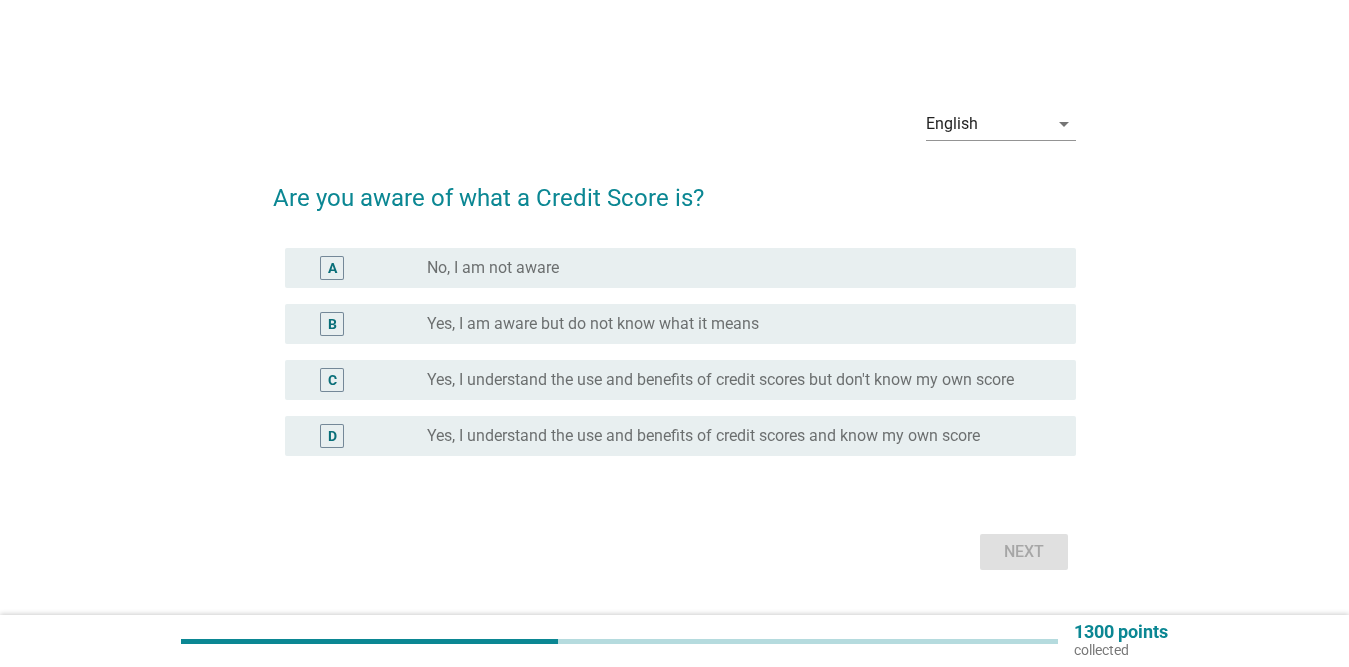 click on "Yes, I understand the use and benefits of credit scores but don't know my own score" at bounding box center (720, 380) 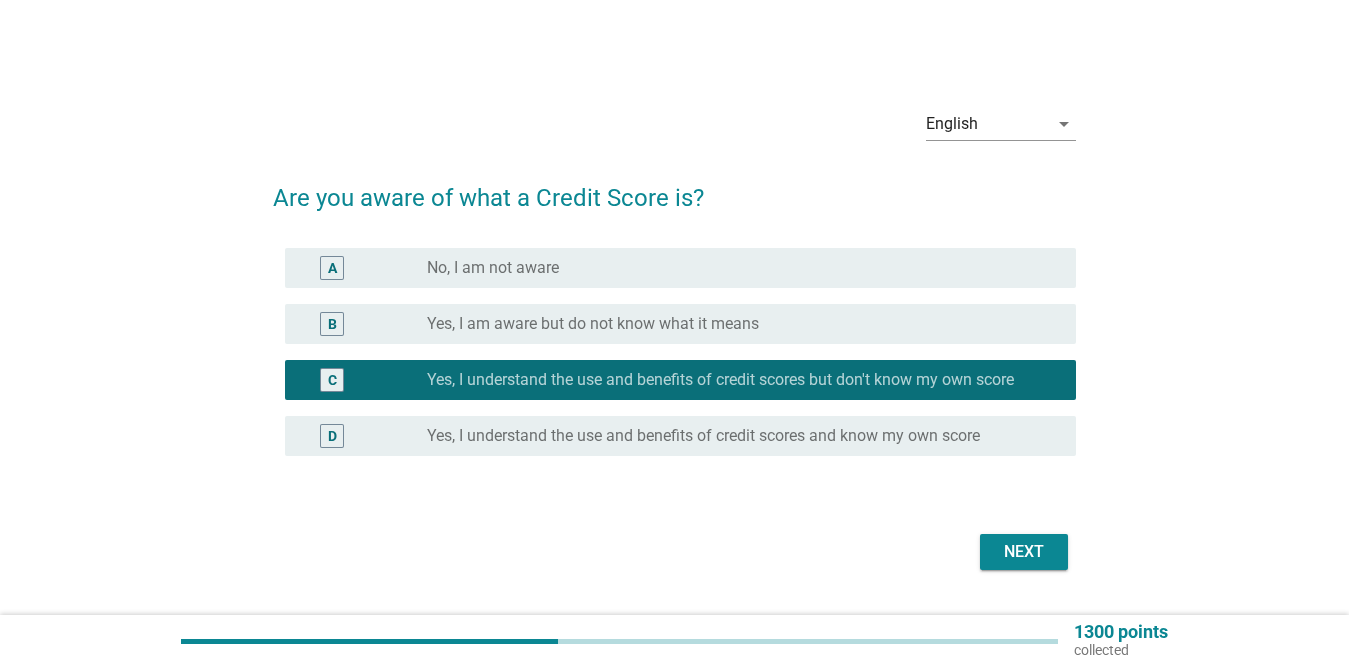 click on "Next" at bounding box center (1024, 552) 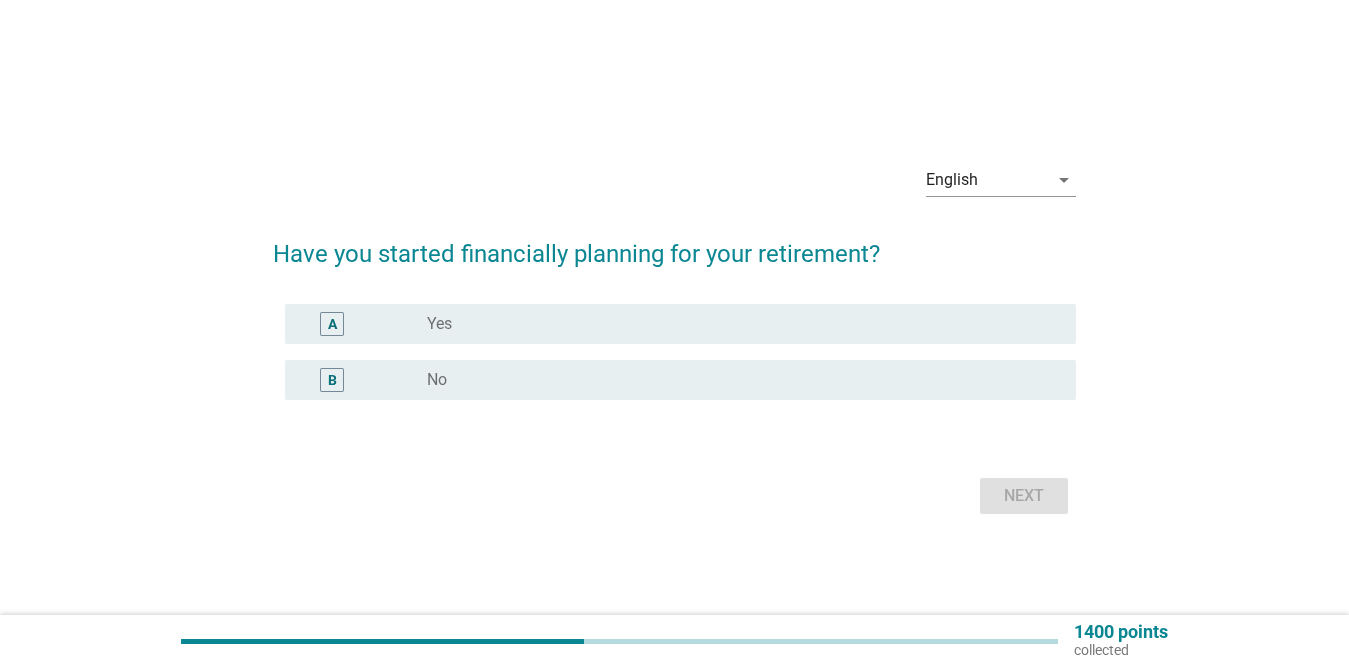click on "radio_button_unchecked Yes" at bounding box center [735, 324] 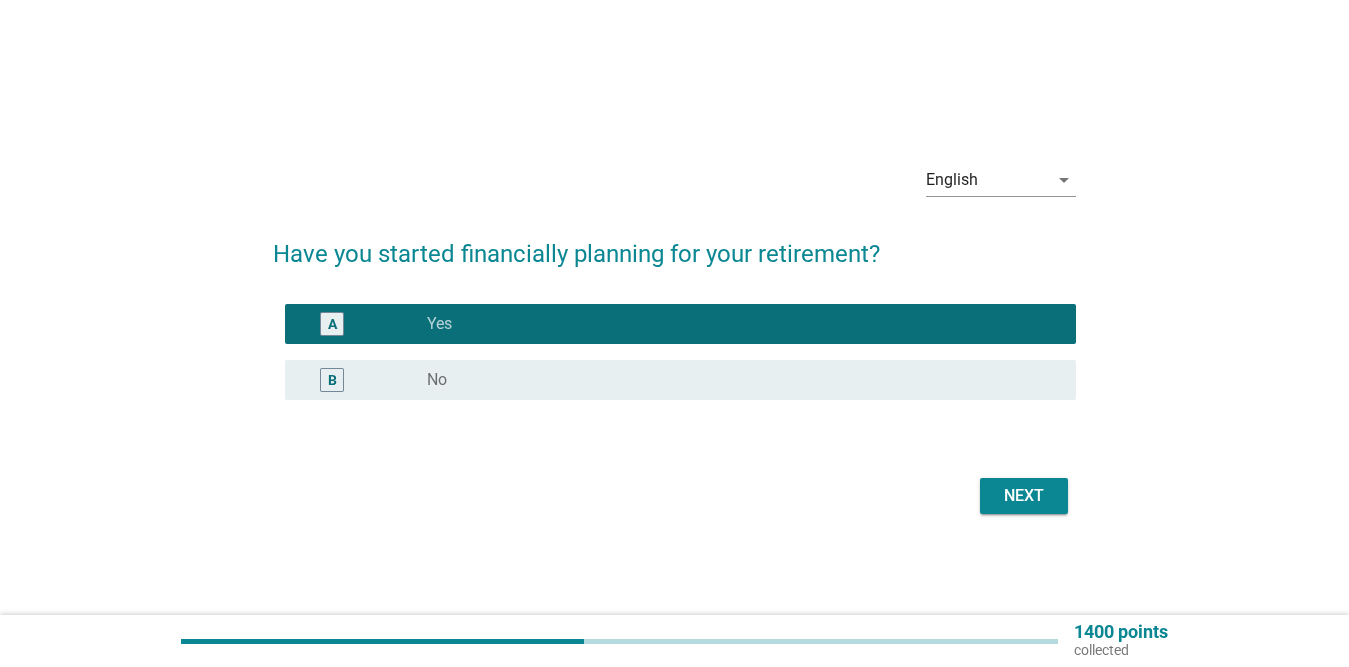 click on "Next" at bounding box center [1024, 496] 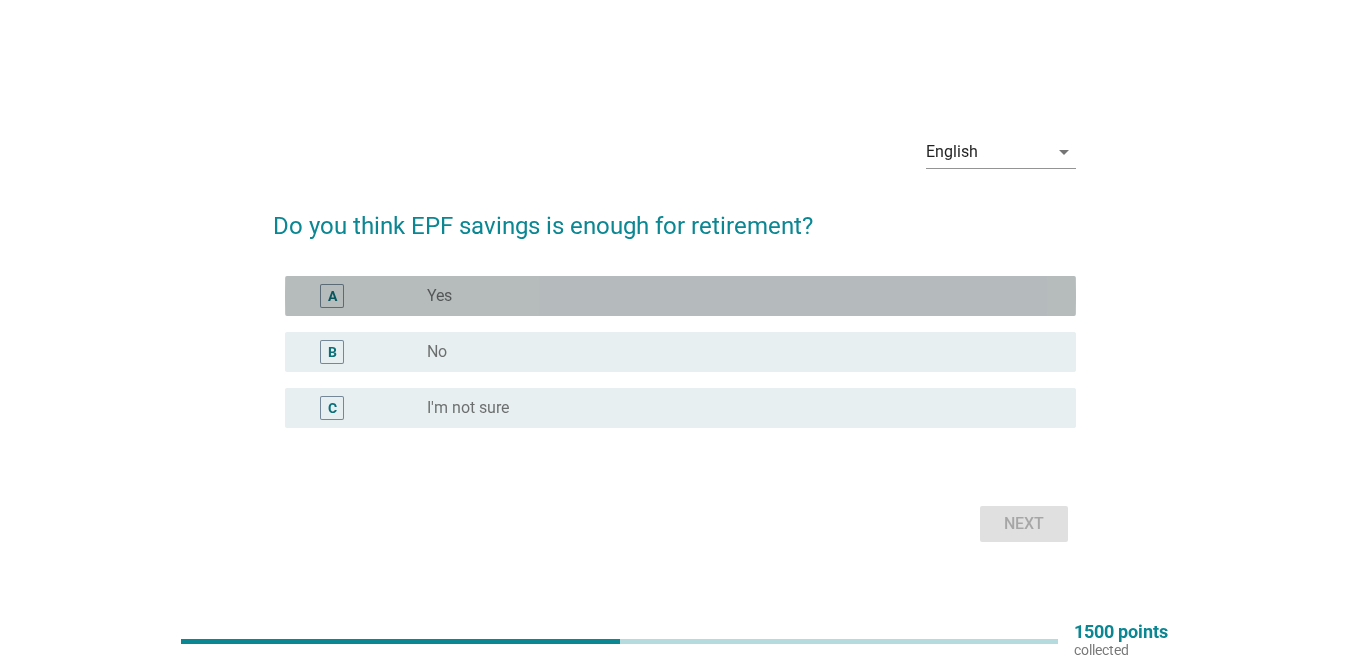 click on "radio_button_unchecked Yes" at bounding box center [735, 296] 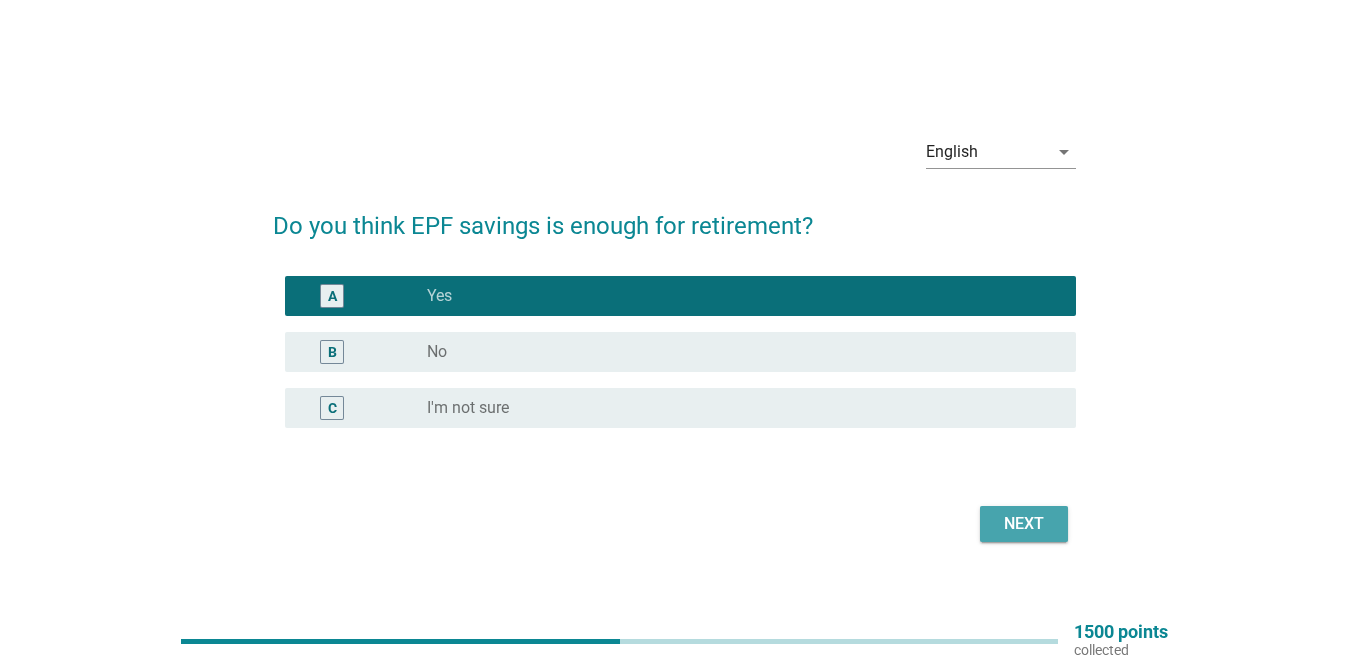 click on "Next" at bounding box center [1024, 524] 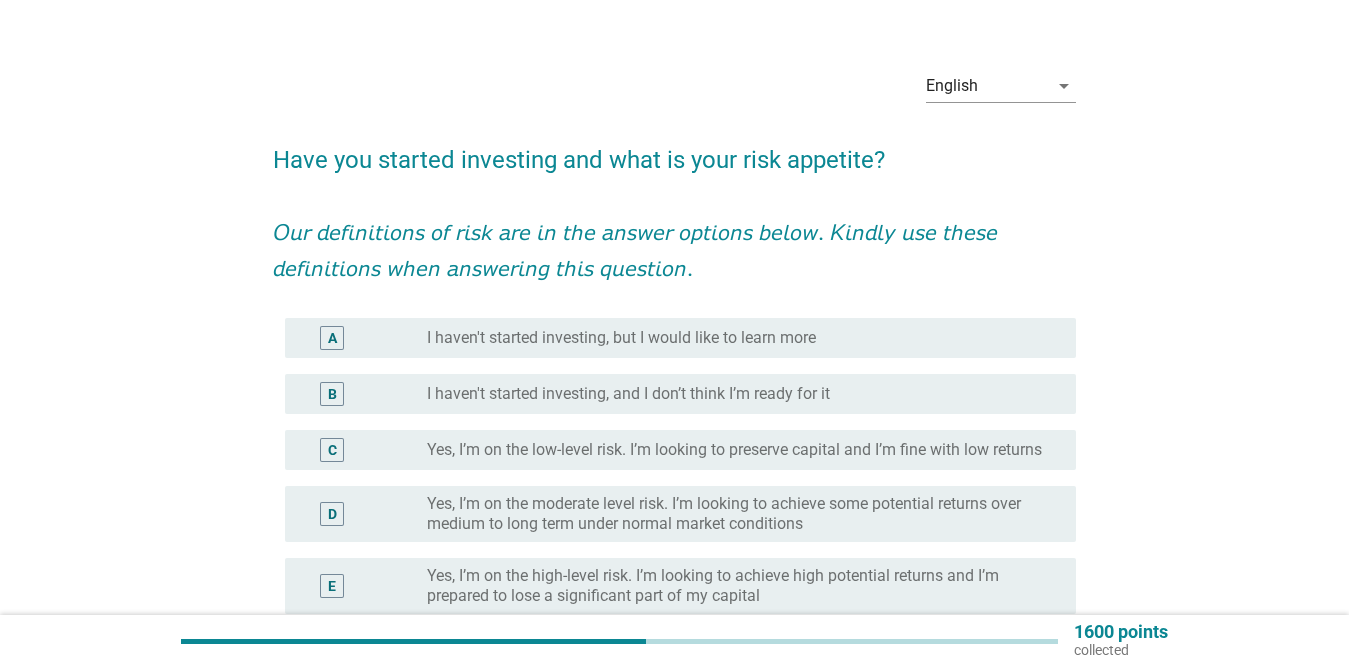 scroll, scrollTop: 100, scrollLeft: 0, axis: vertical 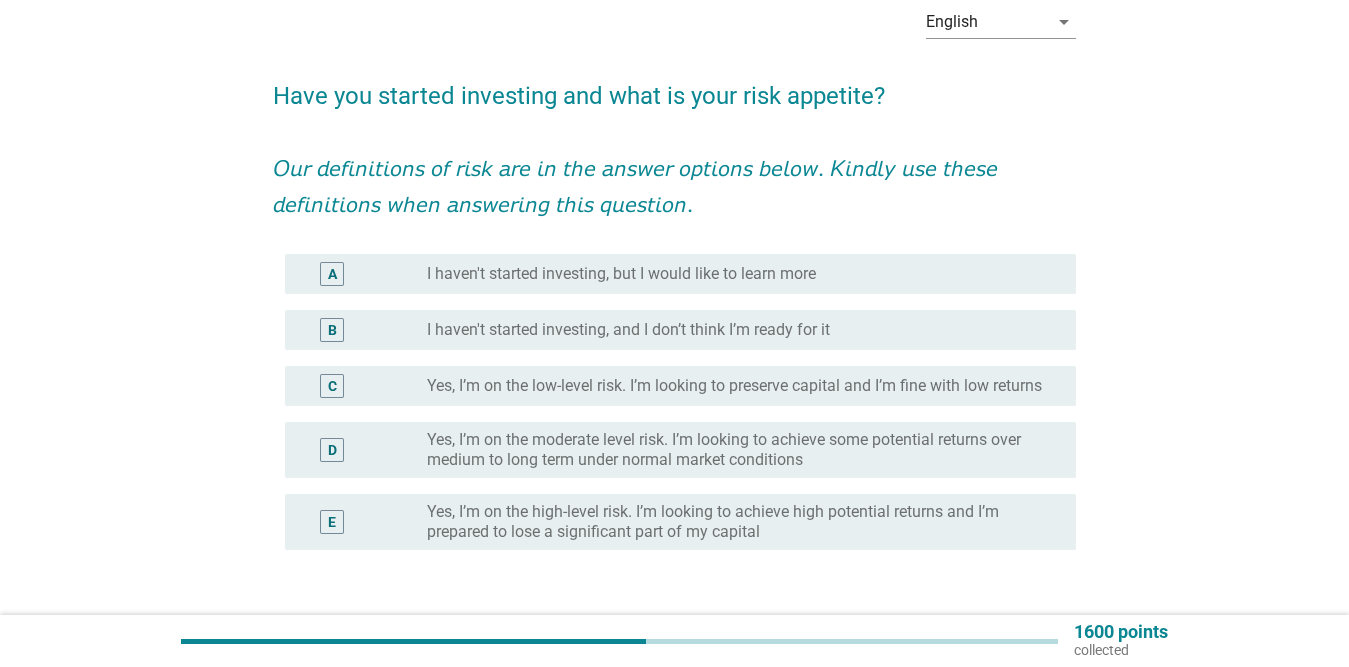 click on "Yes, I’m on the moderate level risk. I’m looking to achieve some potential returns over medium to long term under normal market conditions" at bounding box center (735, 450) 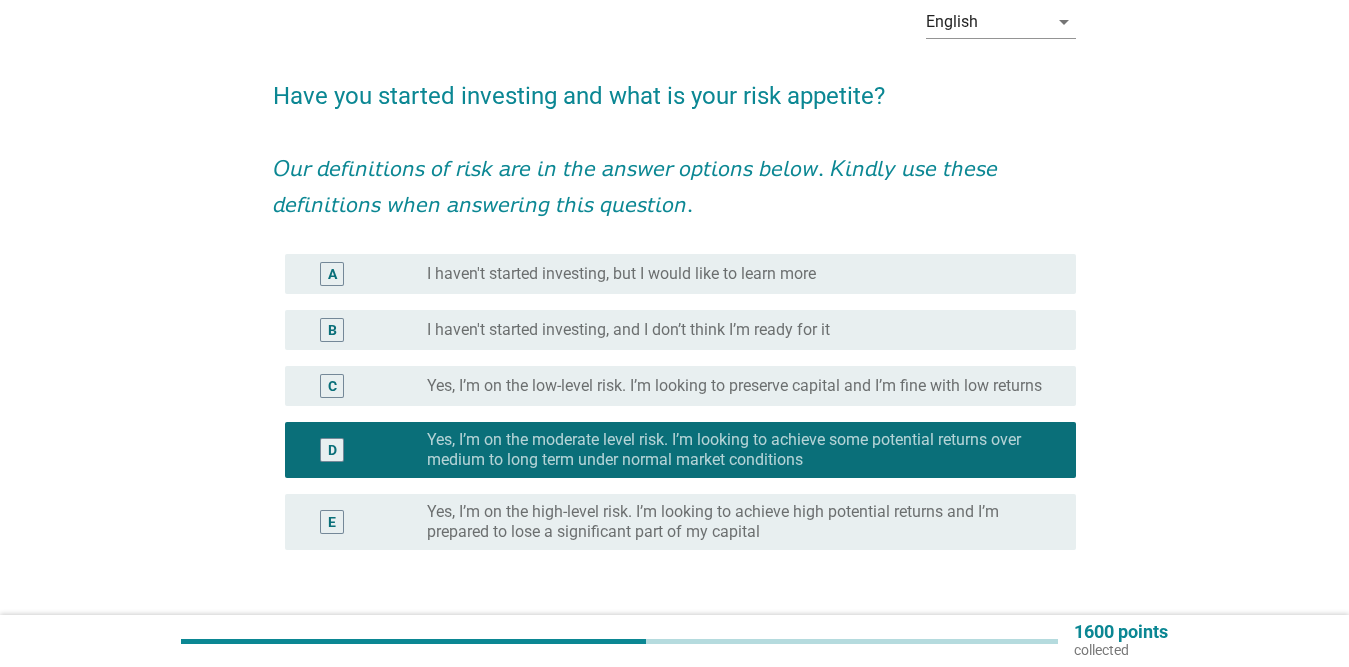 click on "A     radio_button_unchecked I haven't started investing, but I would like to learn more" at bounding box center (680, 274) 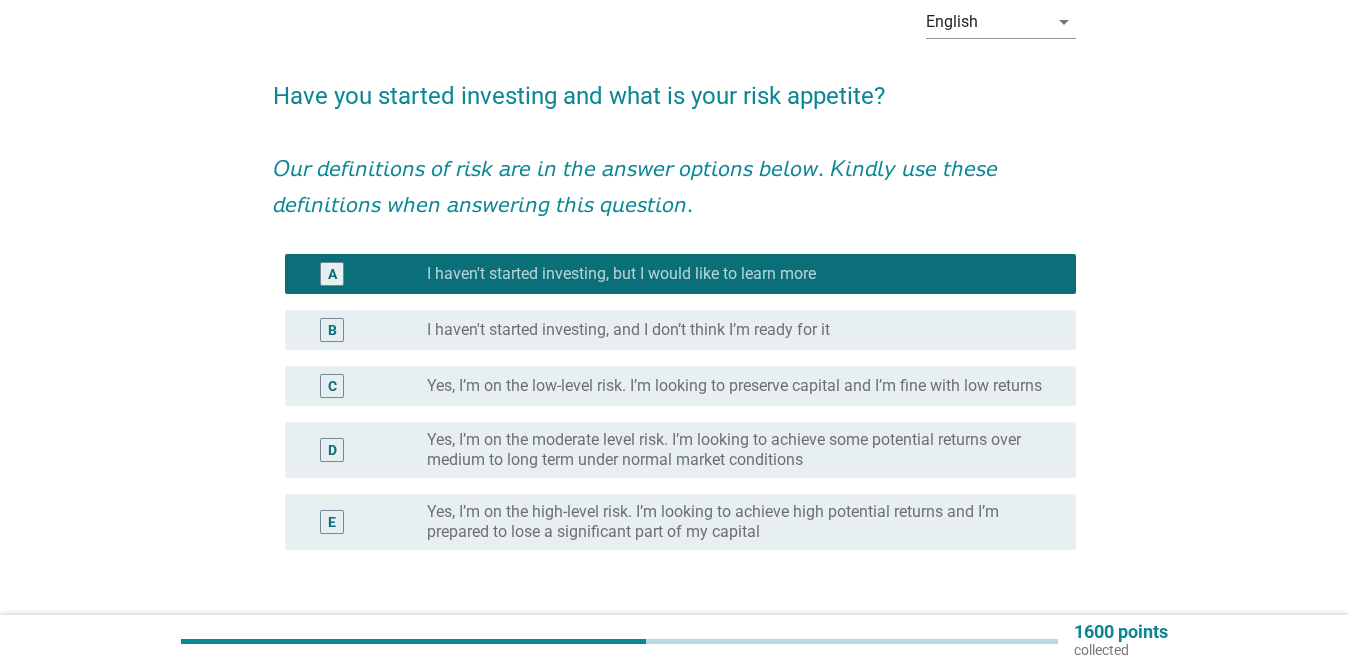 click on "Yes, I’m on the moderate level risk. I’m looking to achieve some potential returns over medium to long term under normal market conditions" at bounding box center (735, 450) 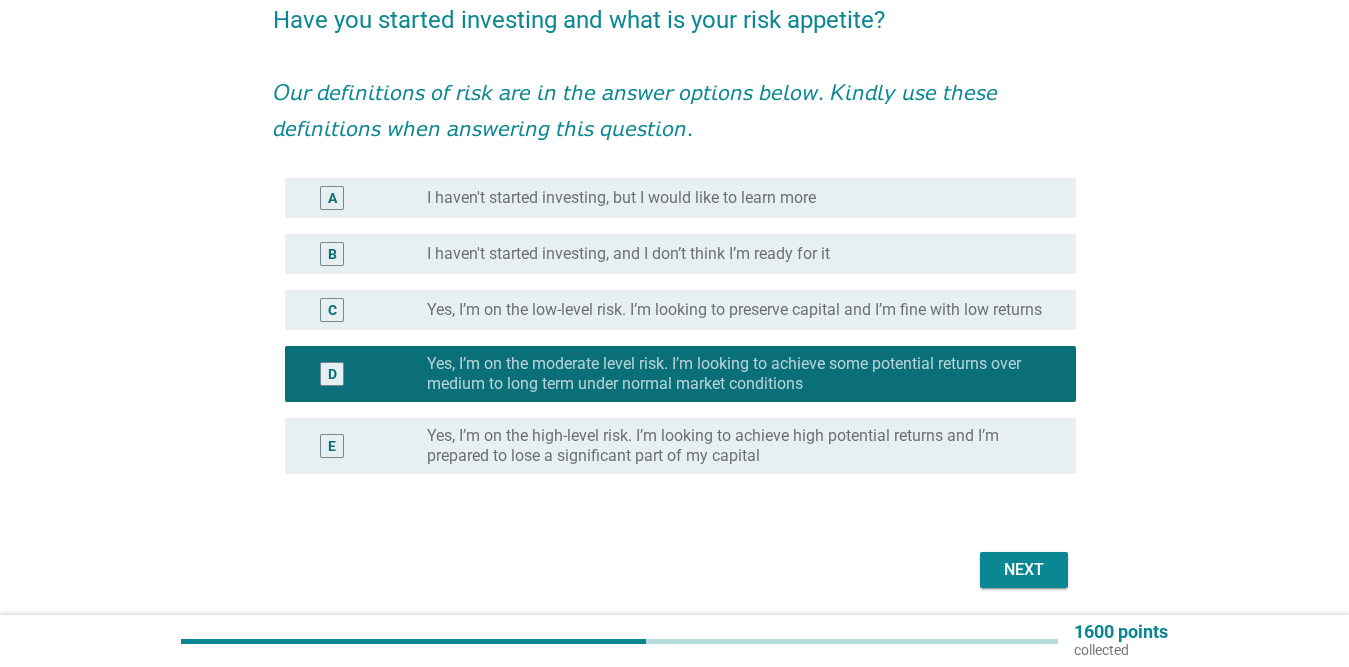 scroll, scrollTop: 245, scrollLeft: 0, axis: vertical 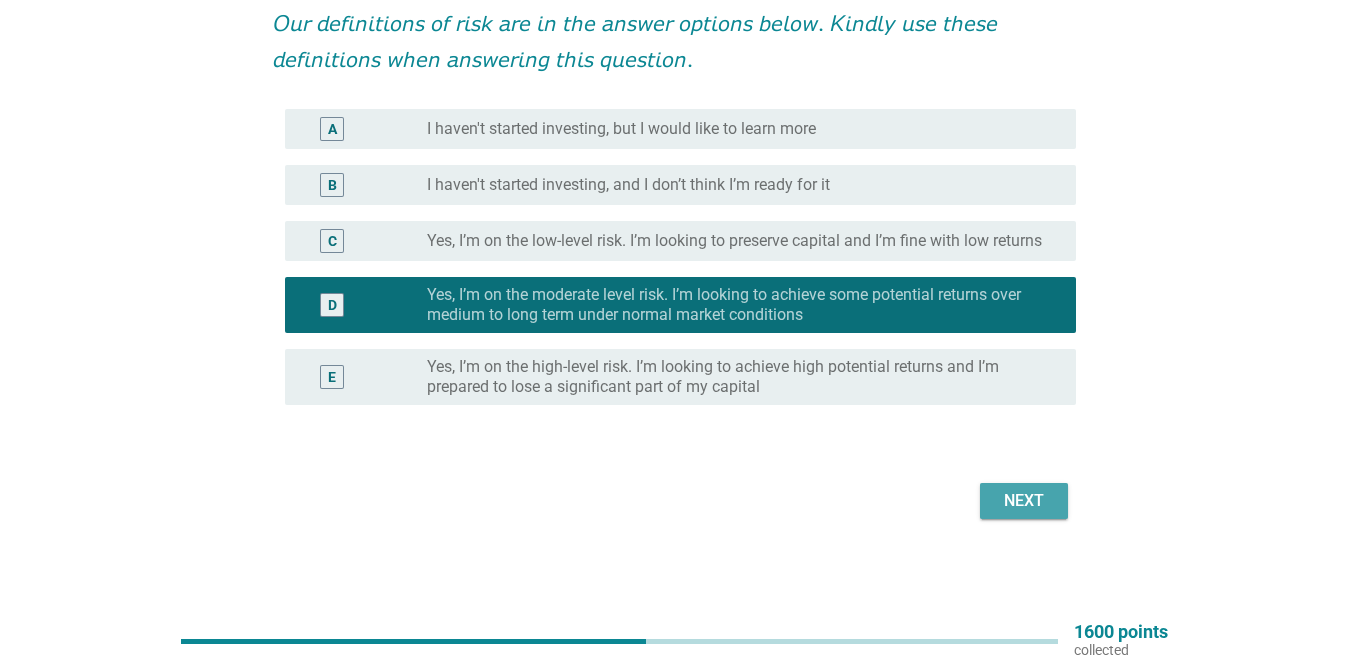 click on "Next" at bounding box center (1024, 501) 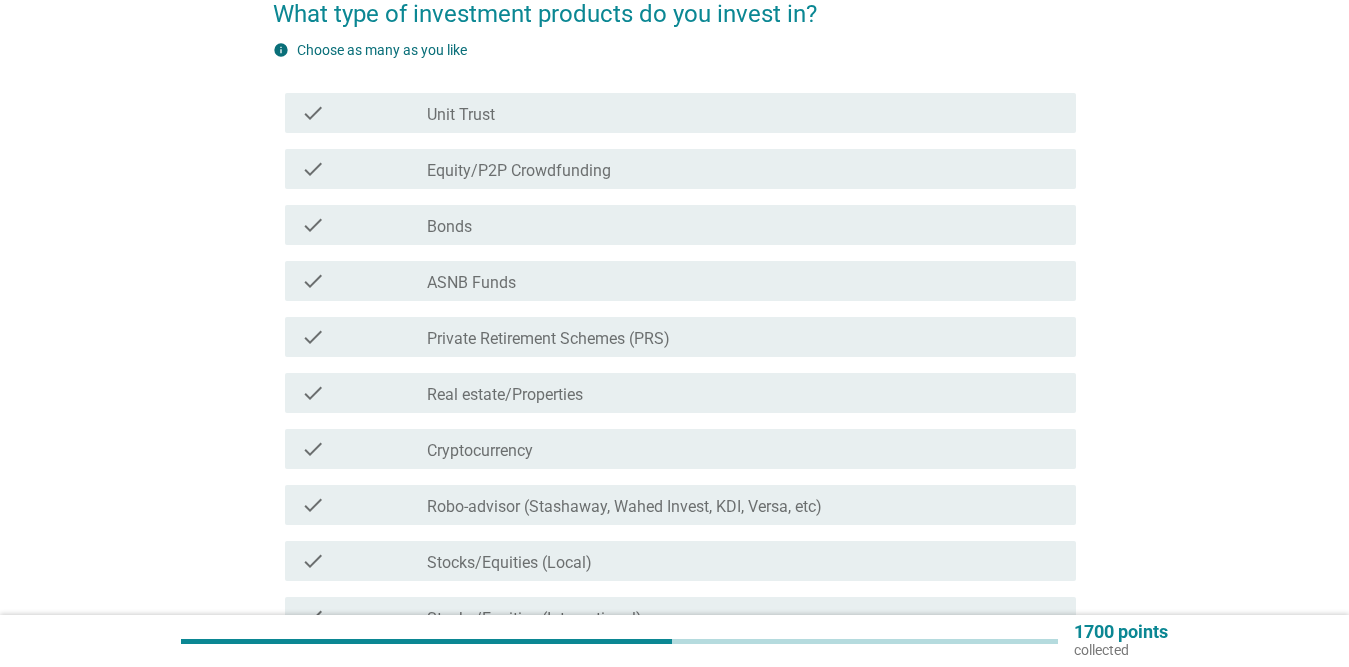 scroll, scrollTop: 200, scrollLeft: 0, axis: vertical 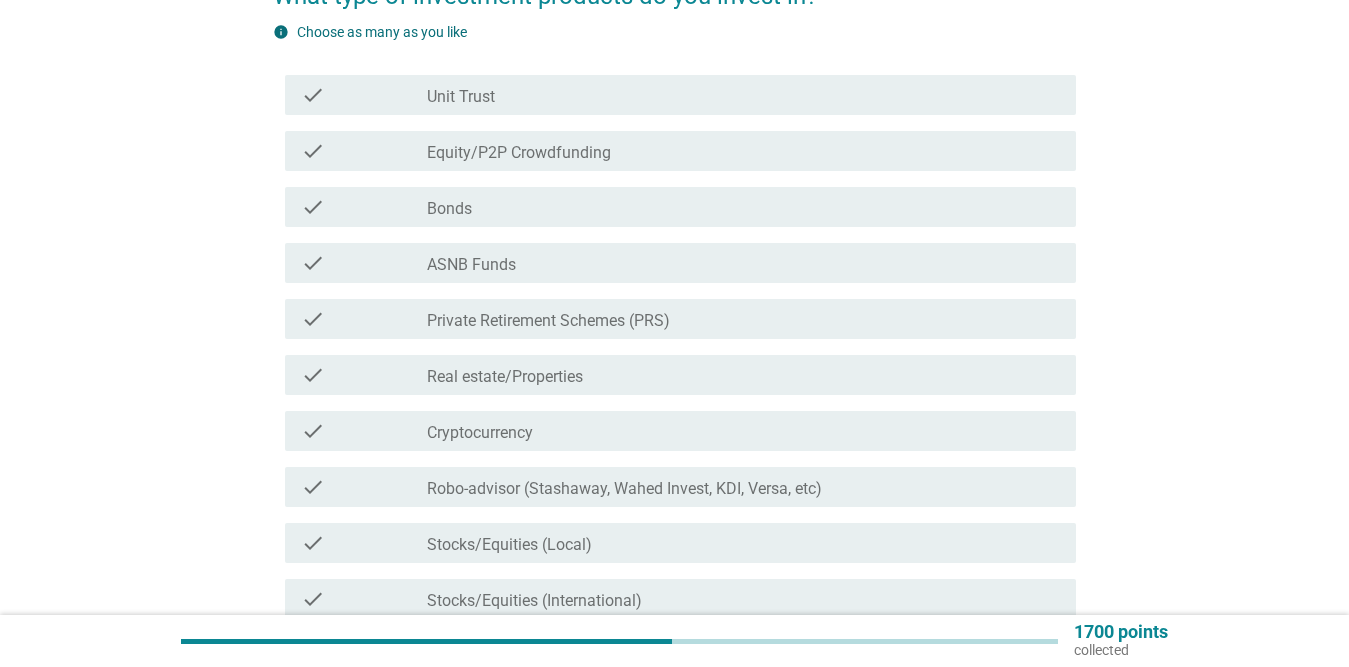 click on "check_box_outline_blank ASNB Funds" at bounding box center [743, 263] 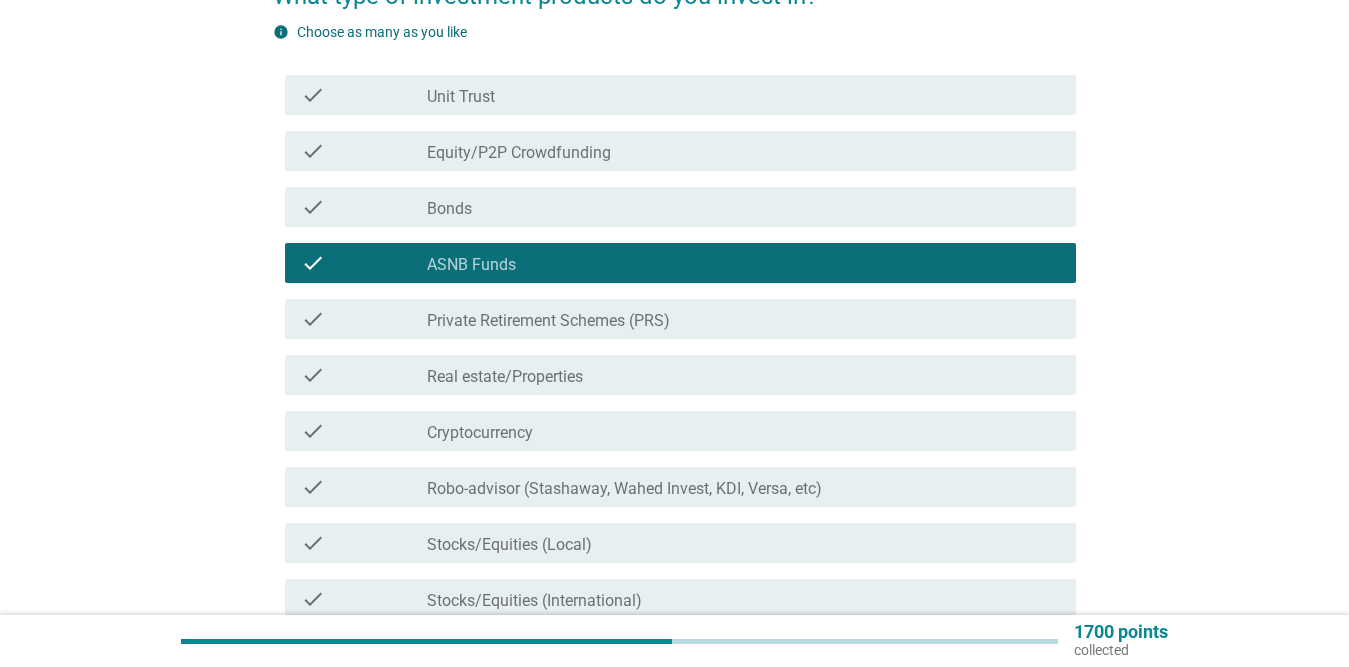 click on "check     check_box_outline_blank Unit Trust" at bounding box center (680, 95) 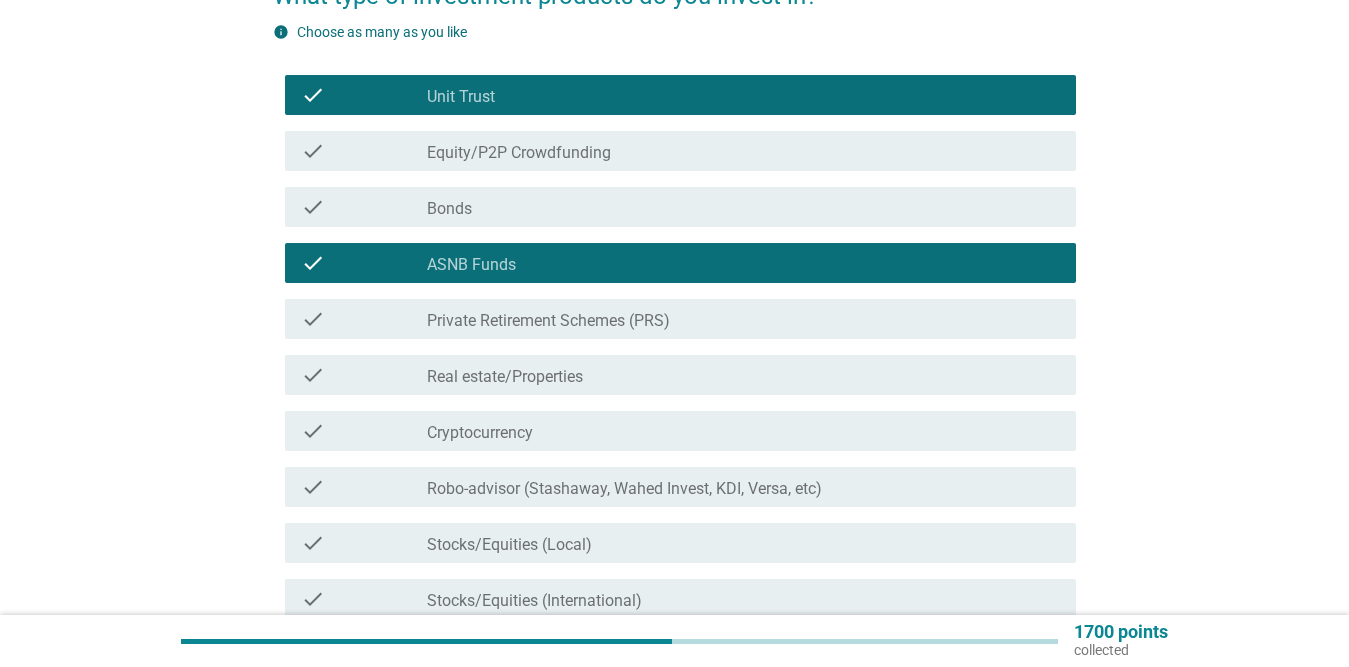 click on "check_box_outline_blank Real estate/Properties" at bounding box center [743, 375] 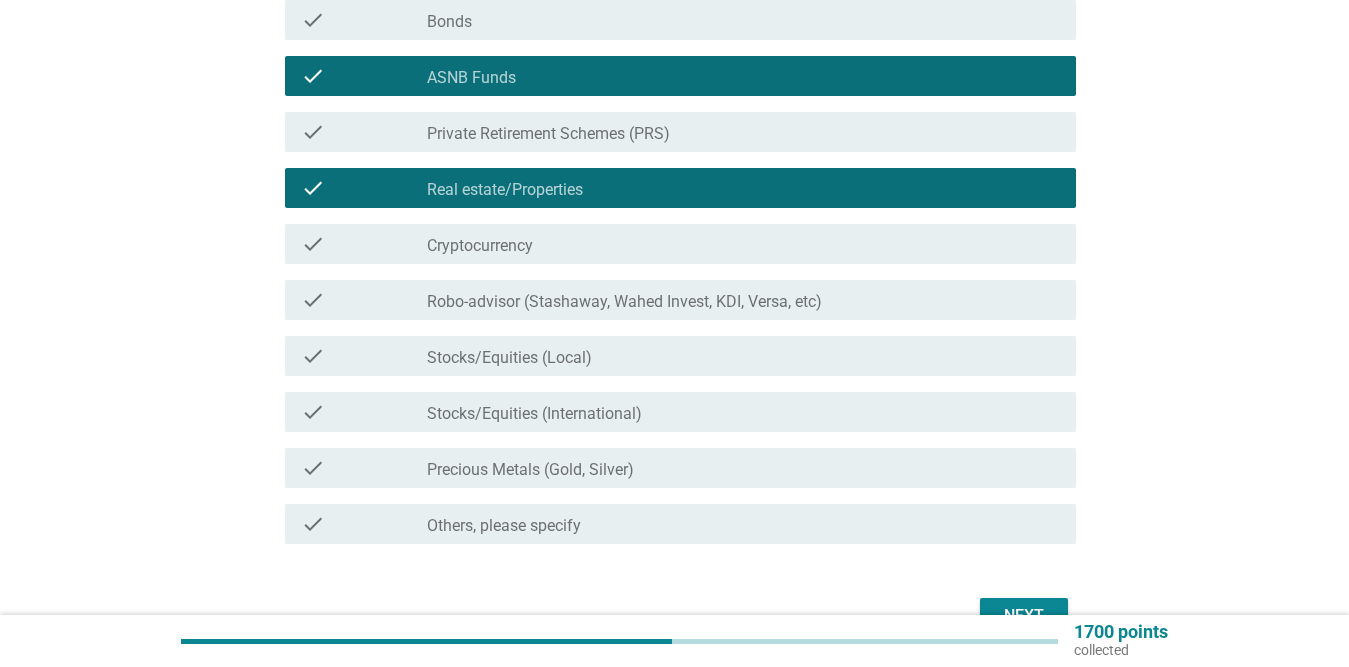 scroll, scrollTop: 400, scrollLeft: 0, axis: vertical 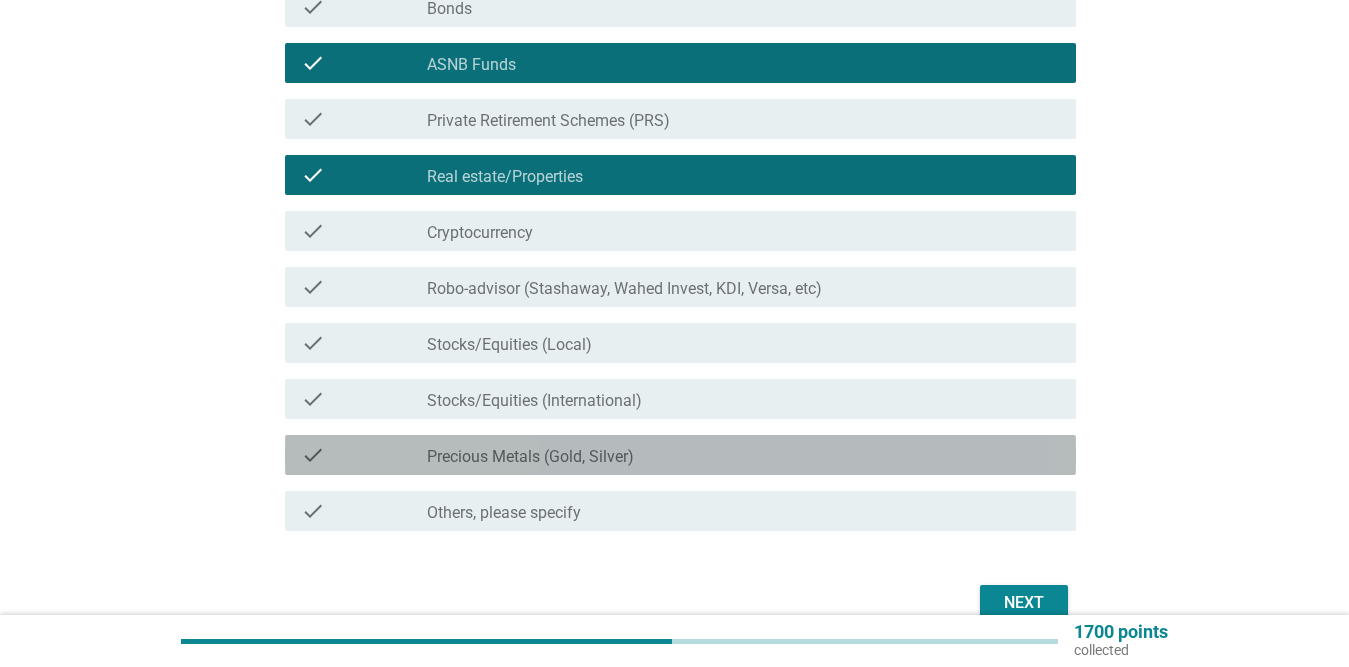 click on "check     check_box_outline_blank Precious Metals (Gold, Silver)" at bounding box center [680, 455] 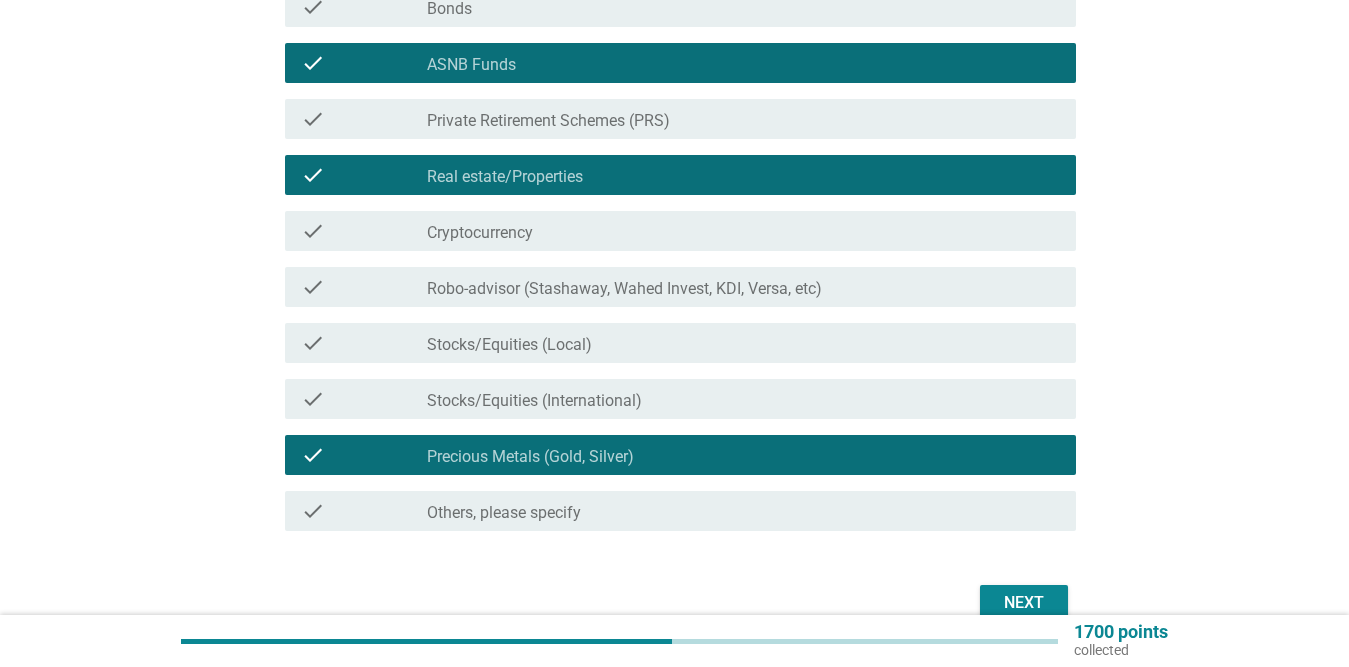 scroll, scrollTop: 502, scrollLeft: 0, axis: vertical 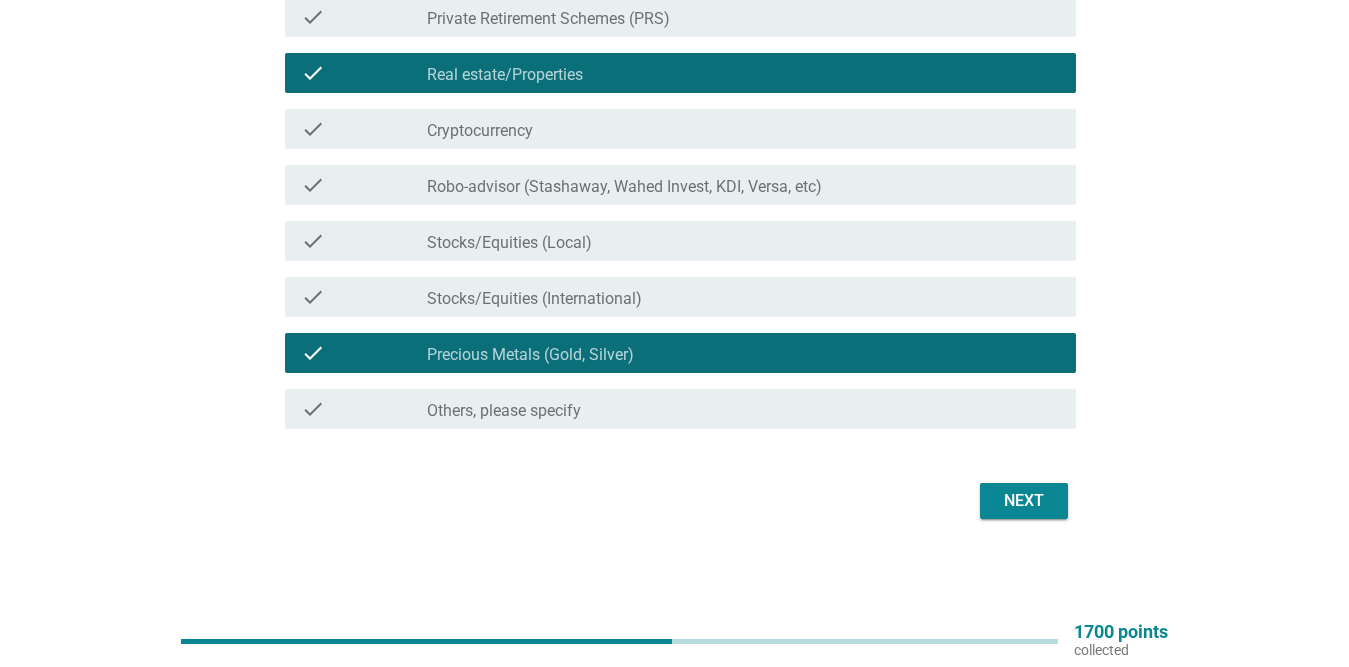 click on "Next" at bounding box center (1024, 501) 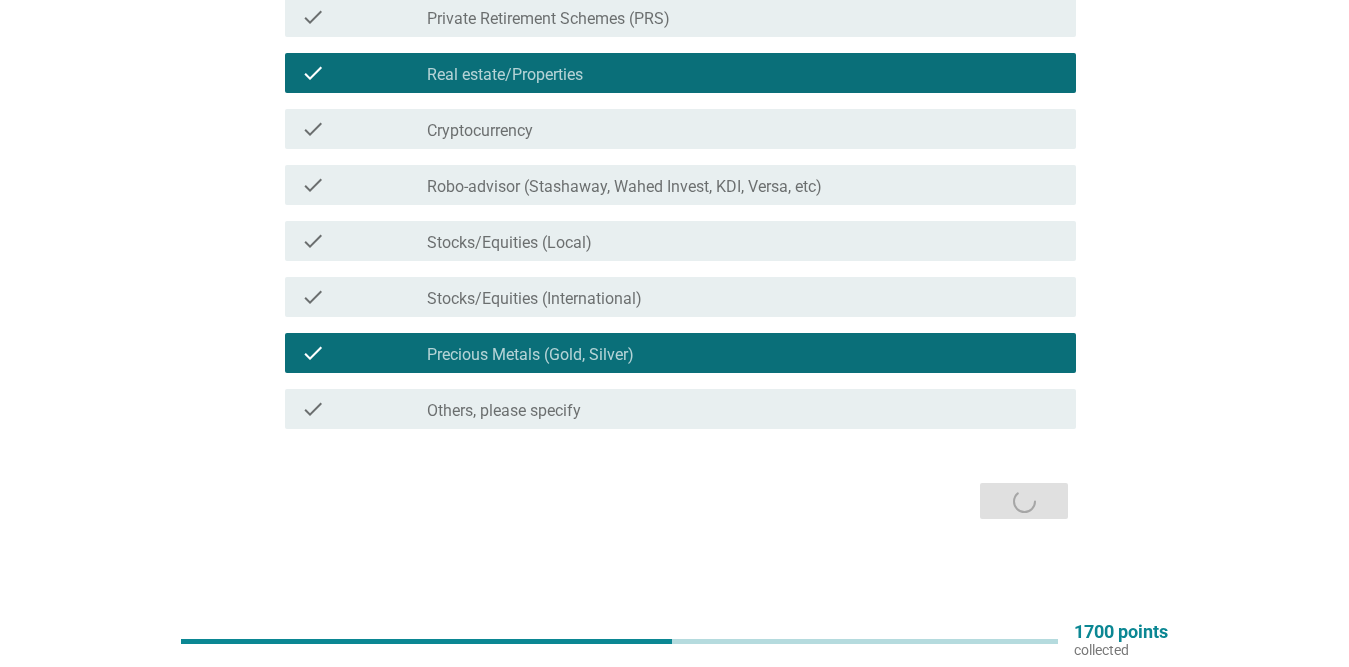 scroll, scrollTop: 0, scrollLeft: 0, axis: both 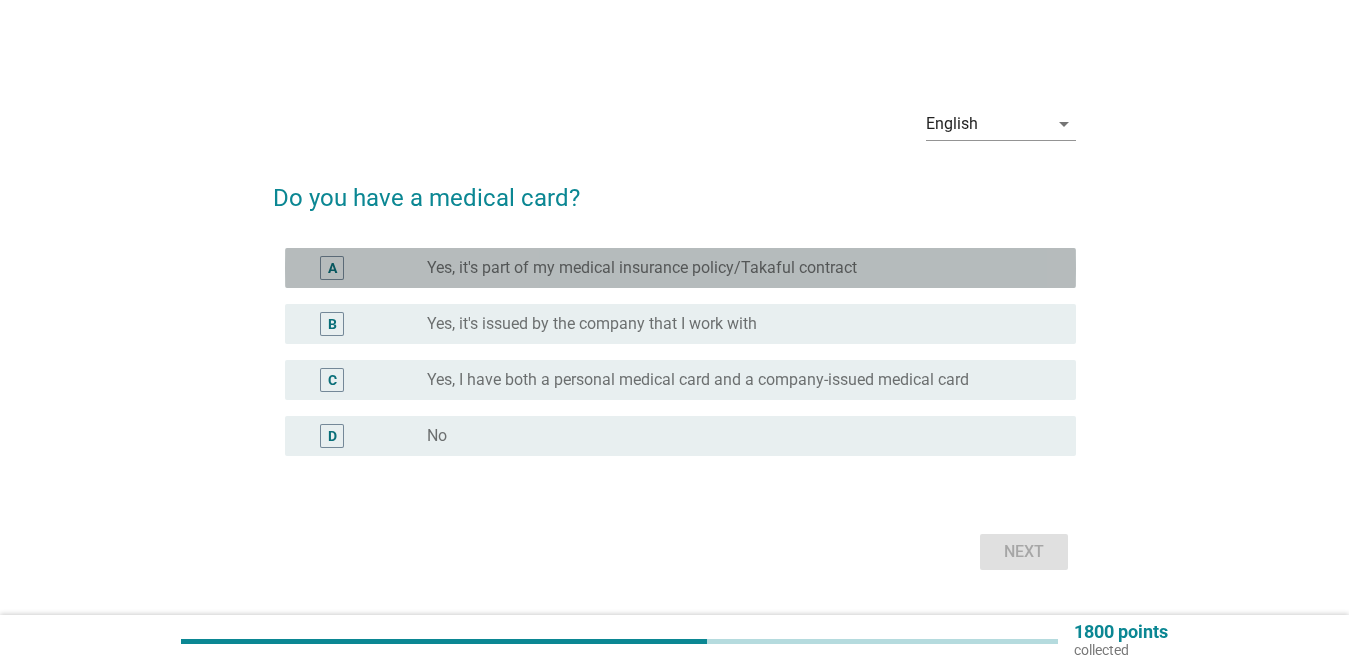 click on "Yes, it's part of my medical insurance policy/Takaful contract" at bounding box center (642, 268) 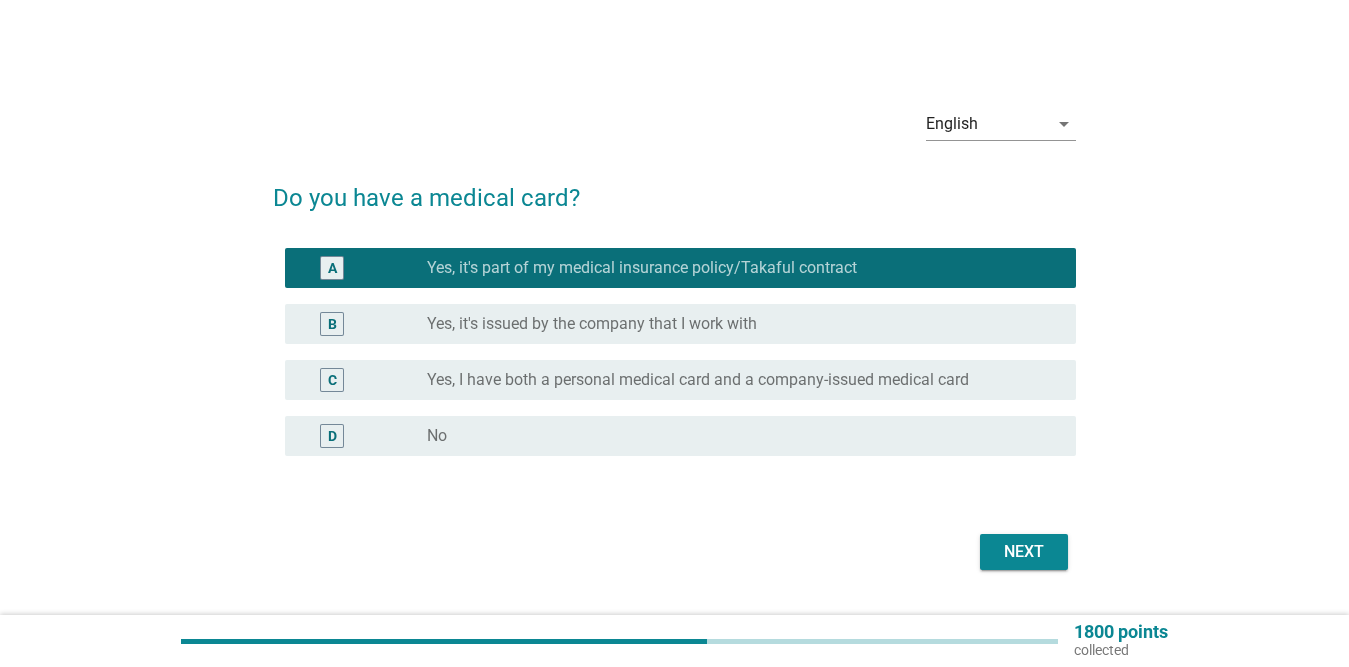 click on "Next" at bounding box center (1024, 552) 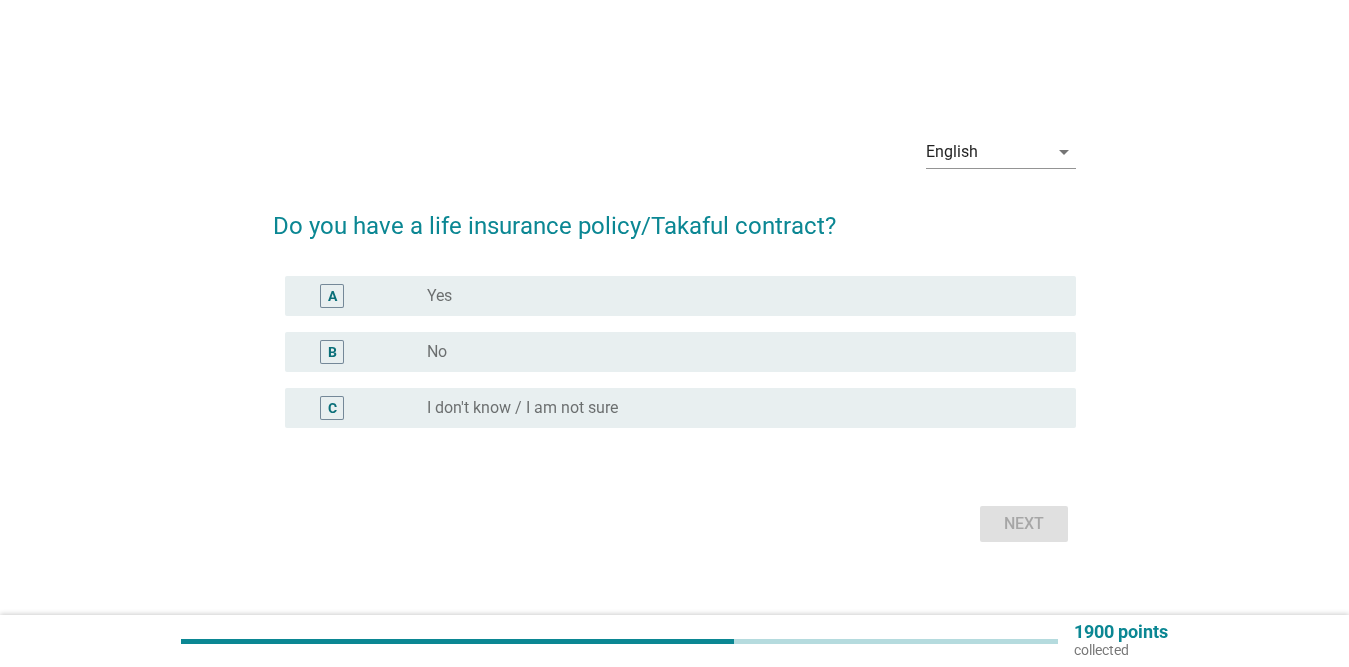 click on "radio_button_unchecked Yes" at bounding box center [735, 296] 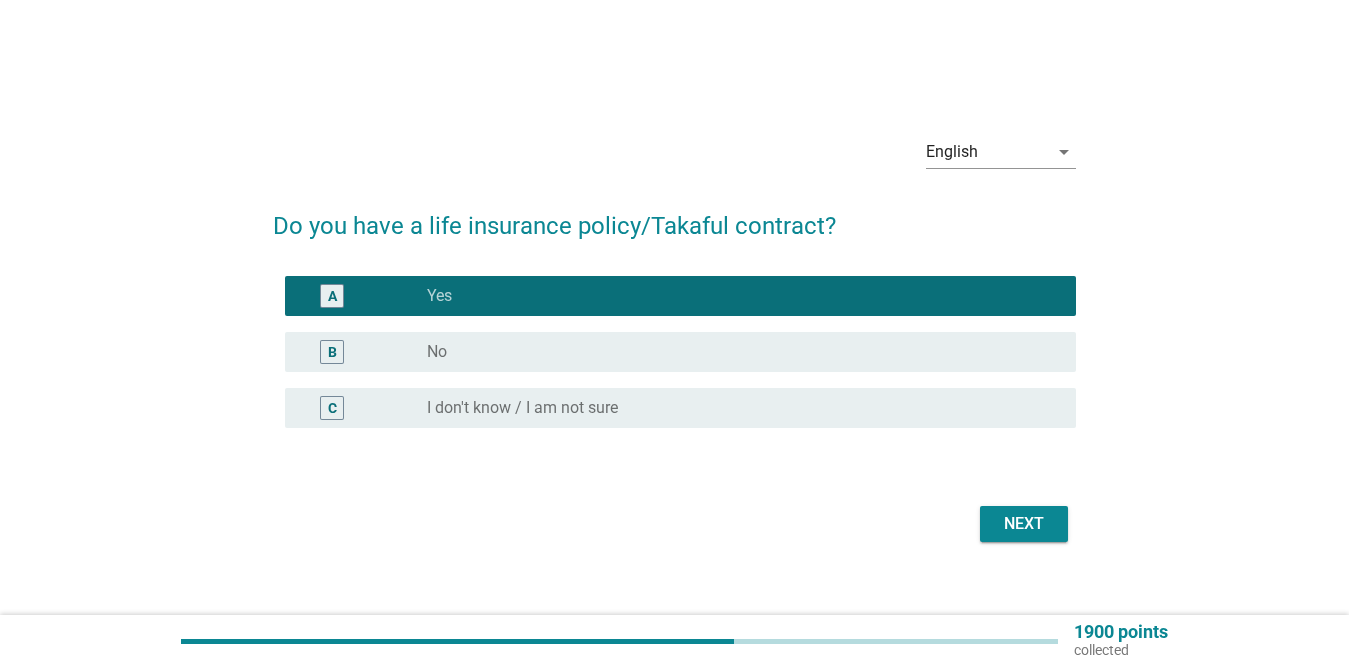 click on "Next" at bounding box center (1024, 524) 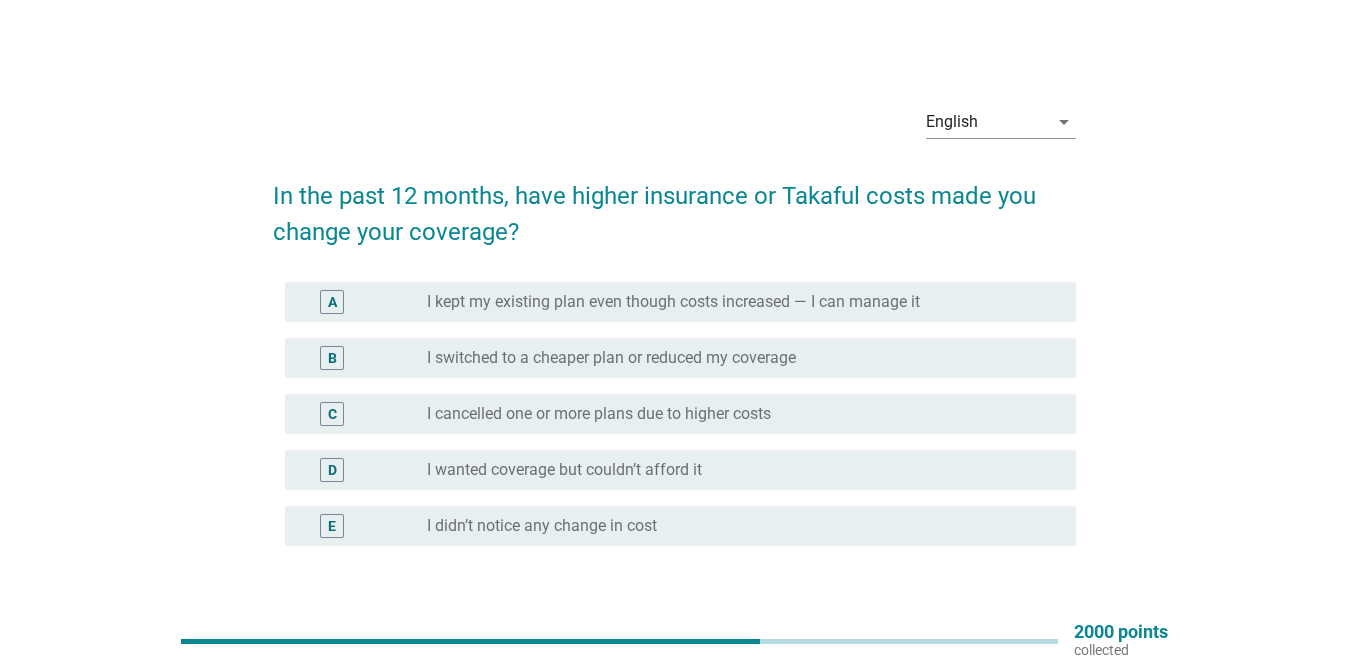 click on "I kept my existing plan even though costs increased — I can manage it" at bounding box center (673, 302) 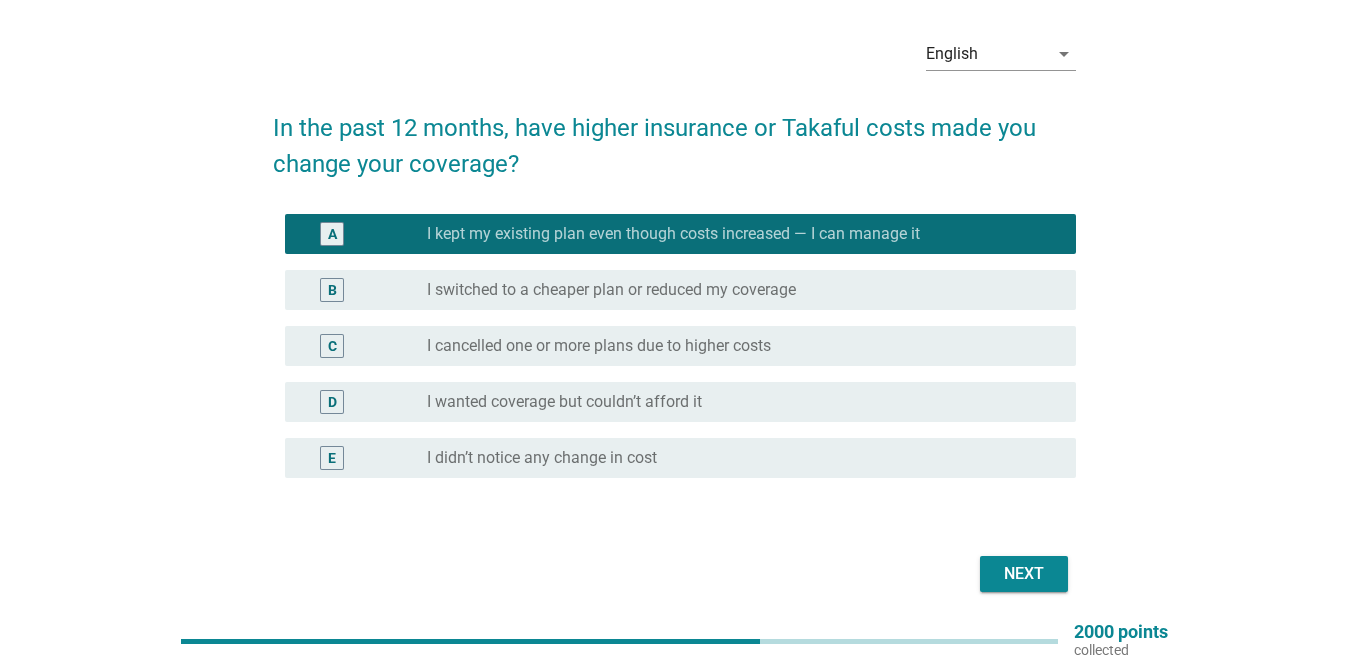 scroll, scrollTop: 141, scrollLeft: 0, axis: vertical 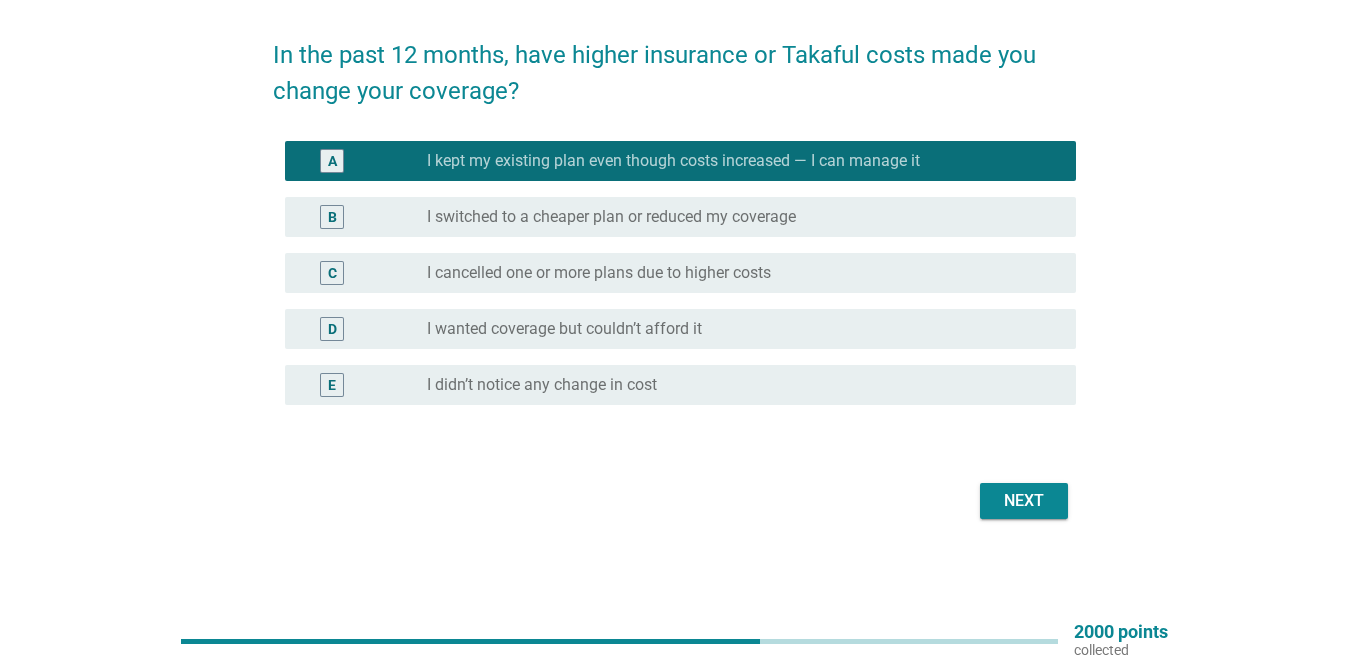 click on "Next" at bounding box center [1024, 501] 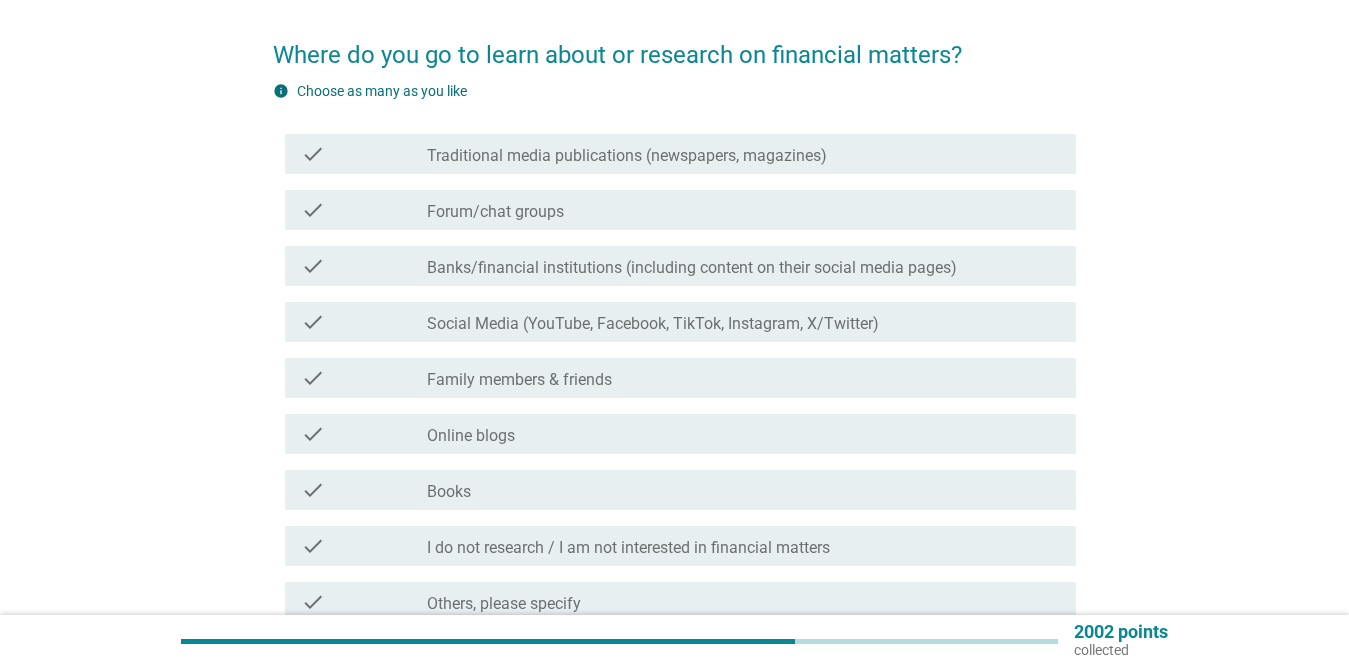 scroll, scrollTop: 0, scrollLeft: 0, axis: both 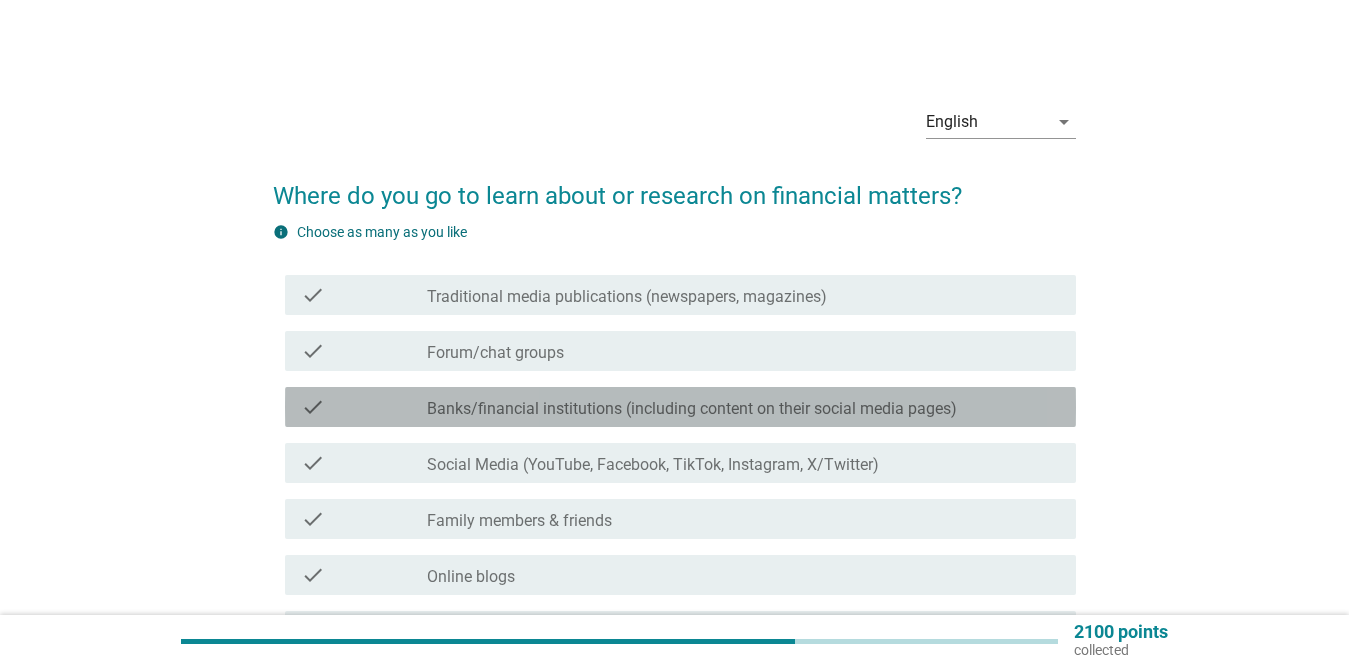 click on "Banks/financial institutions (including content on their social media pages)" at bounding box center (692, 409) 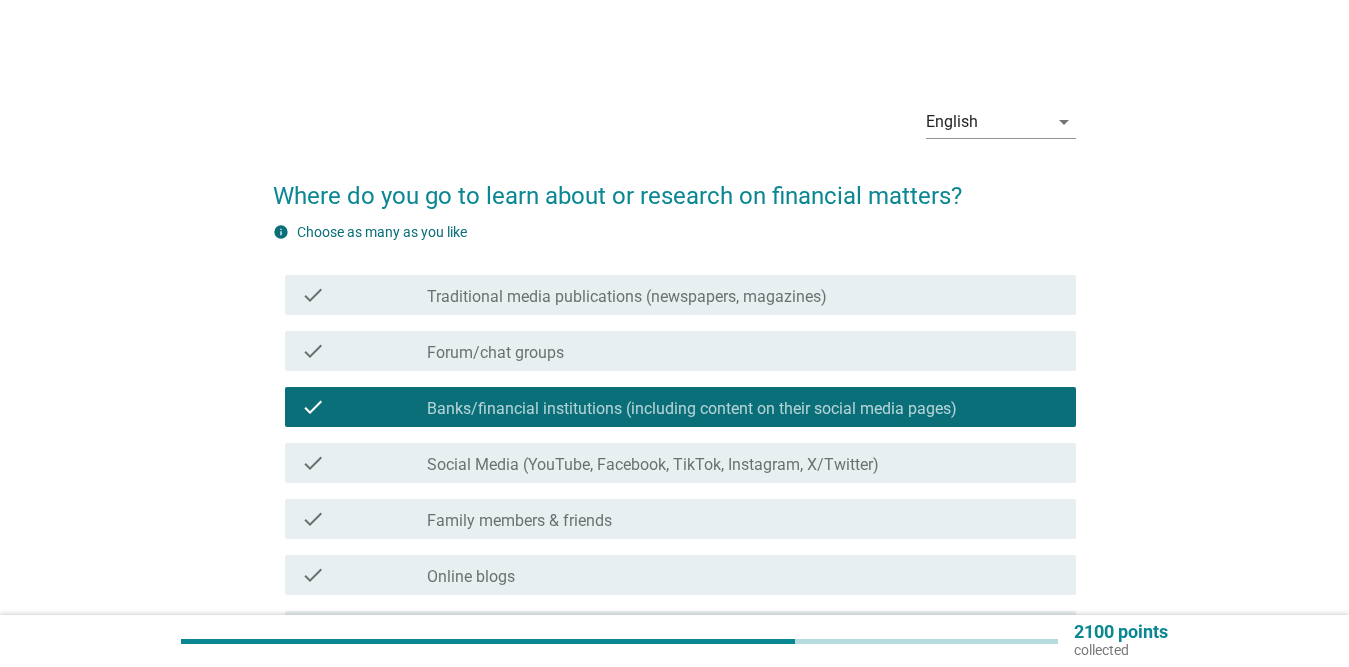 click on "Social Media (YouTube, Facebook, TikTok, Instagram, X/Twitter)" at bounding box center [653, 465] 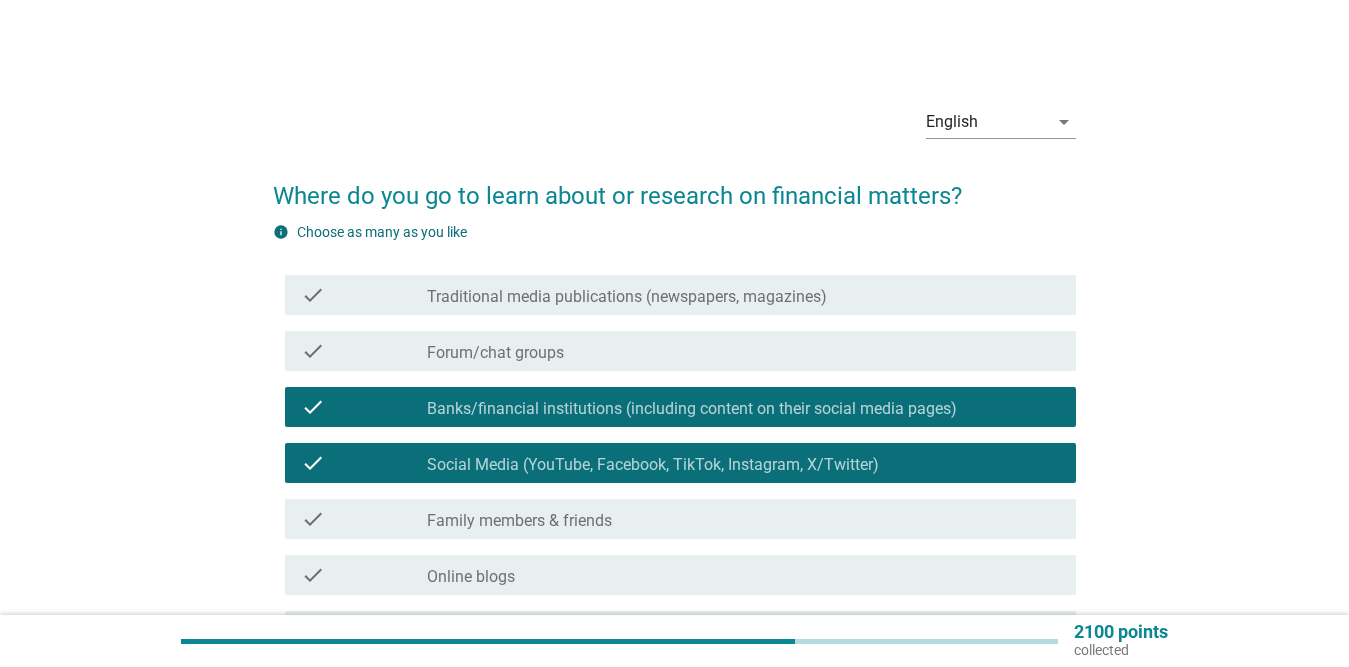 click on "check_box_outline_blank Family members & friends" at bounding box center [743, 519] 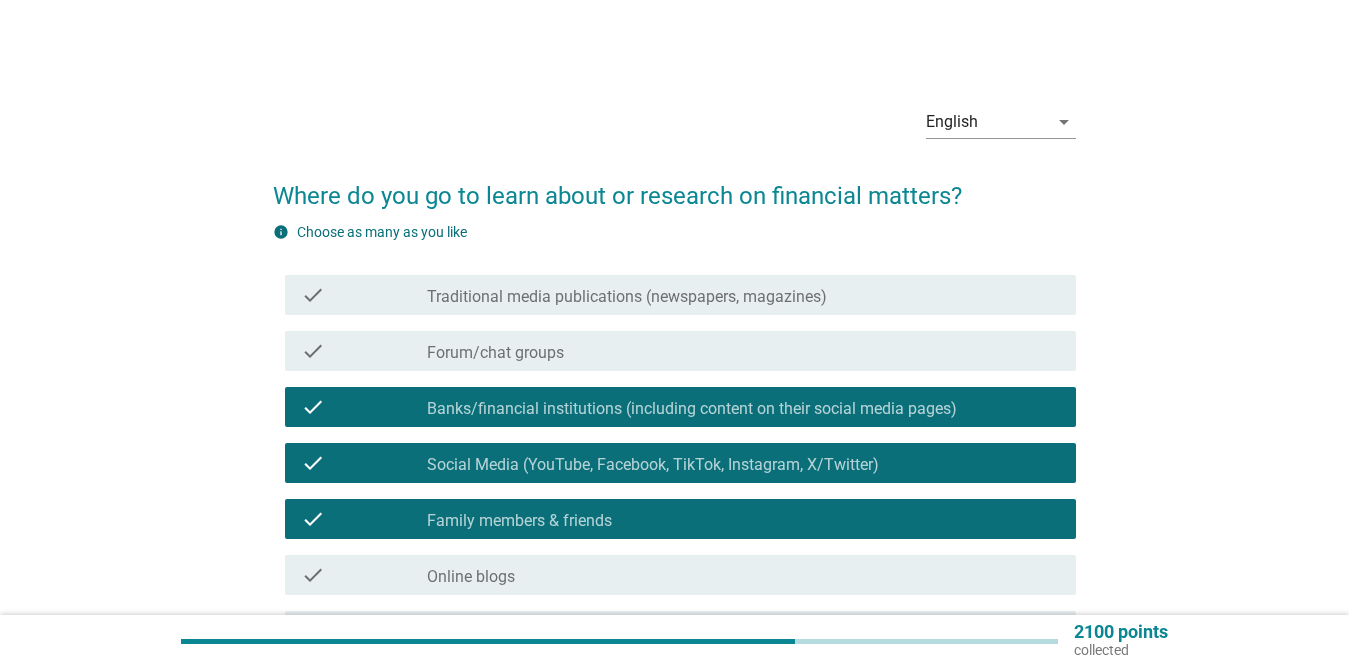 click on "check     check_box_outline_blank Forum/chat groups" at bounding box center (680, 351) 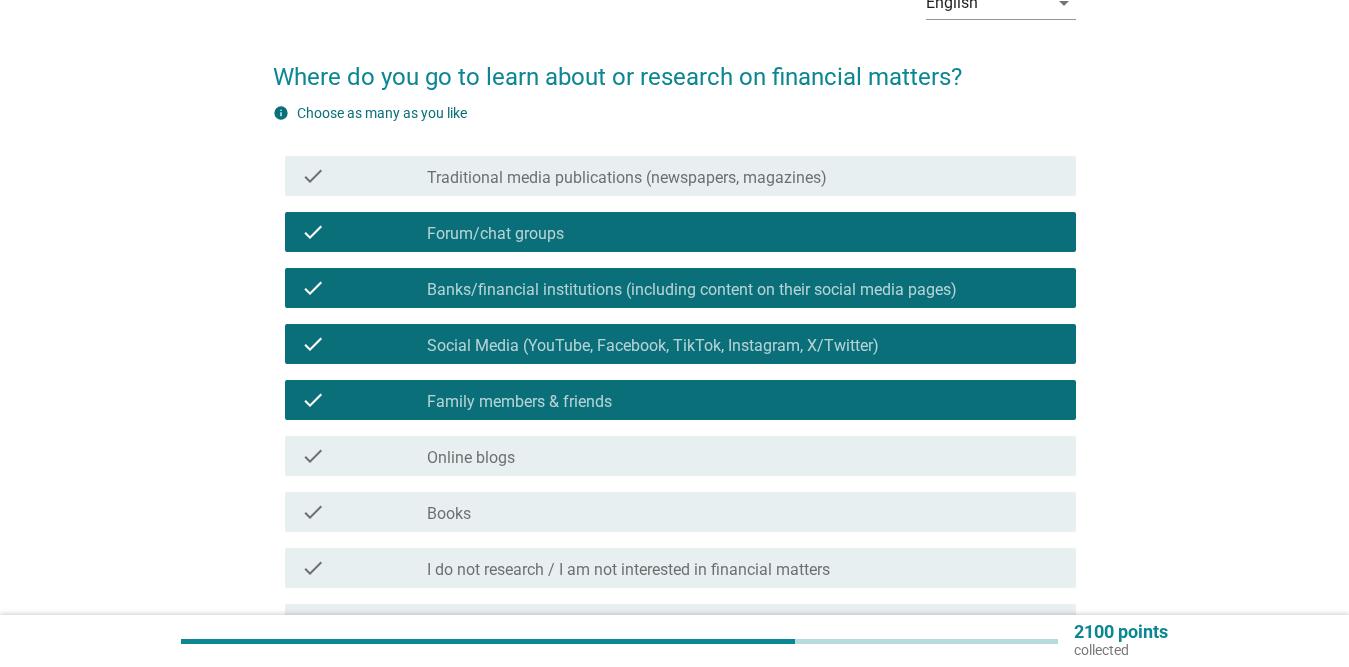 scroll, scrollTop: 300, scrollLeft: 0, axis: vertical 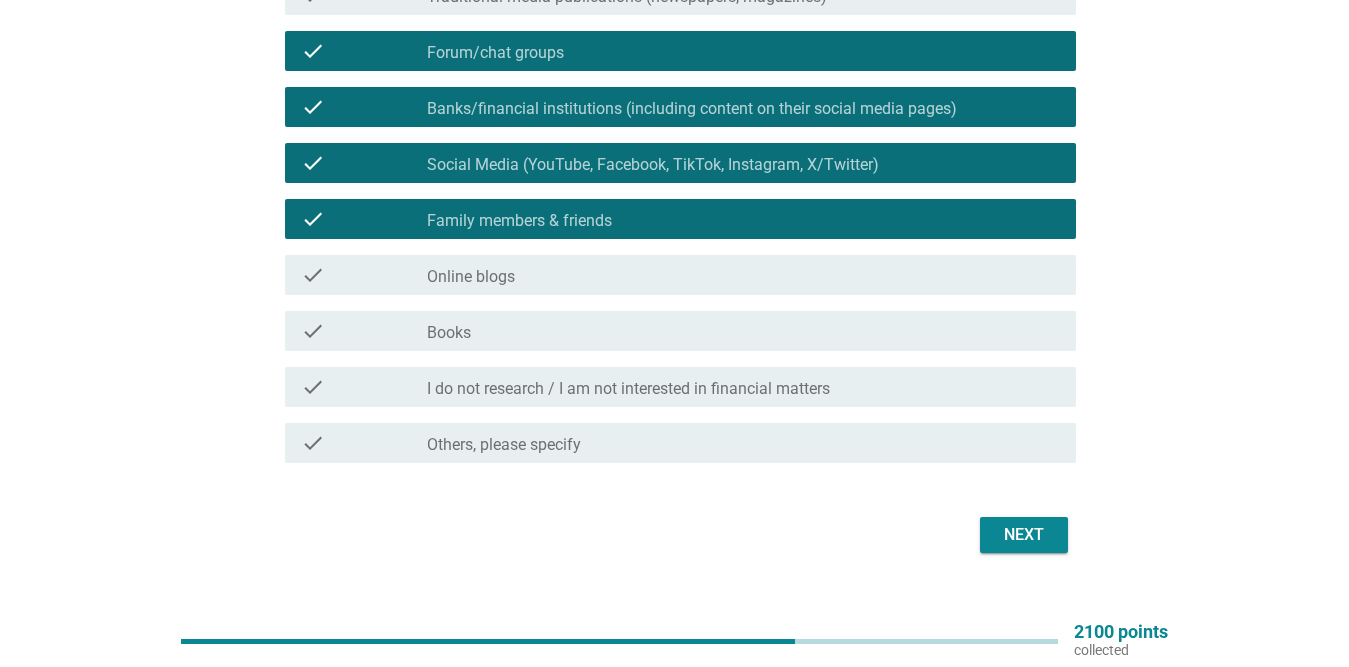 click on "check_box_outline_blank Books" at bounding box center (743, 331) 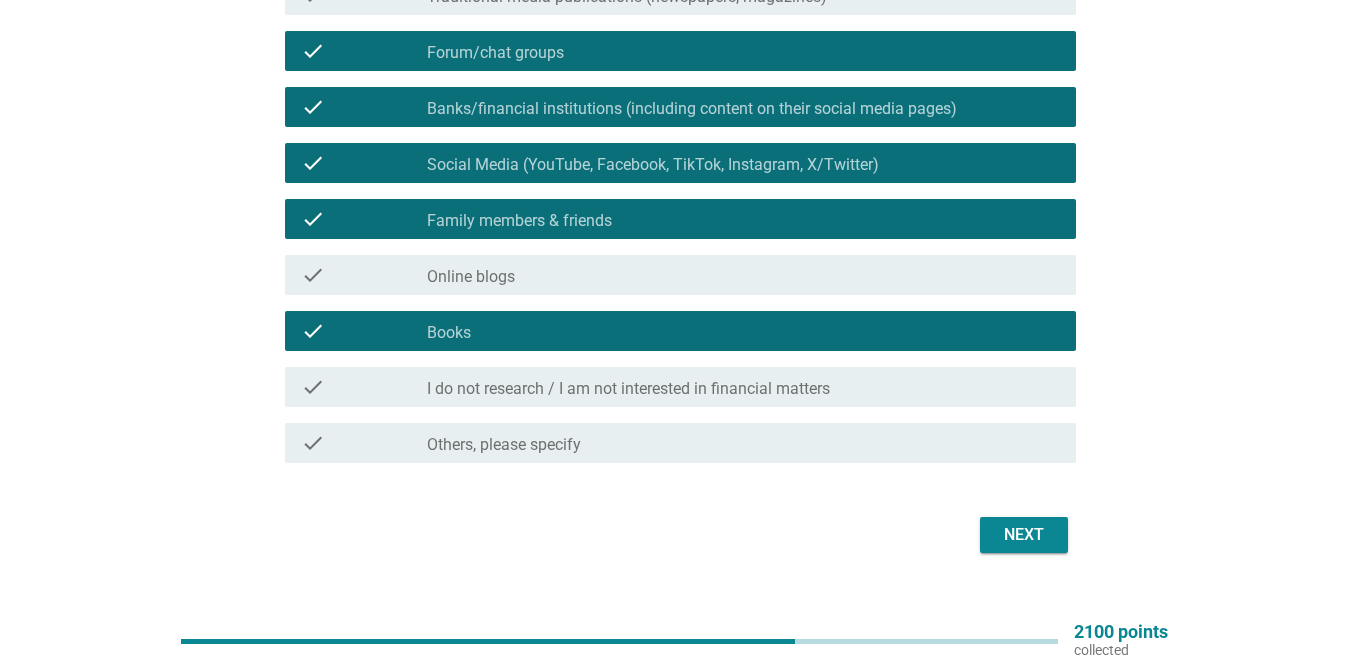drag, startPoint x: 601, startPoint y: 278, endPoint x: 604, endPoint y: 349, distance: 71.063354 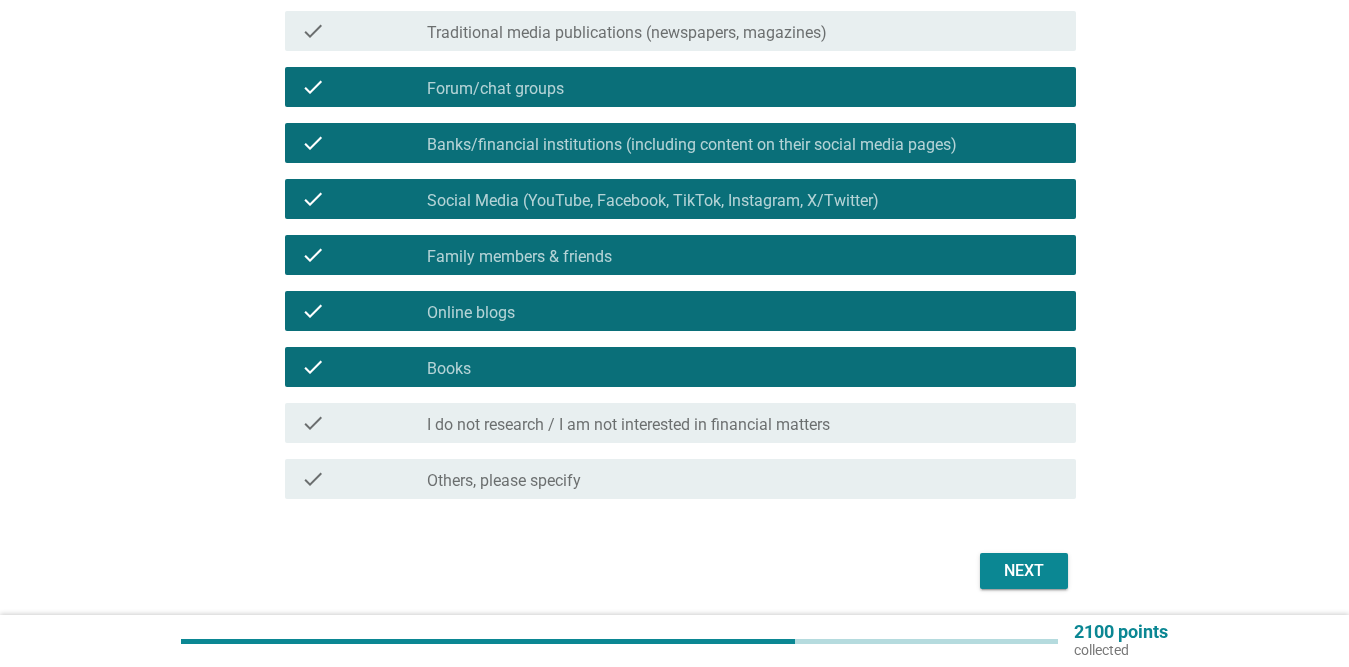 scroll, scrollTop: 334, scrollLeft: 0, axis: vertical 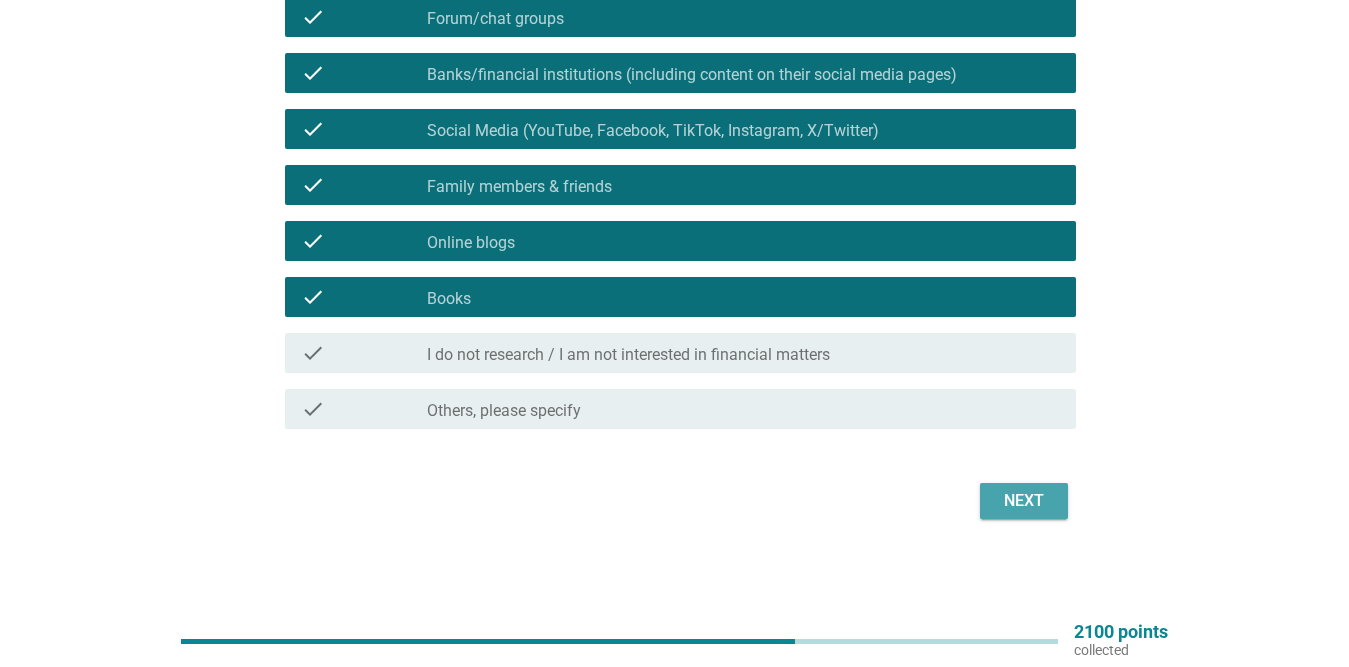 click on "Next" at bounding box center (1024, 501) 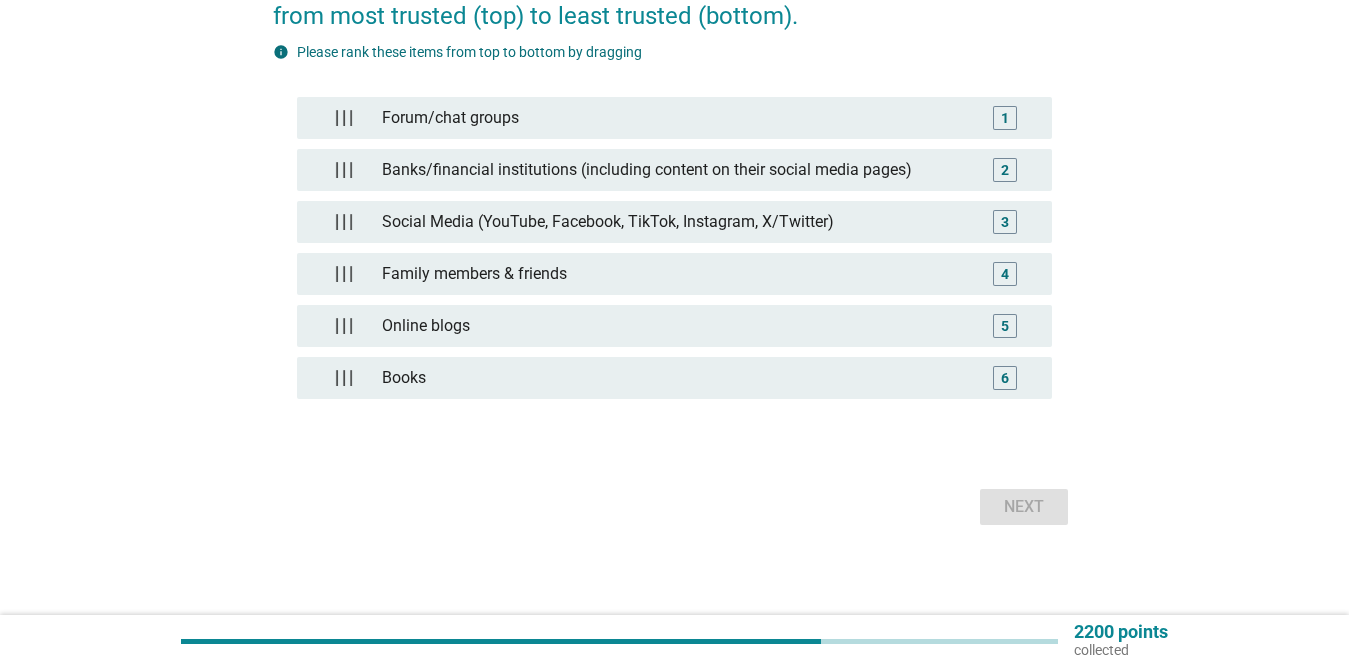 scroll, scrollTop: 222, scrollLeft: 0, axis: vertical 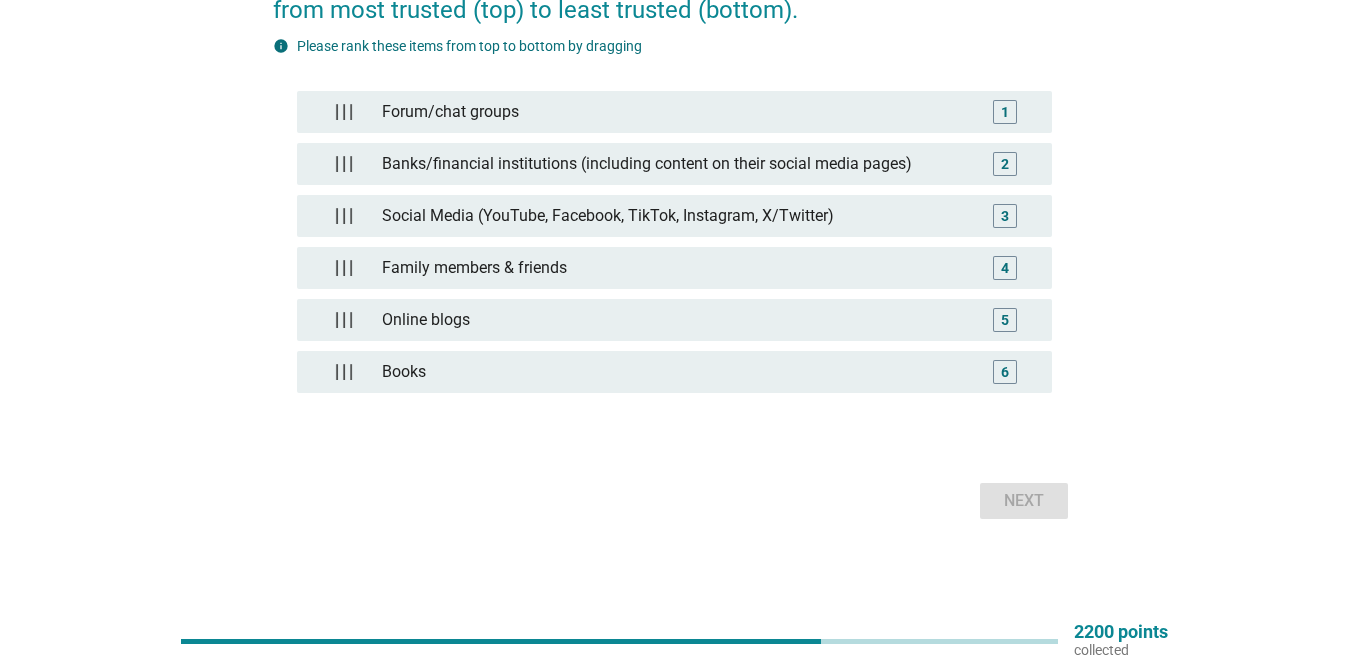 click on "Next" at bounding box center [674, 501] 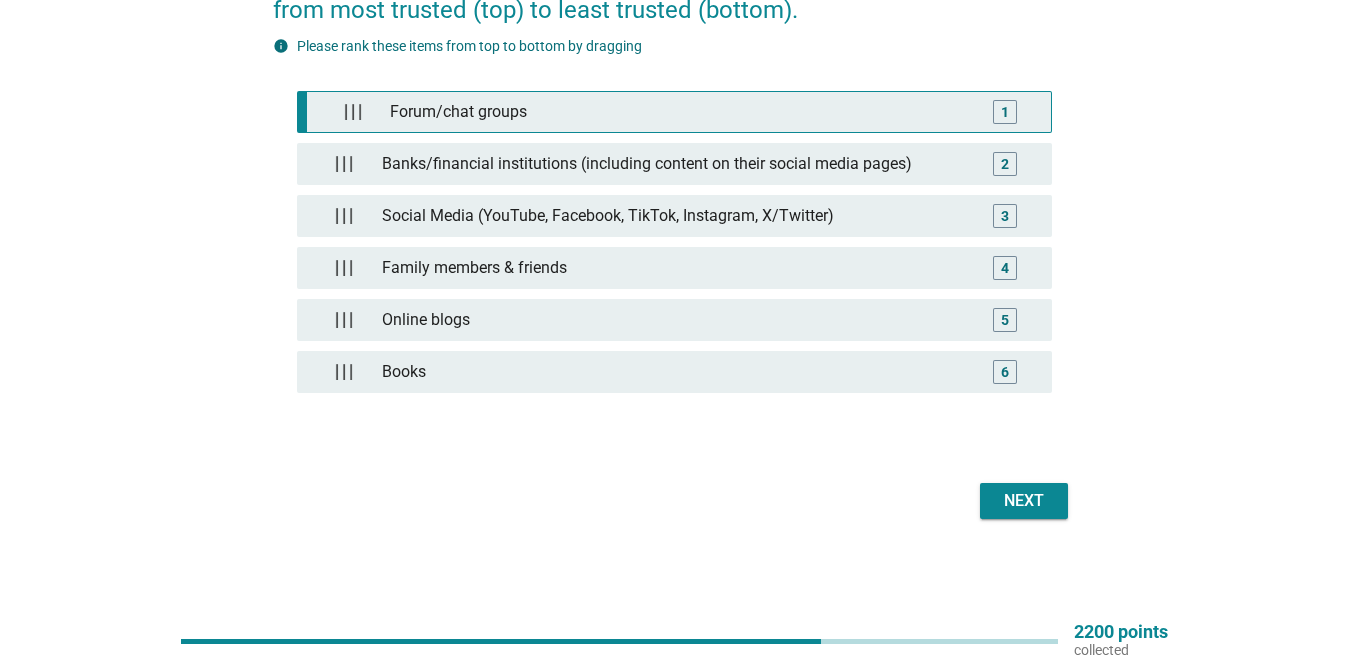click on "Forum/chat groups" at bounding box center (679, 112) 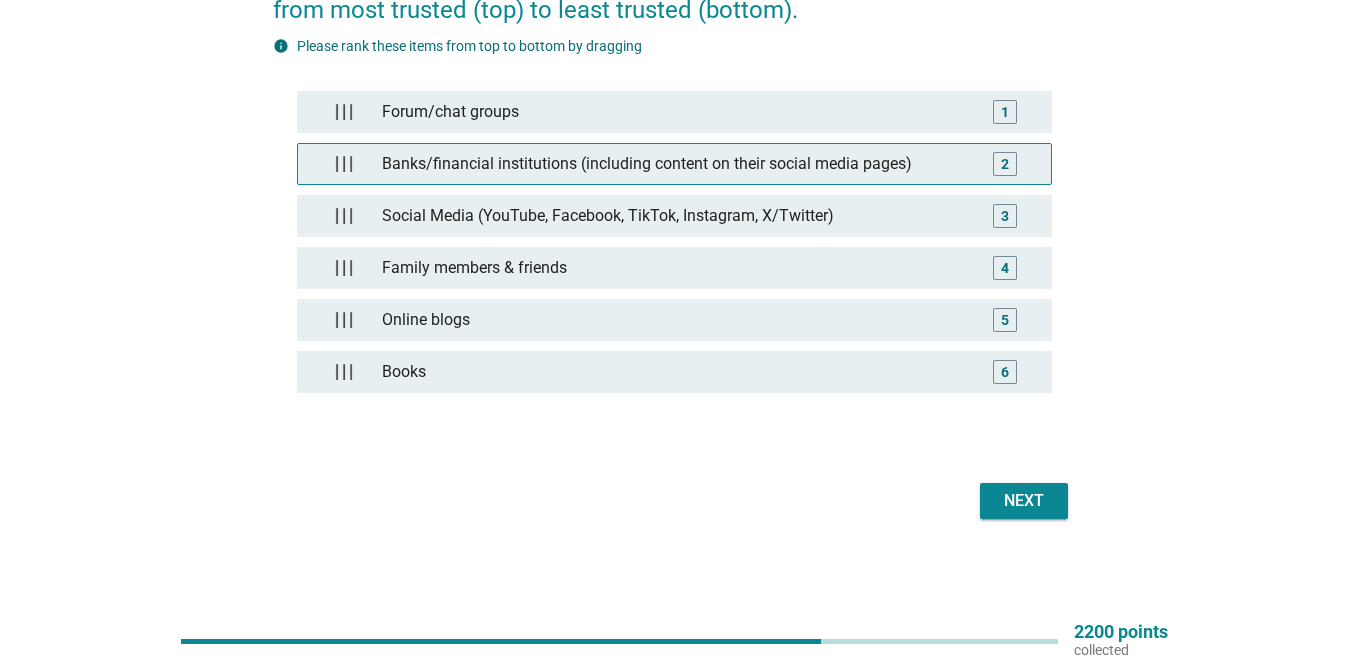 click on "Banks/financial institutions (including content on their social media pages)" at bounding box center [674, 164] 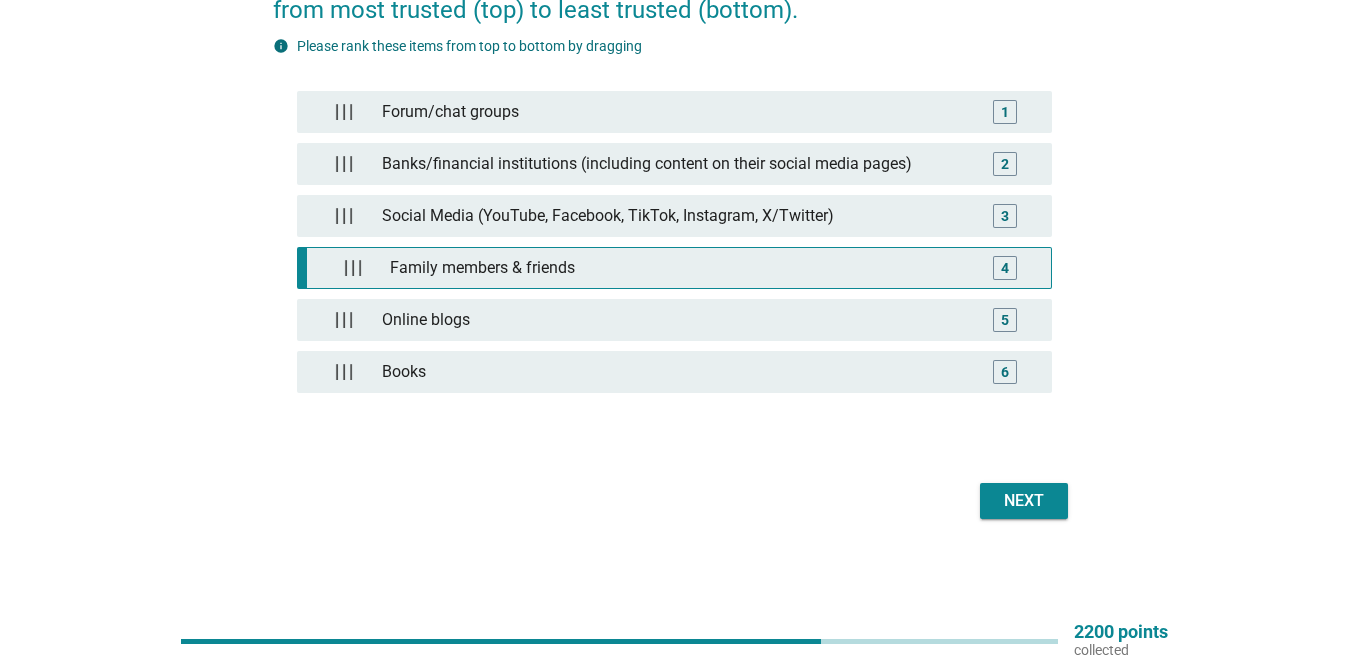 click on "Family members & friends" at bounding box center [679, 268] 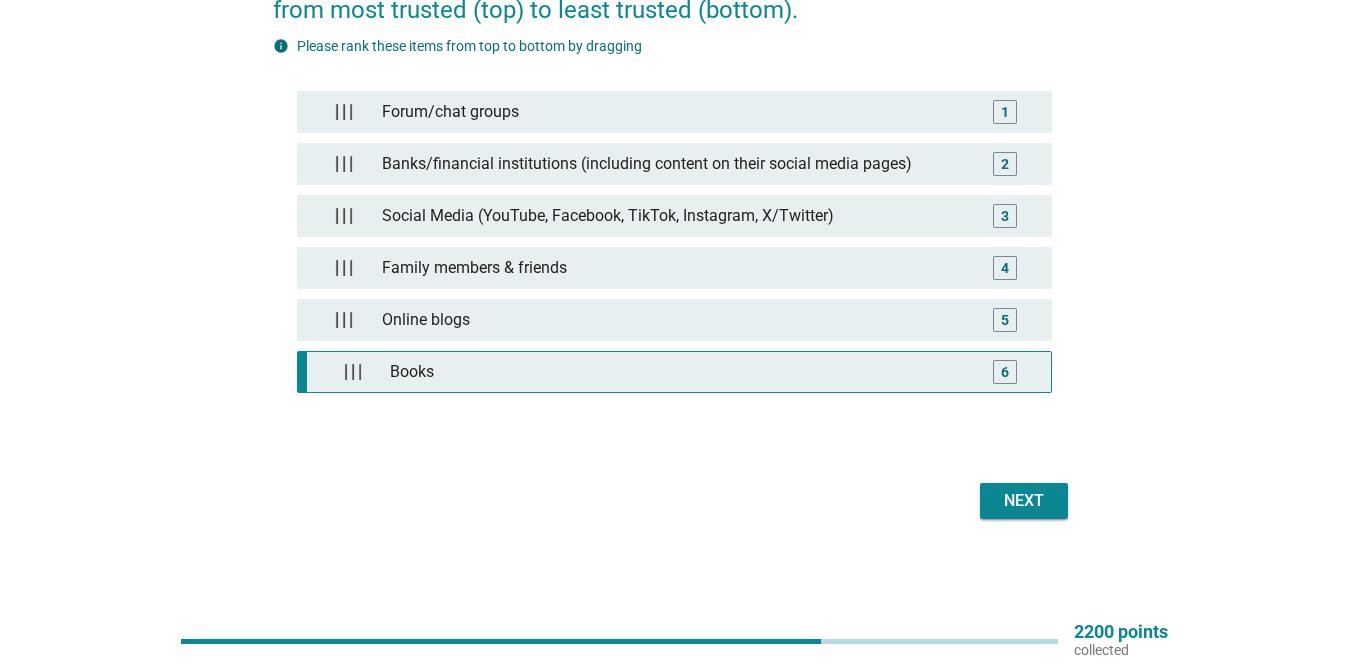 drag, startPoint x: 621, startPoint y: 377, endPoint x: 627, endPoint y: 257, distance: 120.14991 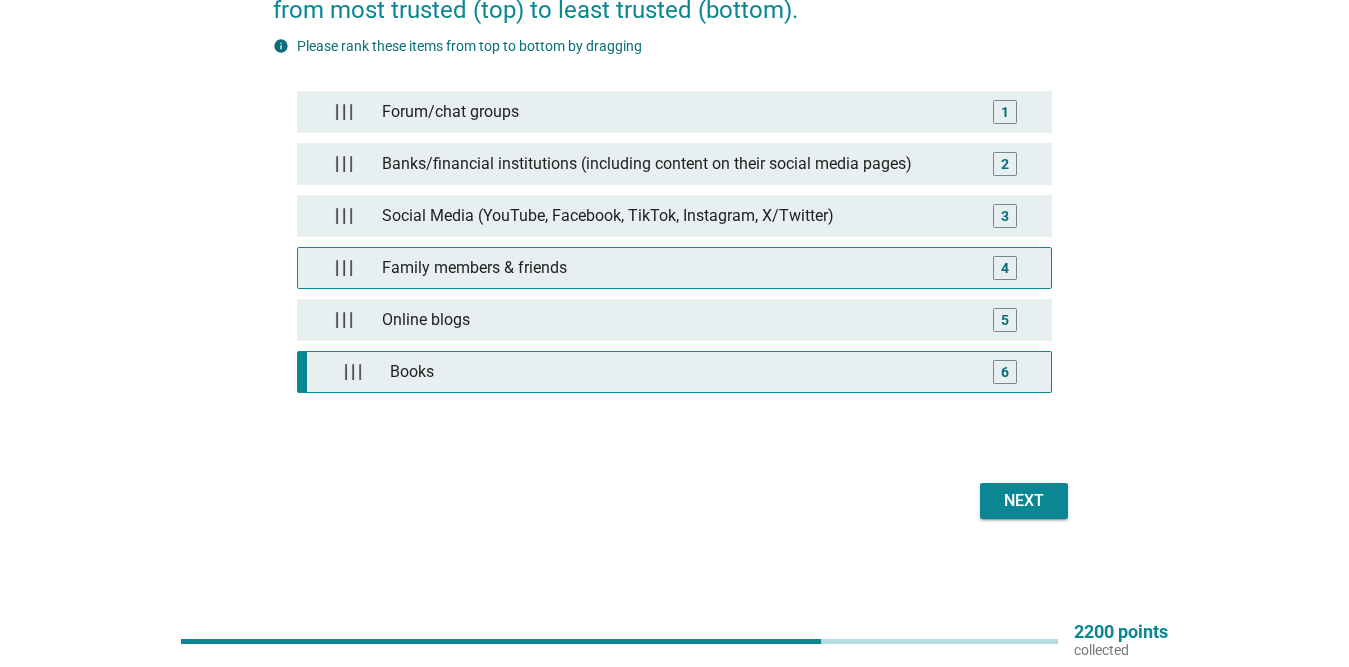 click on "Books" at bounding box center [679, 372] 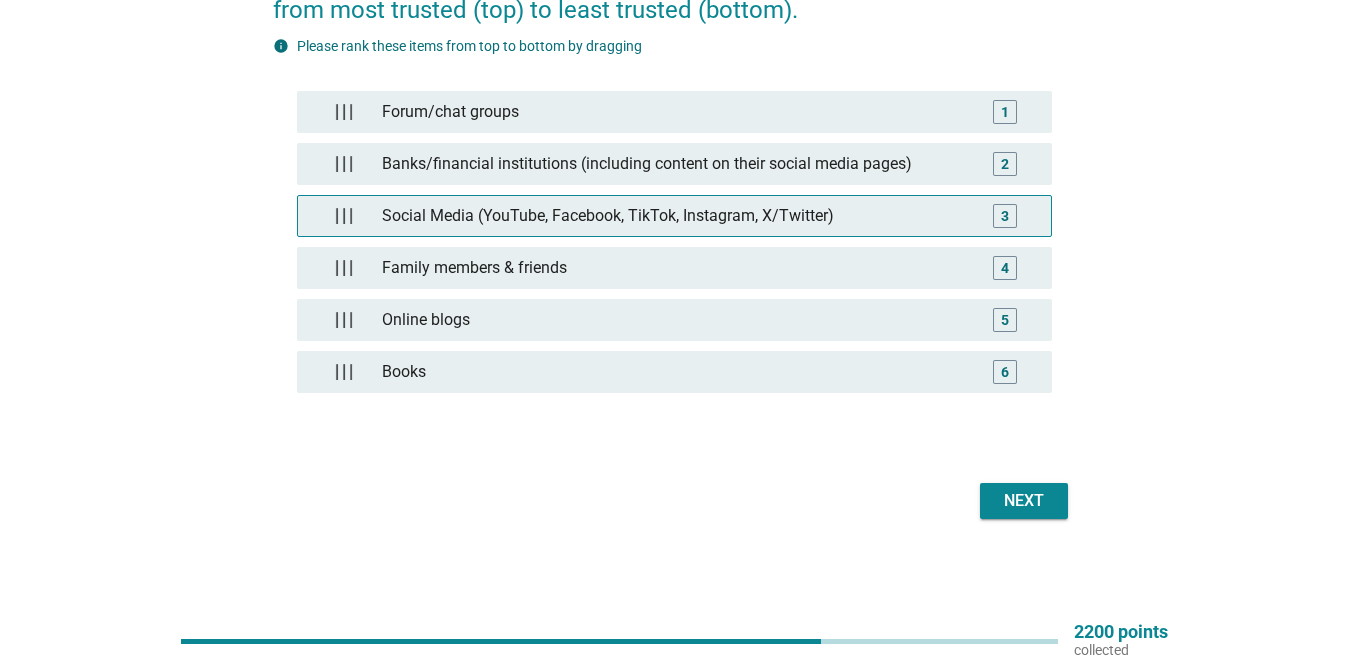 drag, startPoint x: 635, startPoint y: 186, endPoint x: 643, endPoint y: 205, distance: 20.615528 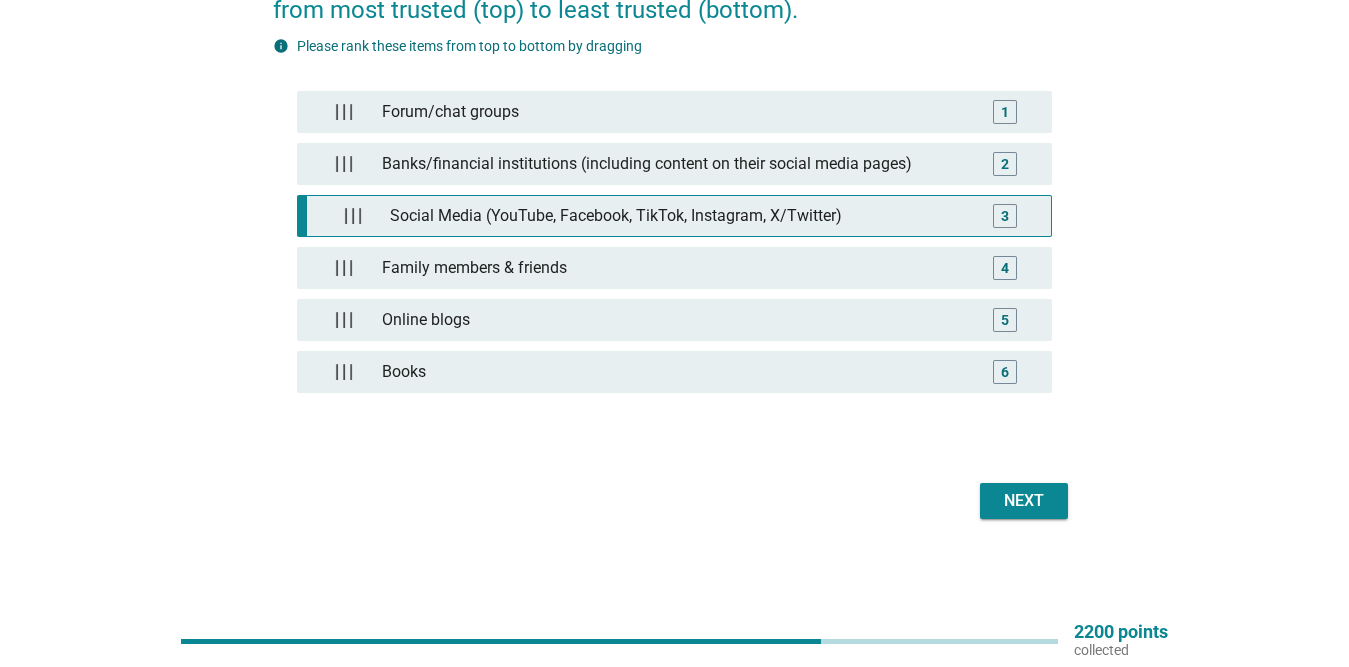 click on "Social Media (YouTube, Facebook, TikTok, Instagram, X/Twitter)" at bounding box center [679, 216] 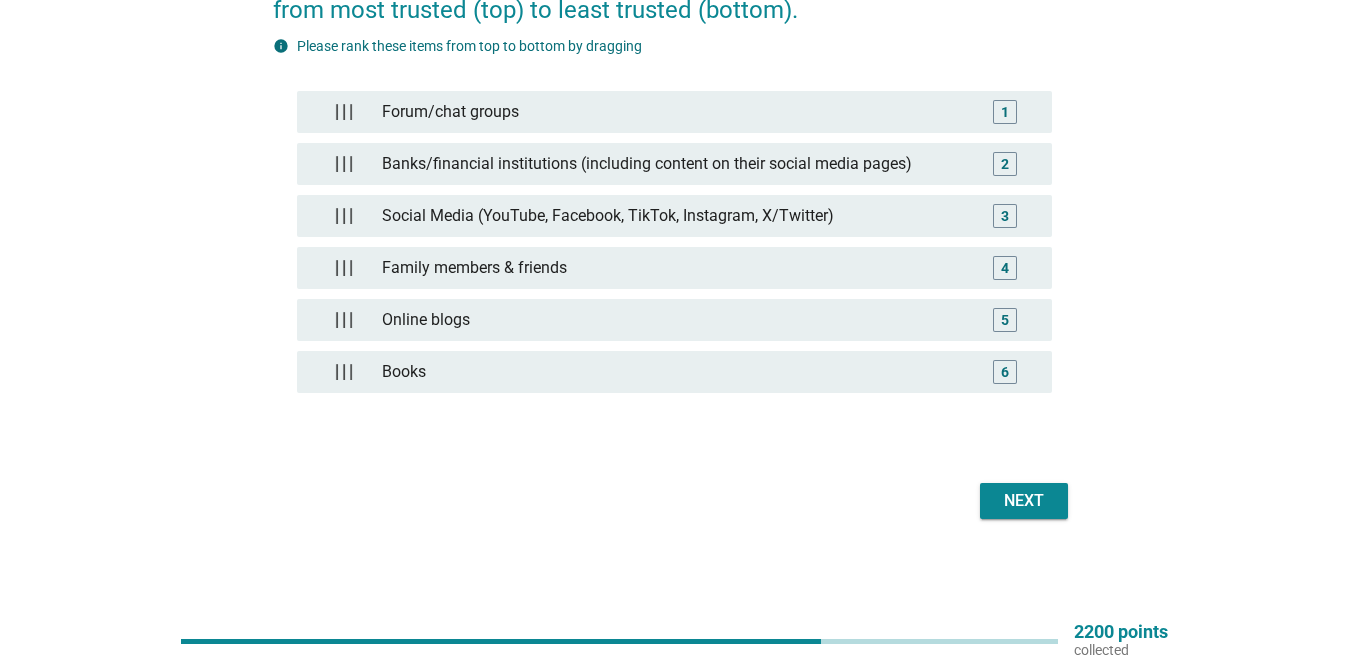 click on "Next" at bounding box center [1024, 501] 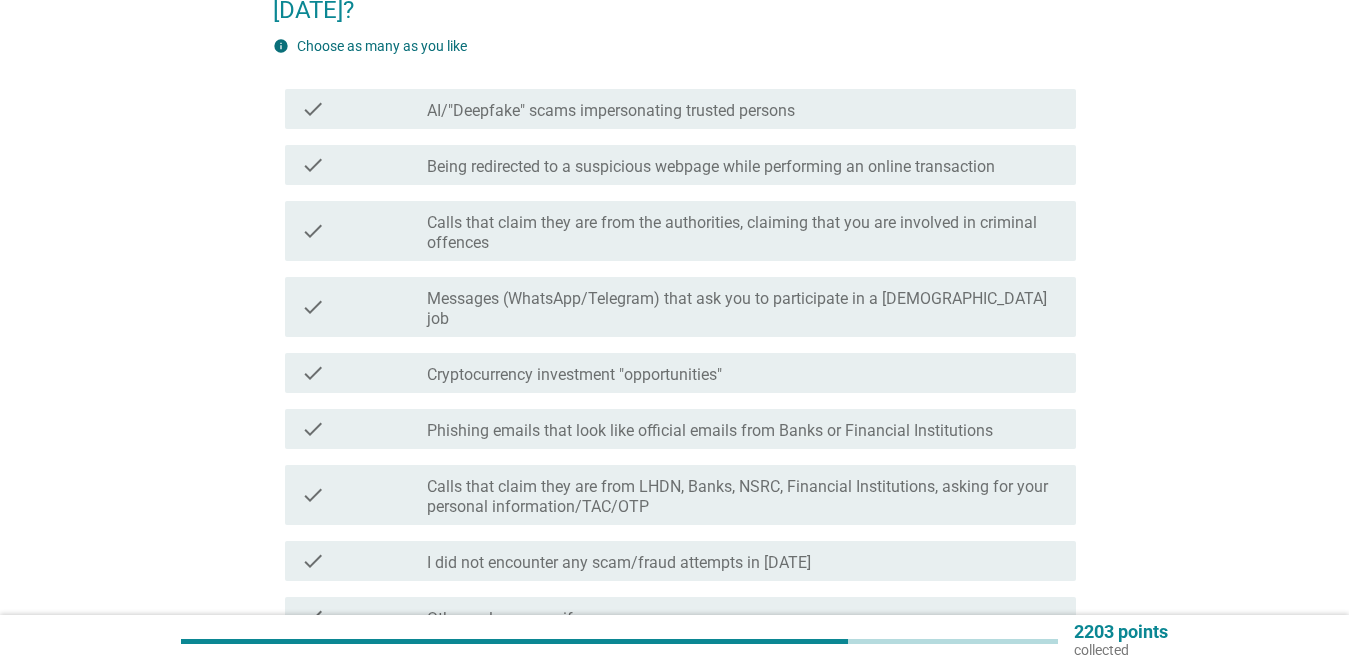 scroll, scrollTop: 0, scrollLeft: 0, axis: both 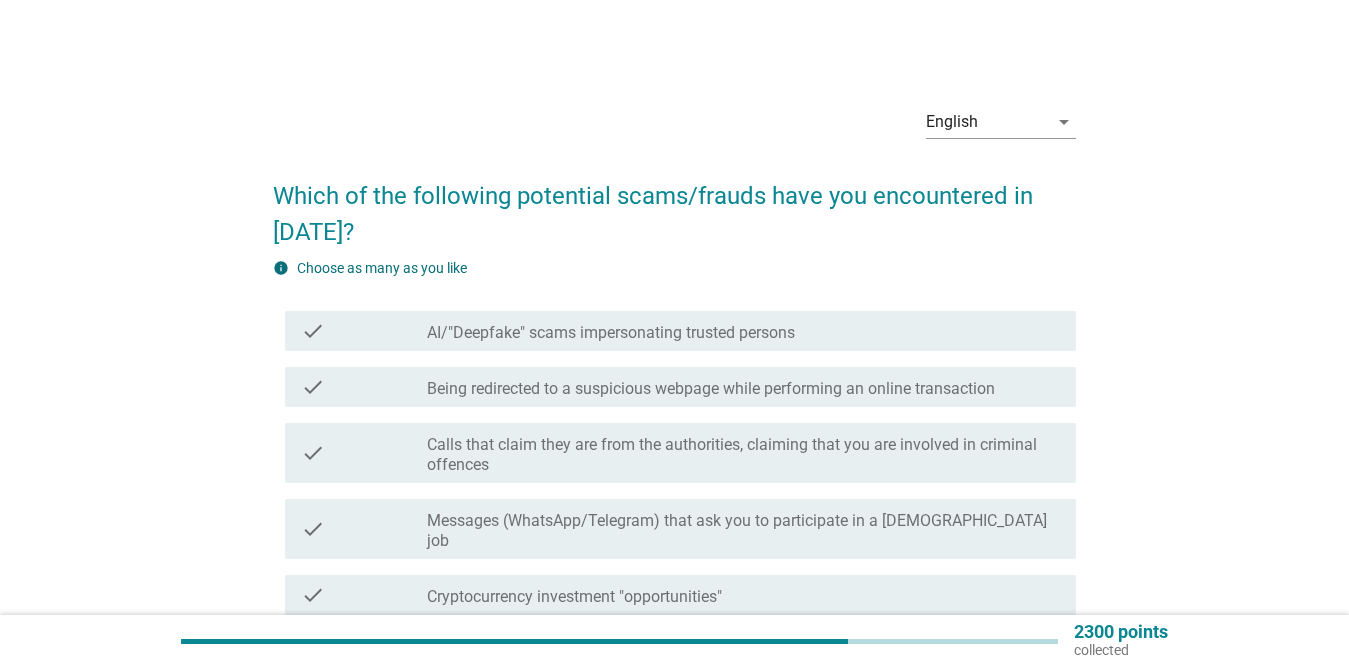 click on "AI/"Deepfake" scams impersonating trusted persons" at bounding box center [611, 333] 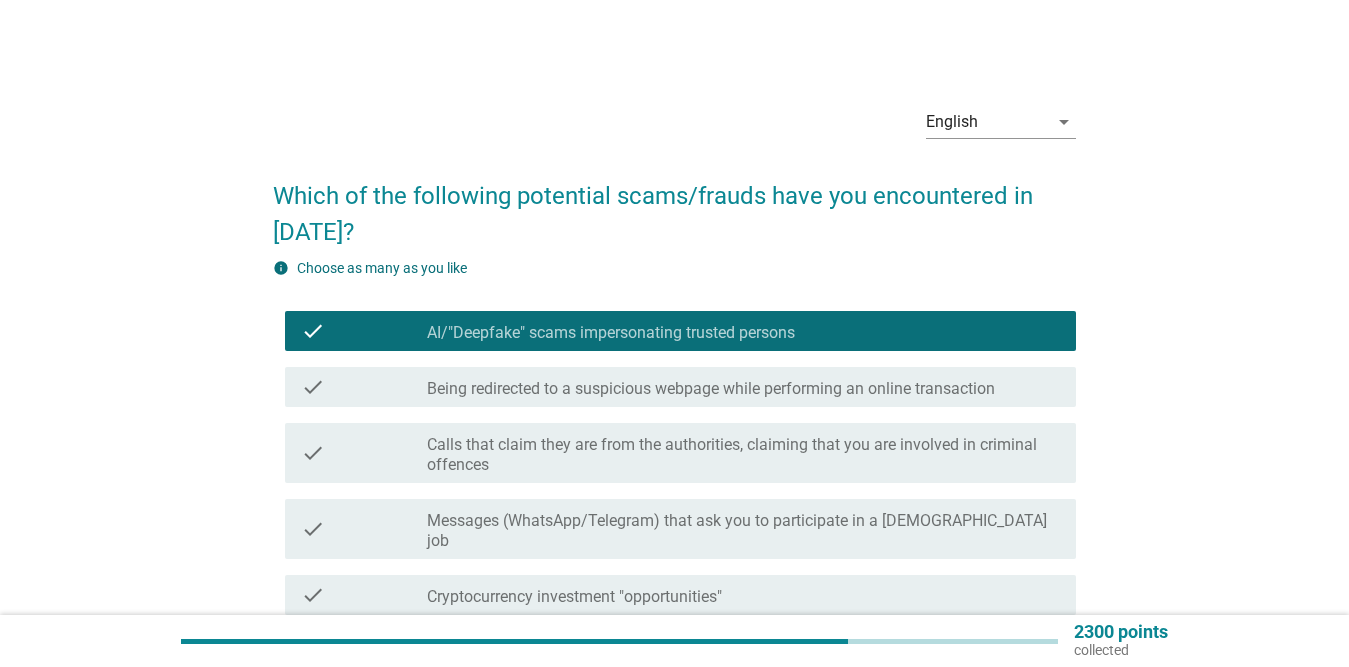 click on "Being redirected to a suspicious webpage while performing an online transaction" at bounding box center [711, 389] 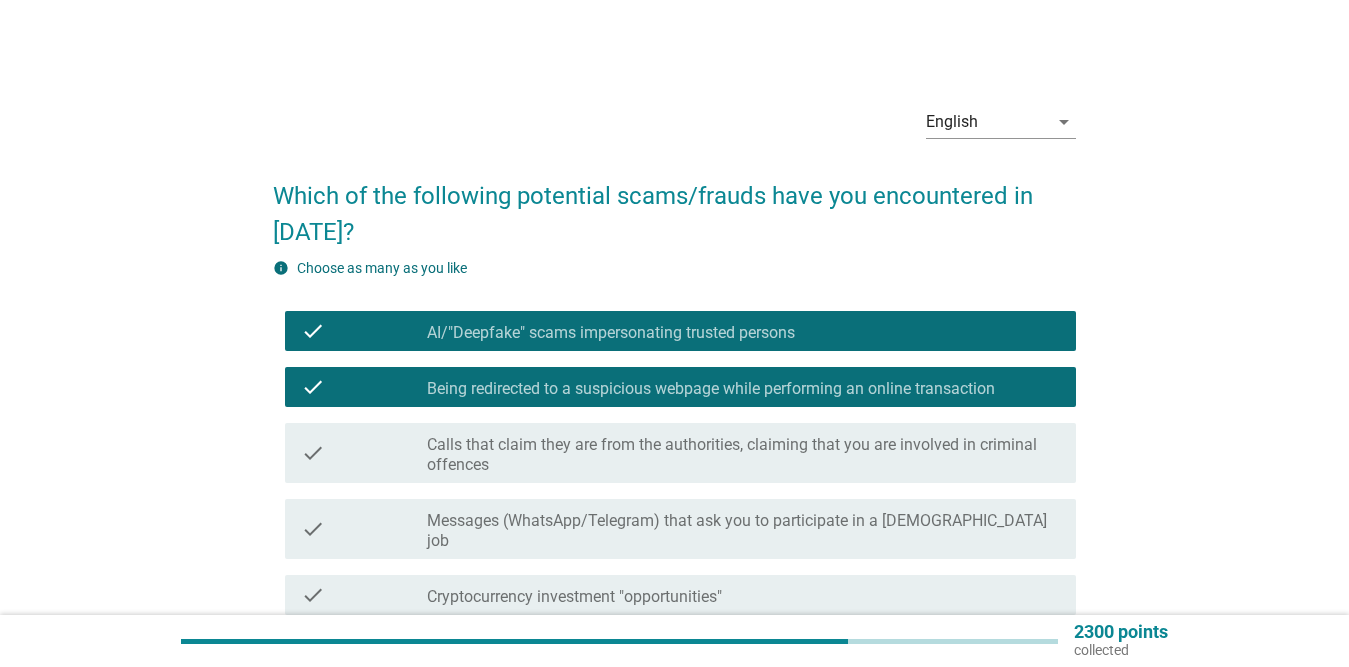 click on "Calls that claim they are from the authorities, claiming that you are involved in criminal offences" at bounding box center [743, 455] 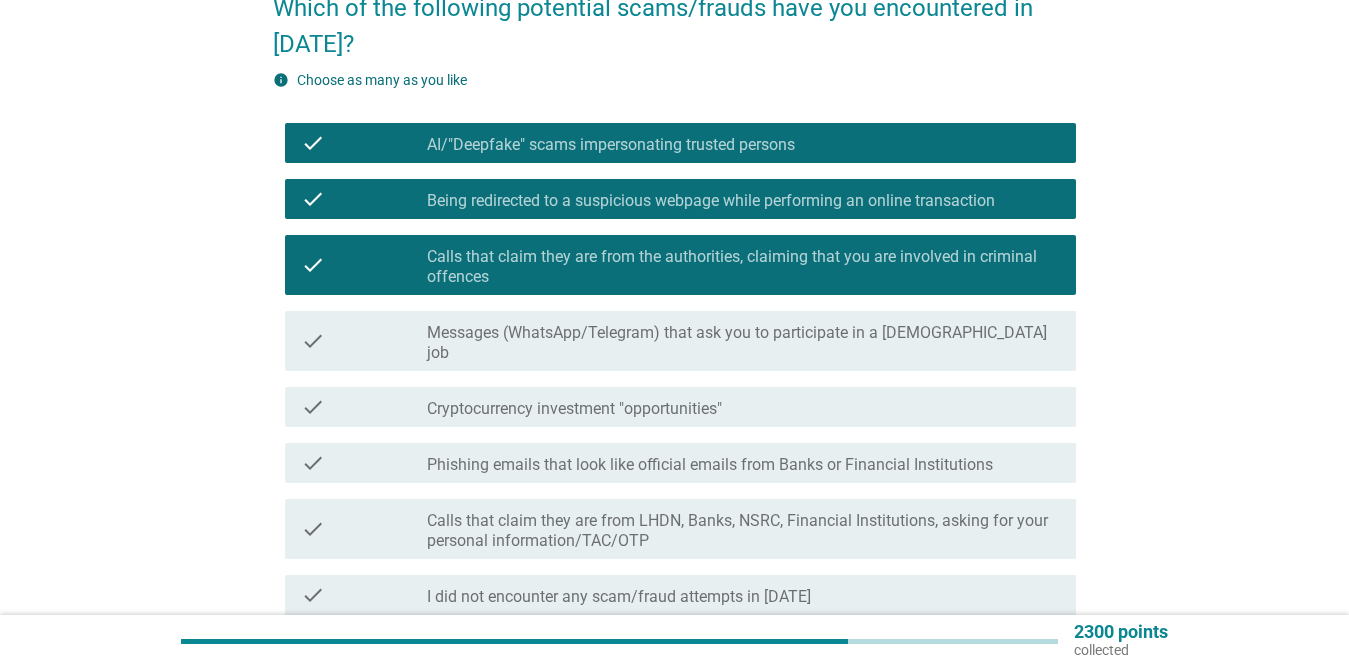 scroll, scrollTop: 200, scrollLeft: 0, axis: vertical 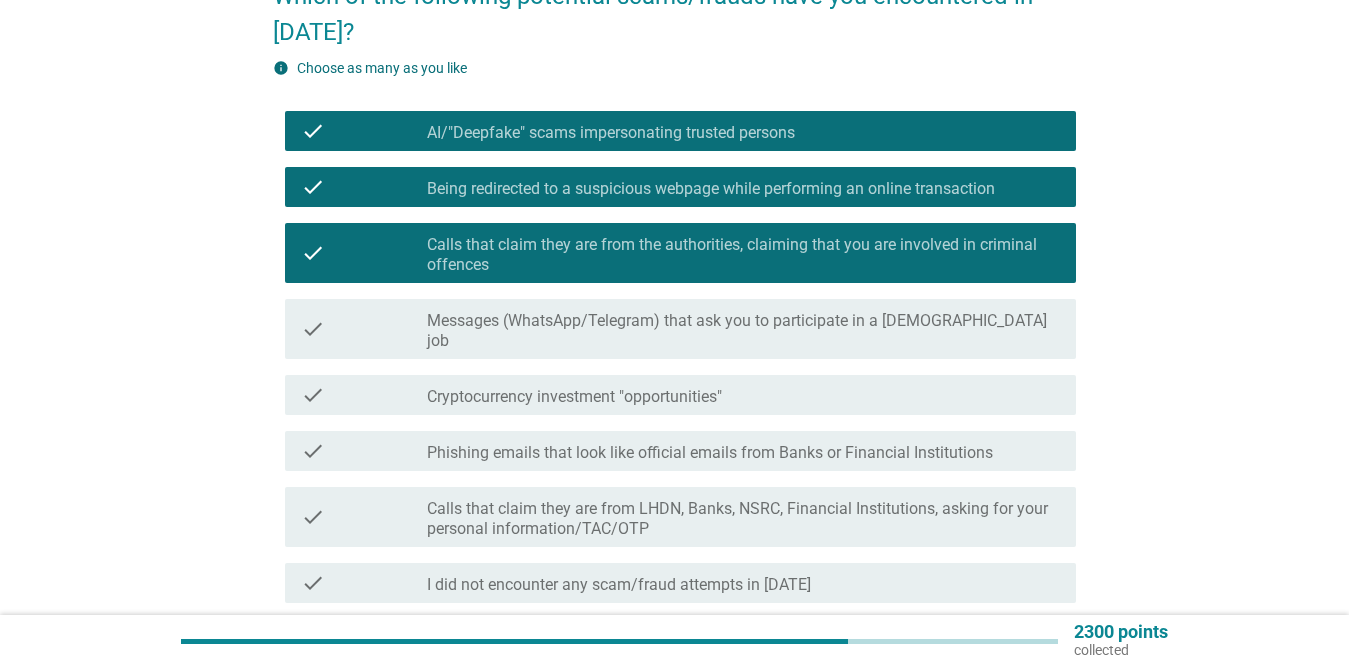 click on "check     check_box_outline_blank Messages (WhatsApp/Telegram) that ask you to participate in a [DEMOGRAPHIC_DATA] job" at bounding box center (680, 329) 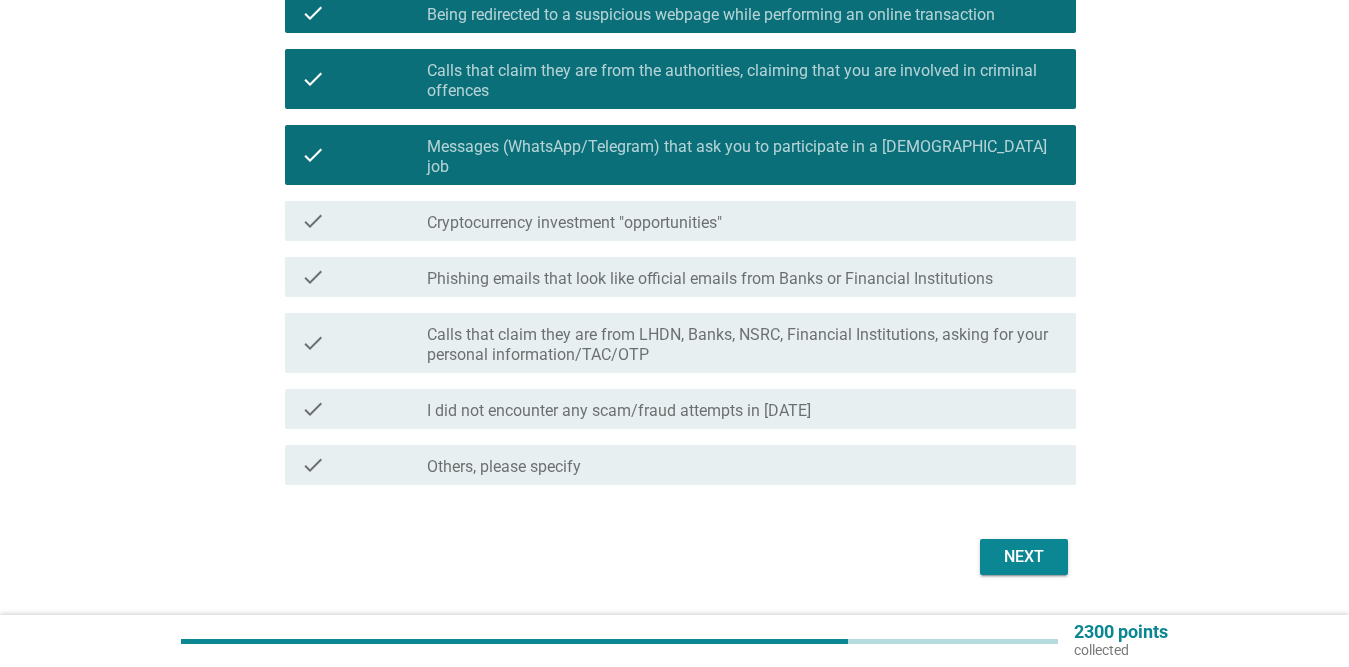 scroll, scrollTop: 400, scrollLeft: 0, axis: vertical 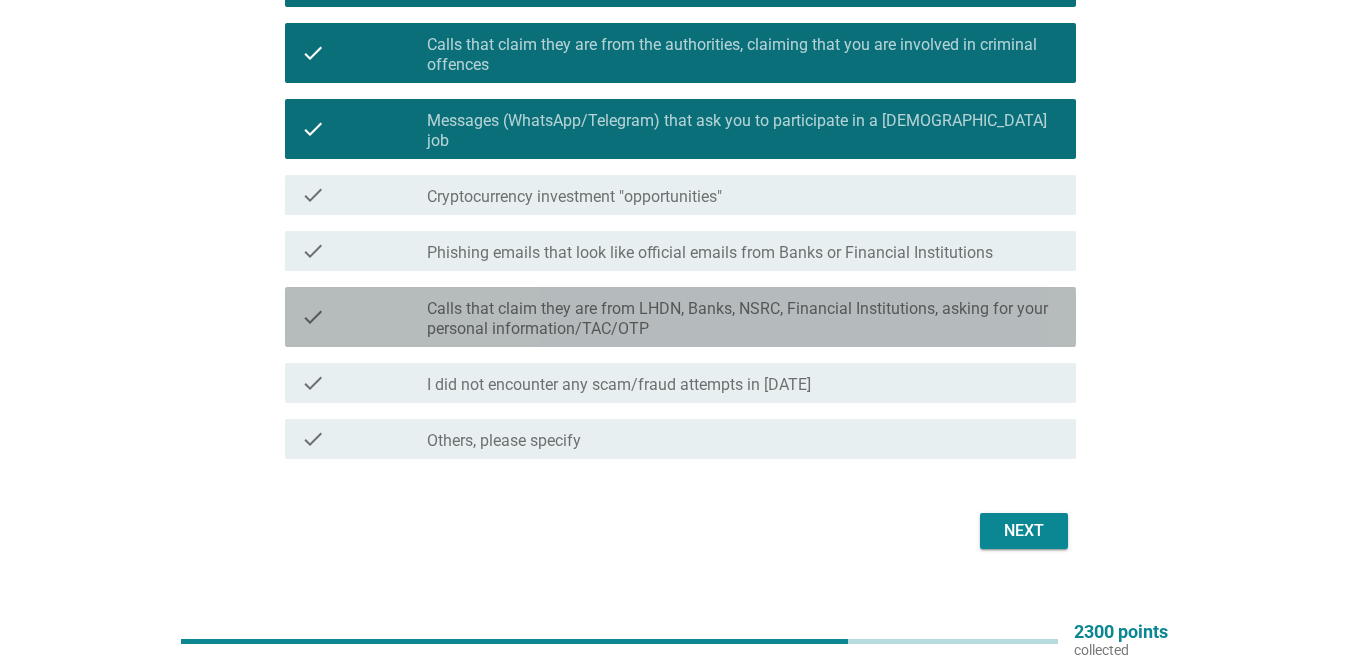 click on "Calls that claim they are from LHDN, Banks, NSRC, Financial Institutions, asking for your personal information/TAC/OTP" at bounding box center (743, 319) 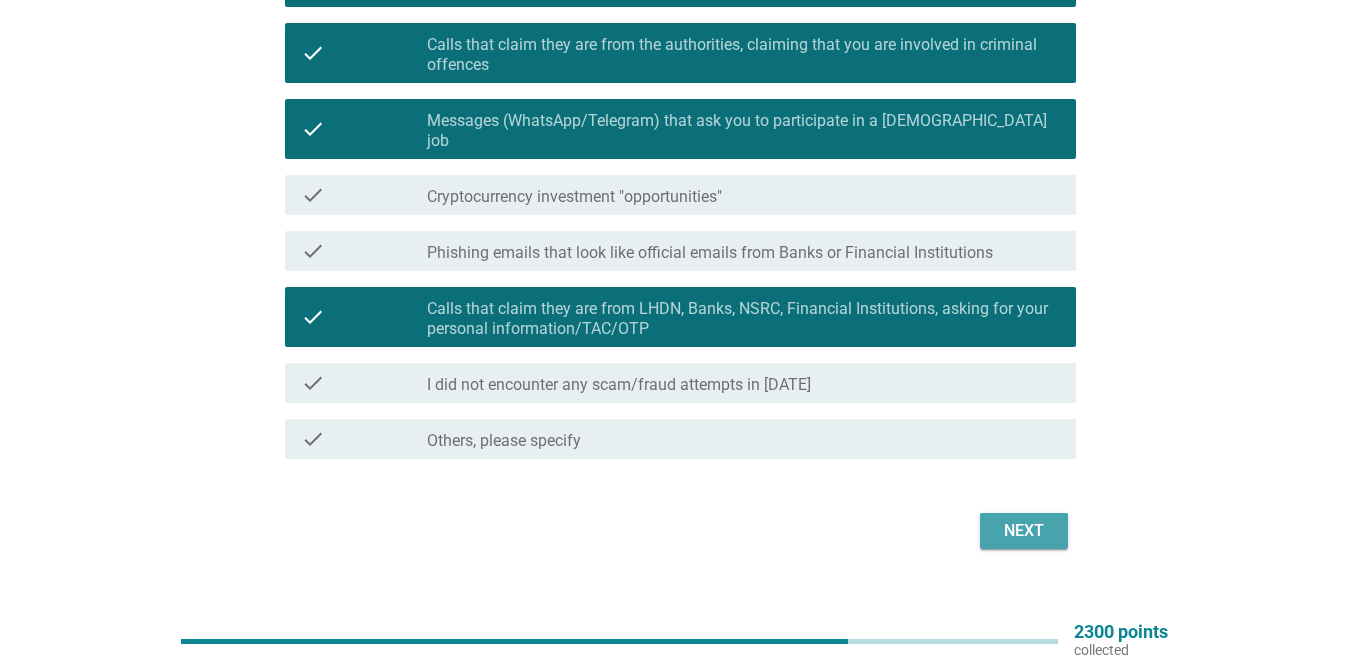 click on "Next" at bounding box center [1024, 531] 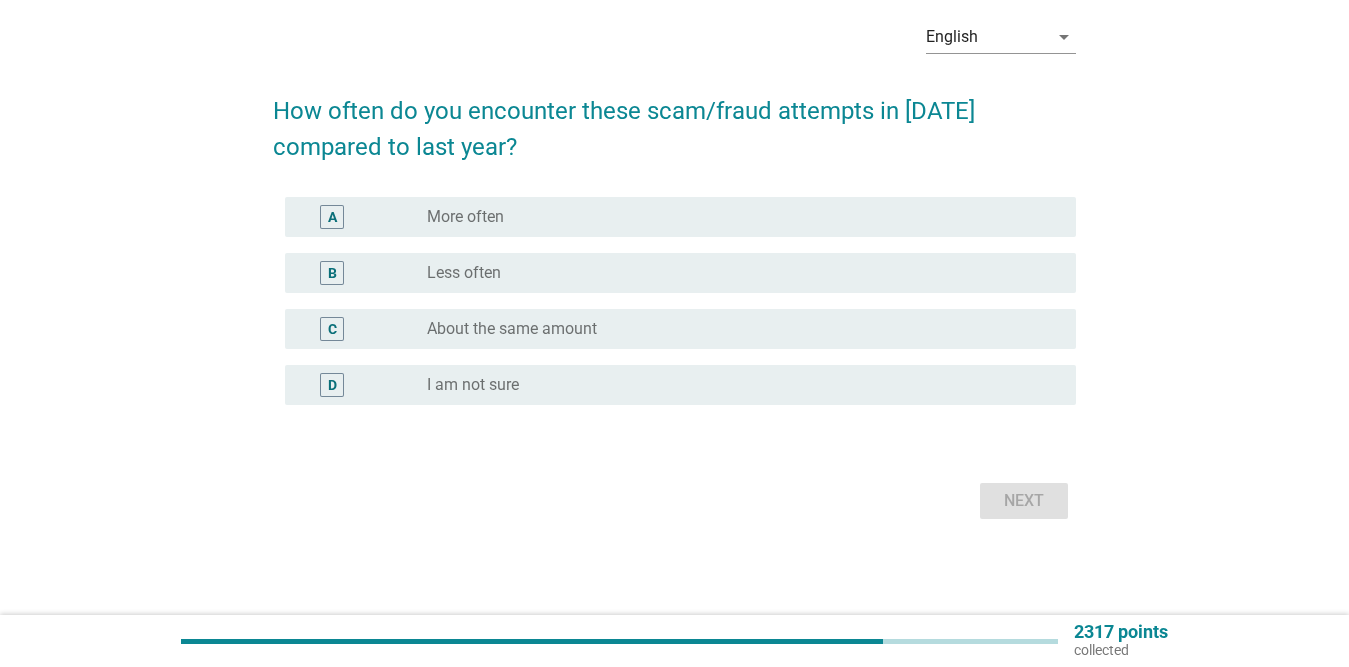 scroll, scrollTop: 0, scrollLeft: 0, axis: both 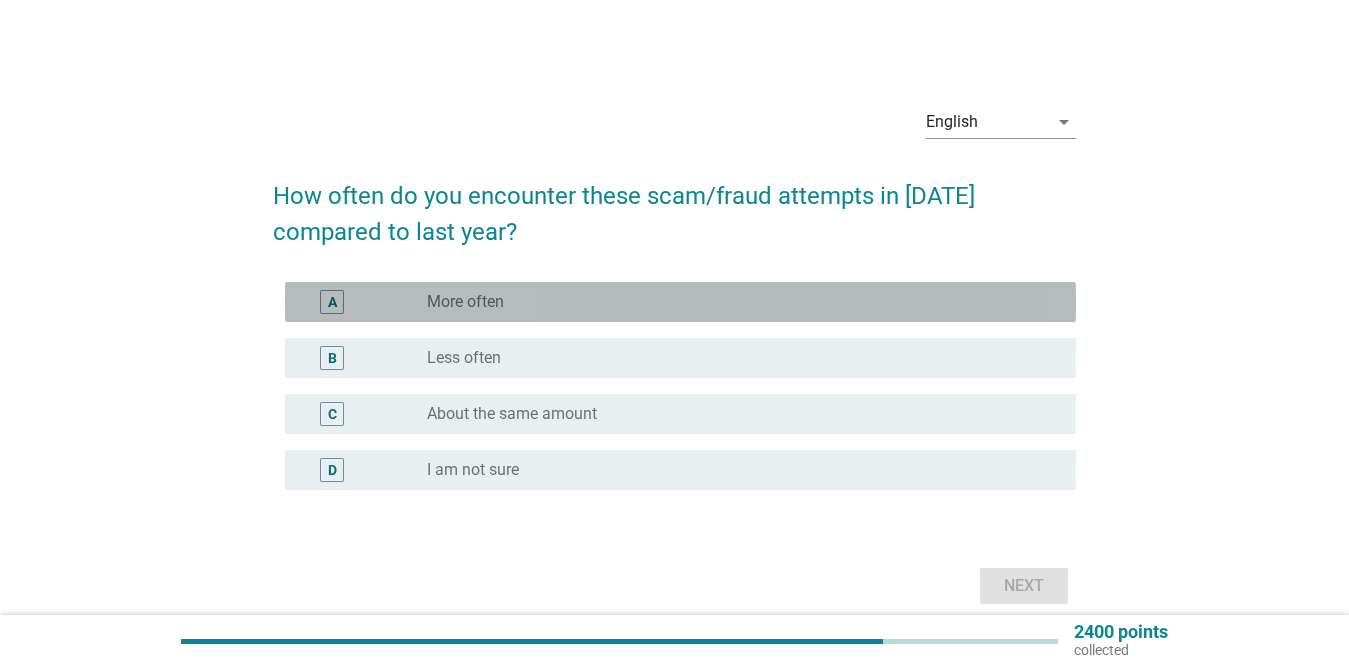 click on "A     radio_button_unchecked More often" at bounding box center [680, 302] 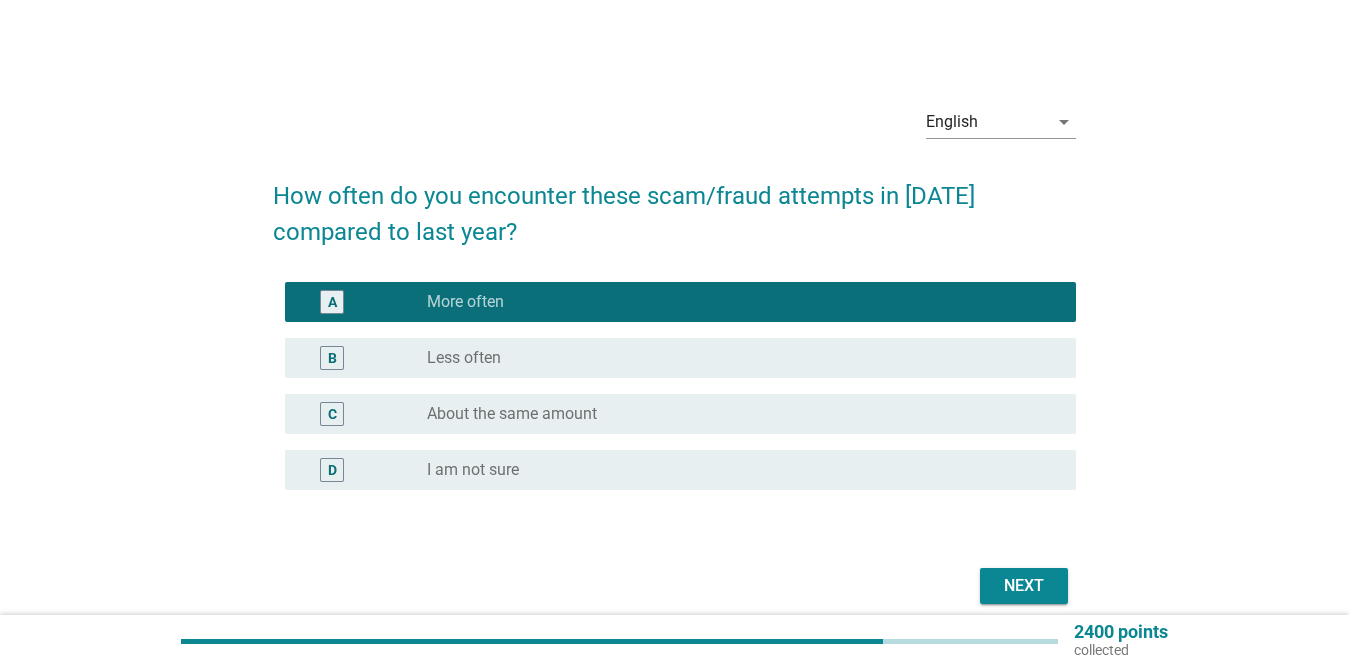 click on "Next" at bounding box center (1024, 586) 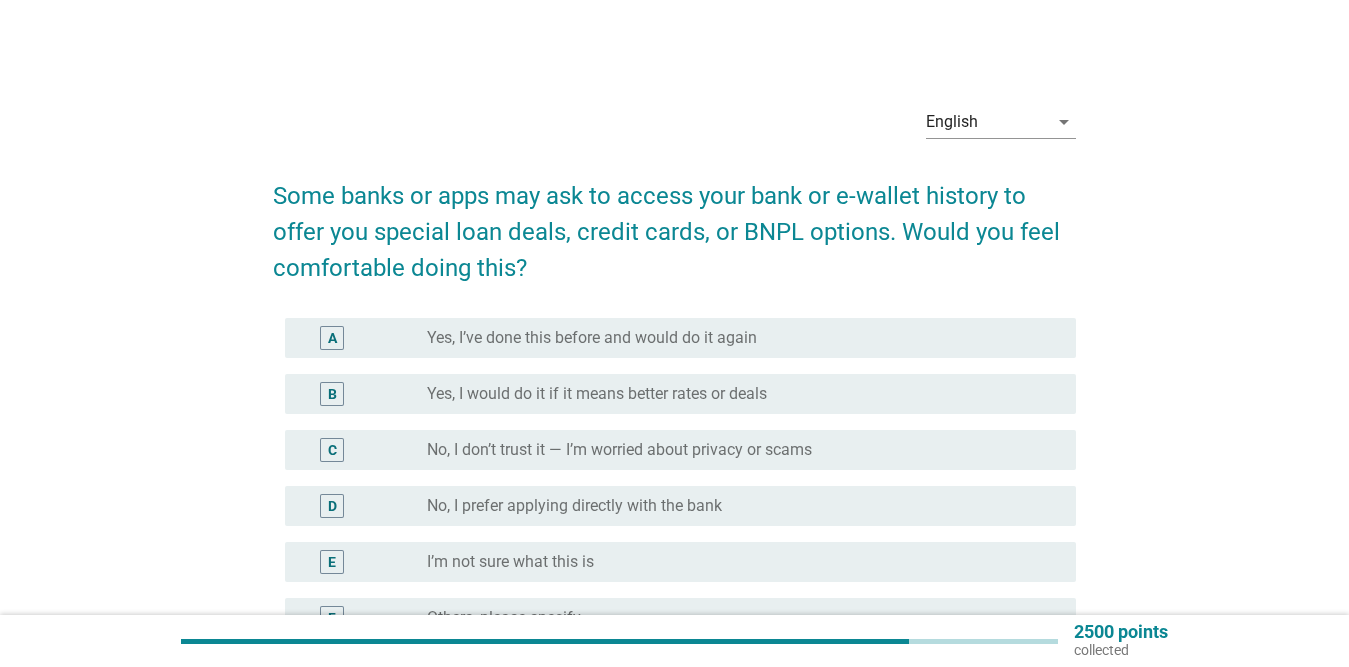 click on "No, I don’t trust it — I’m worried about privacy or scams" at bounding box center [619, 450] 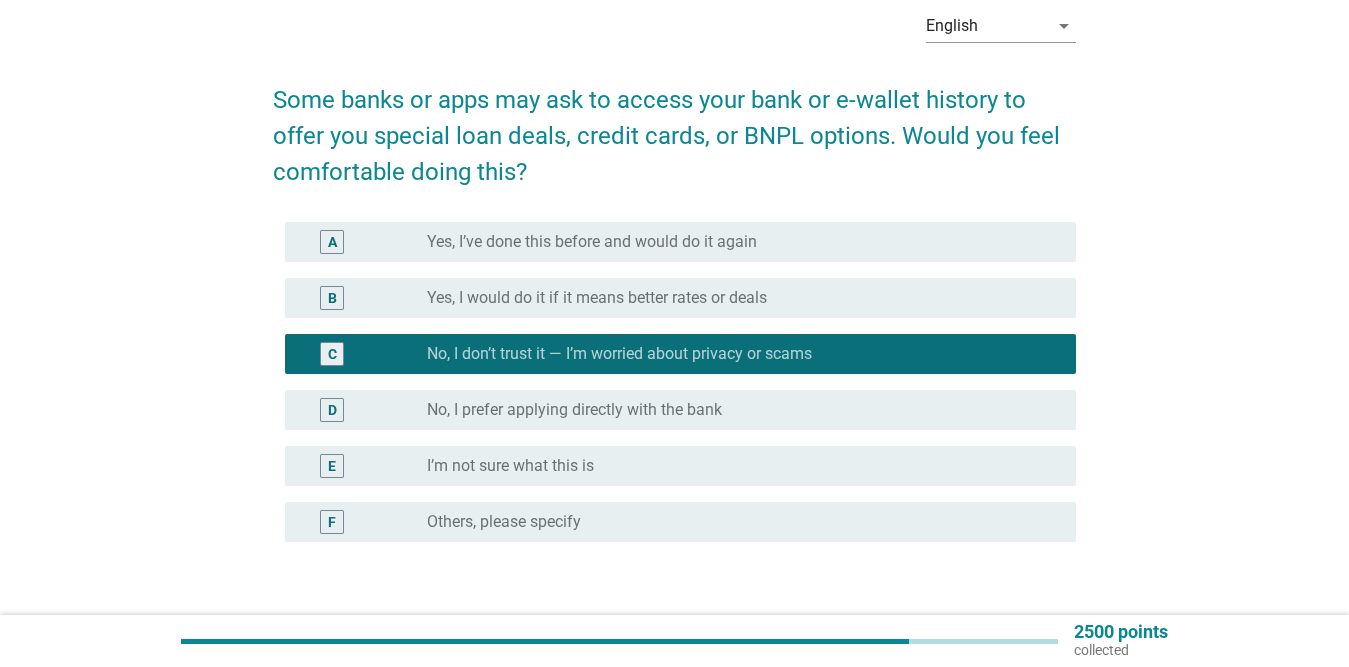 scroll, scrollTop: 233, scrollLeft: 0, axis: vertical 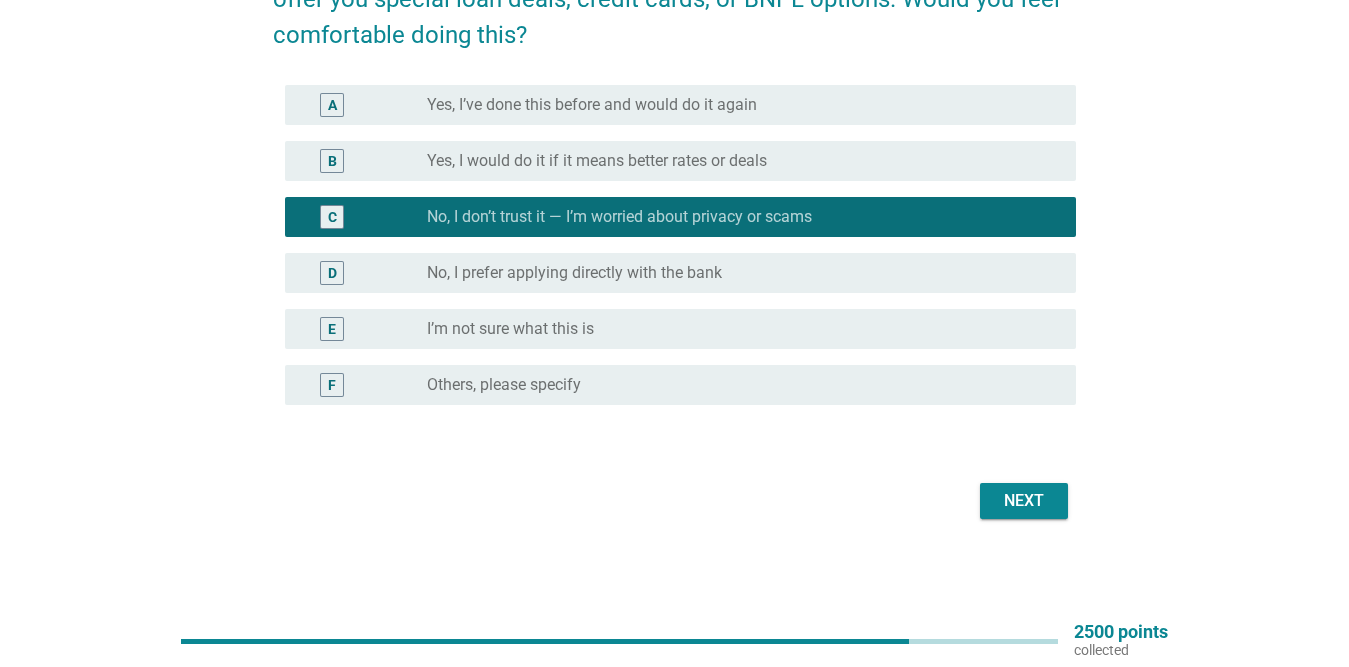 click on "Next" at bounding box center (1024, 501) 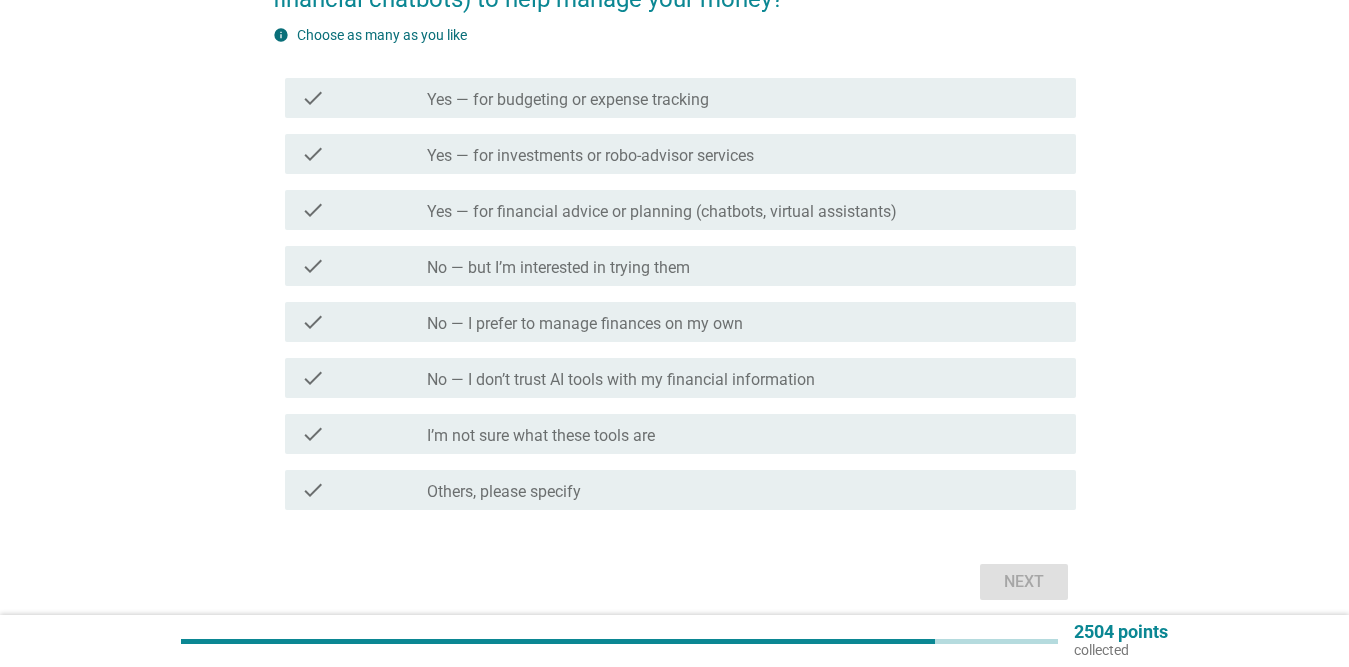 scroll, scrollTop: 0, scrollLeft: 0, axis: both 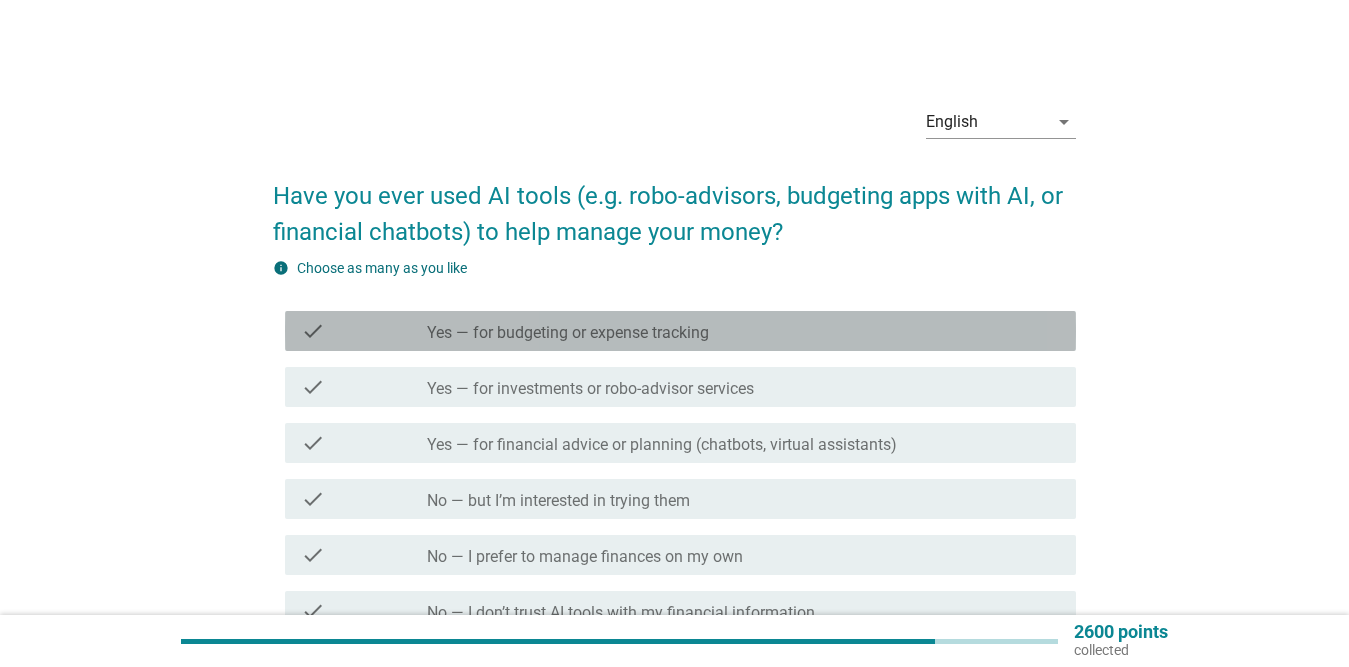 click on "check_box_outline_blank Yes — for budgeting or expense tracking" at bounding box center (743, 331) 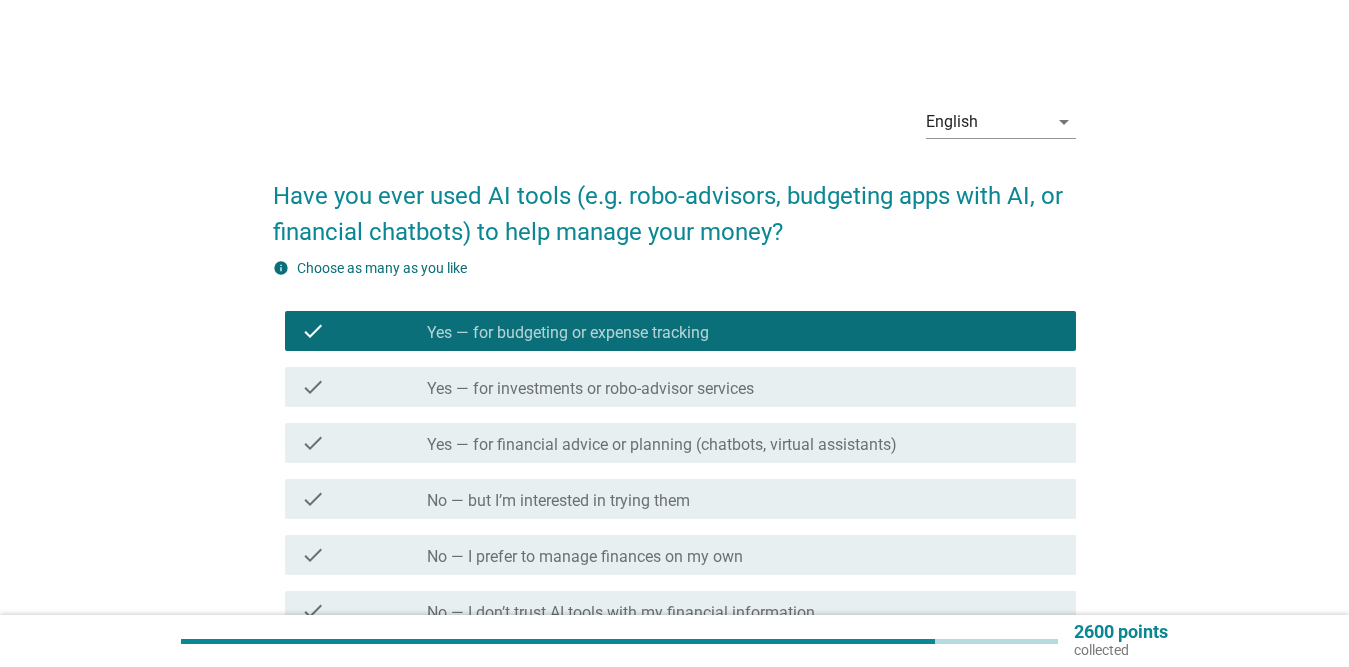 click on "check     check_box_outline_blank Yes — for investments or robo-advisor services" at bounding box center [680, 387] 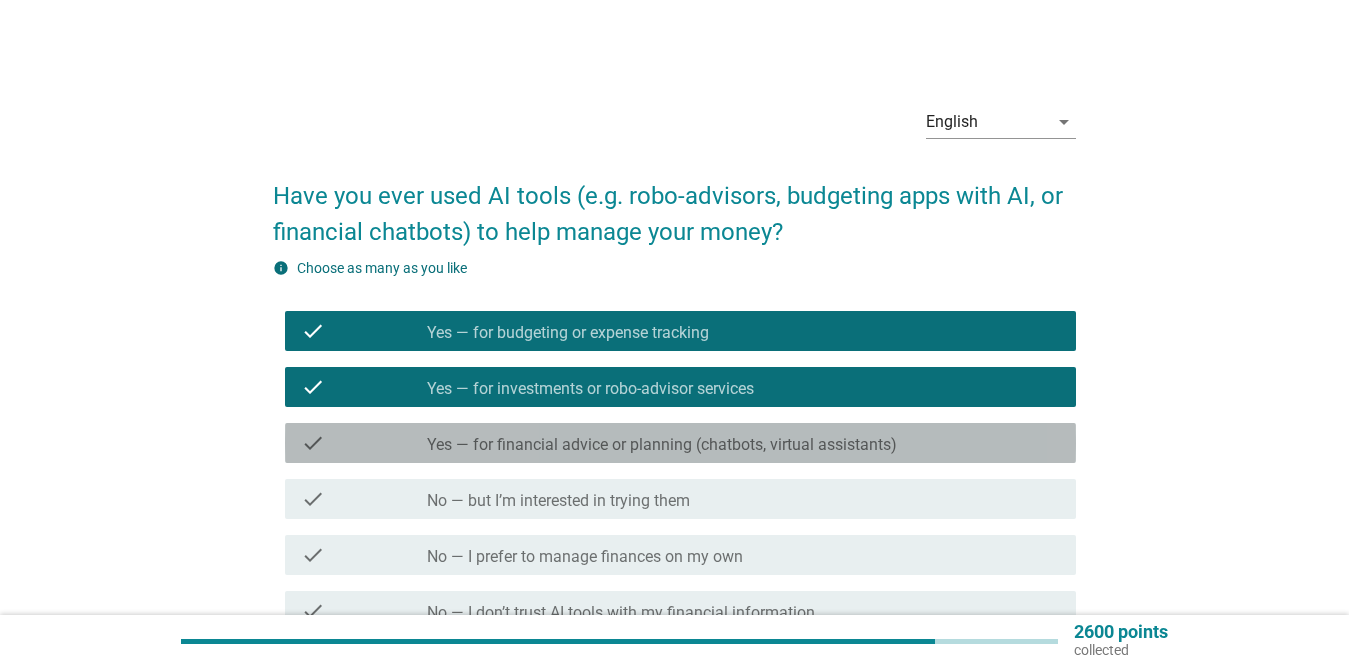 click on "Yes — for financial advice or planning (chatbots, virtual assistants)" at bounding box center (662, 445) 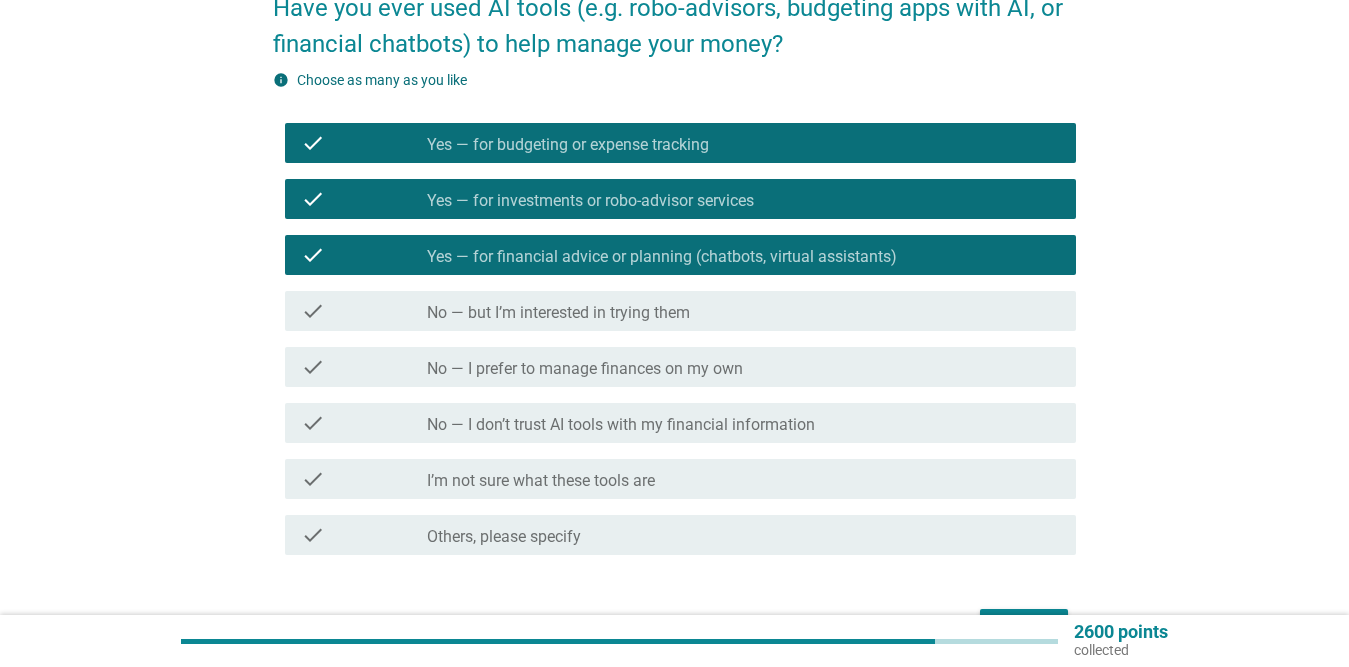 scroll, scrollTop: 300, scrollLeft: 0, axis: vertical 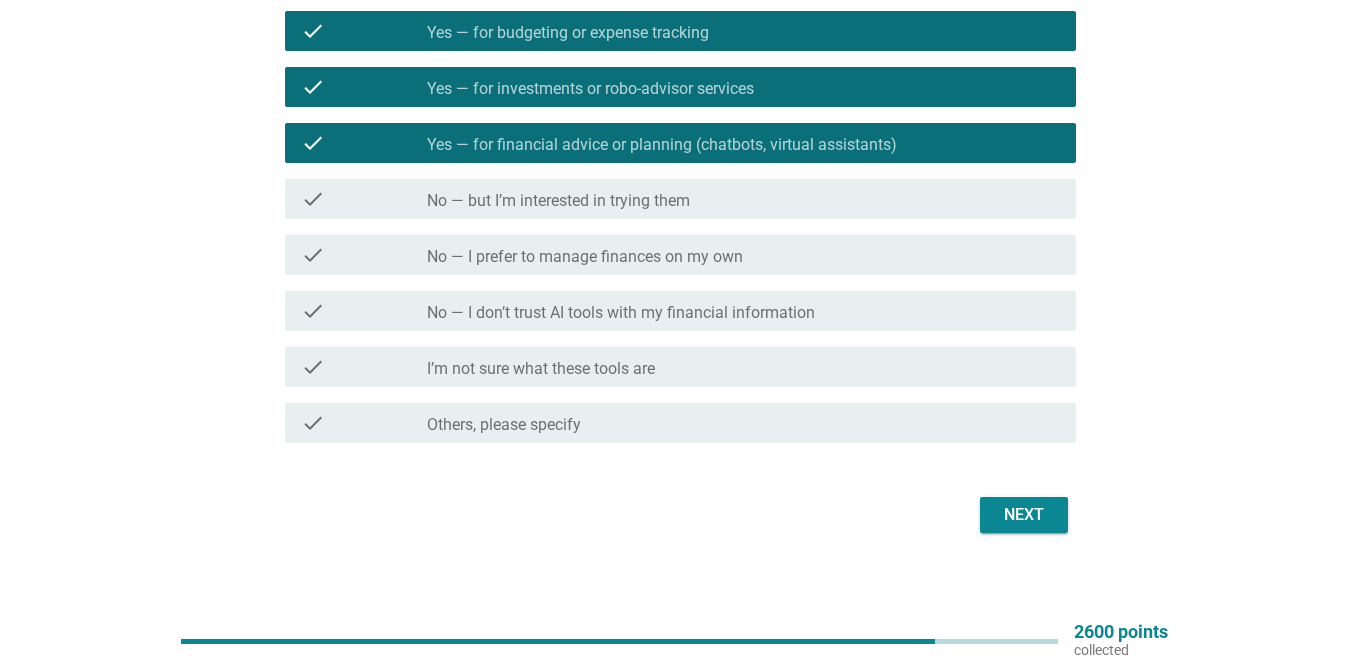 click on "Next" at bounding box center [1024, 515] 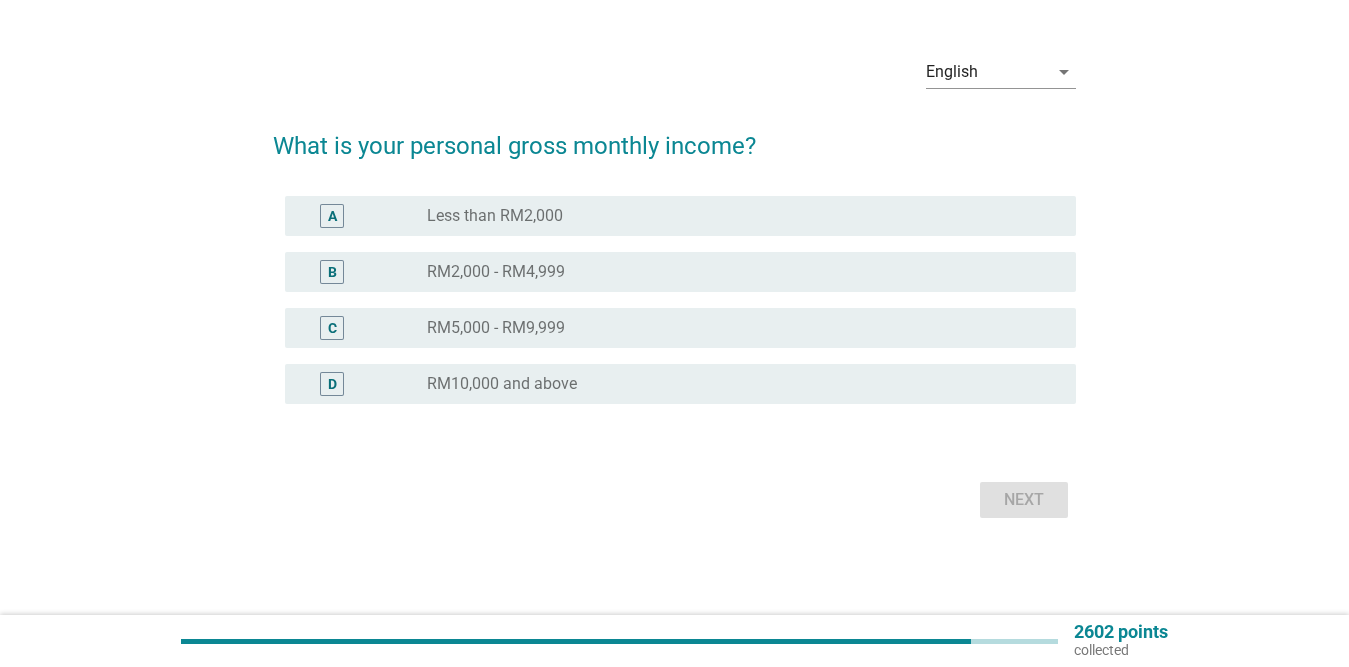 scroll, scrollTop: 0, scrollLeft: 0, axis: both 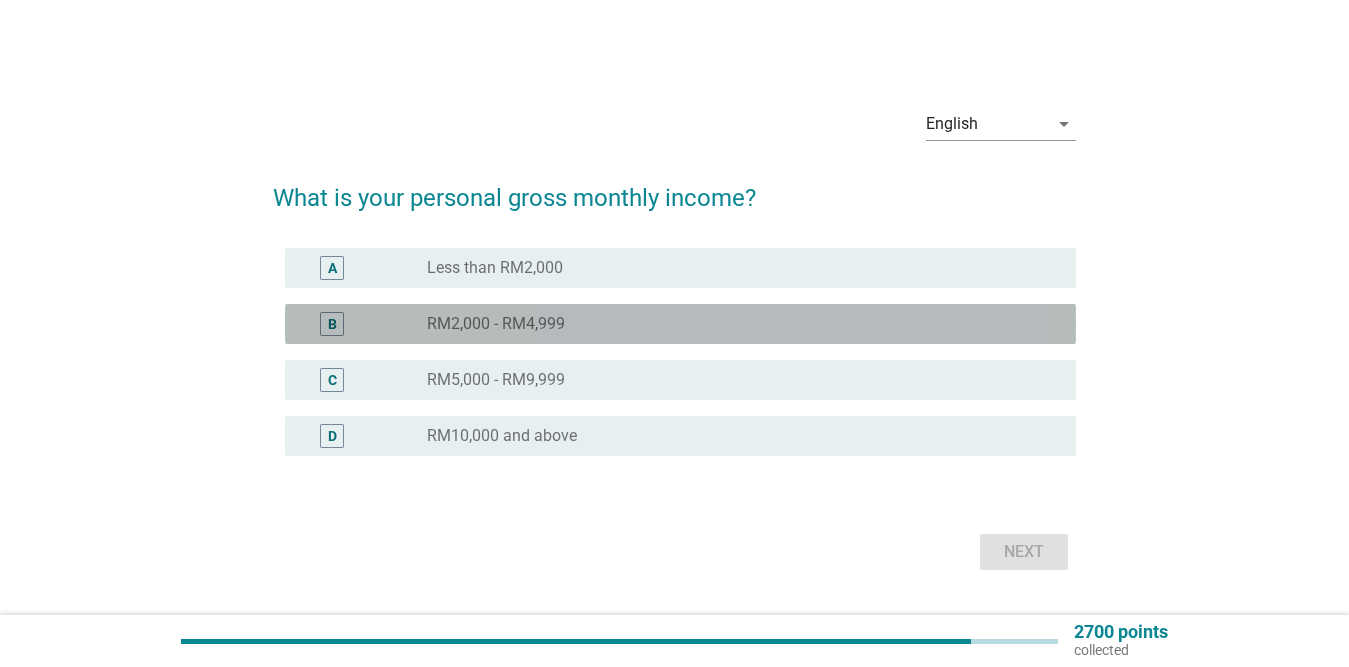 click on "radio_button_unchecked RM2,000 - RM4,999" at bounding box center [743, 324] 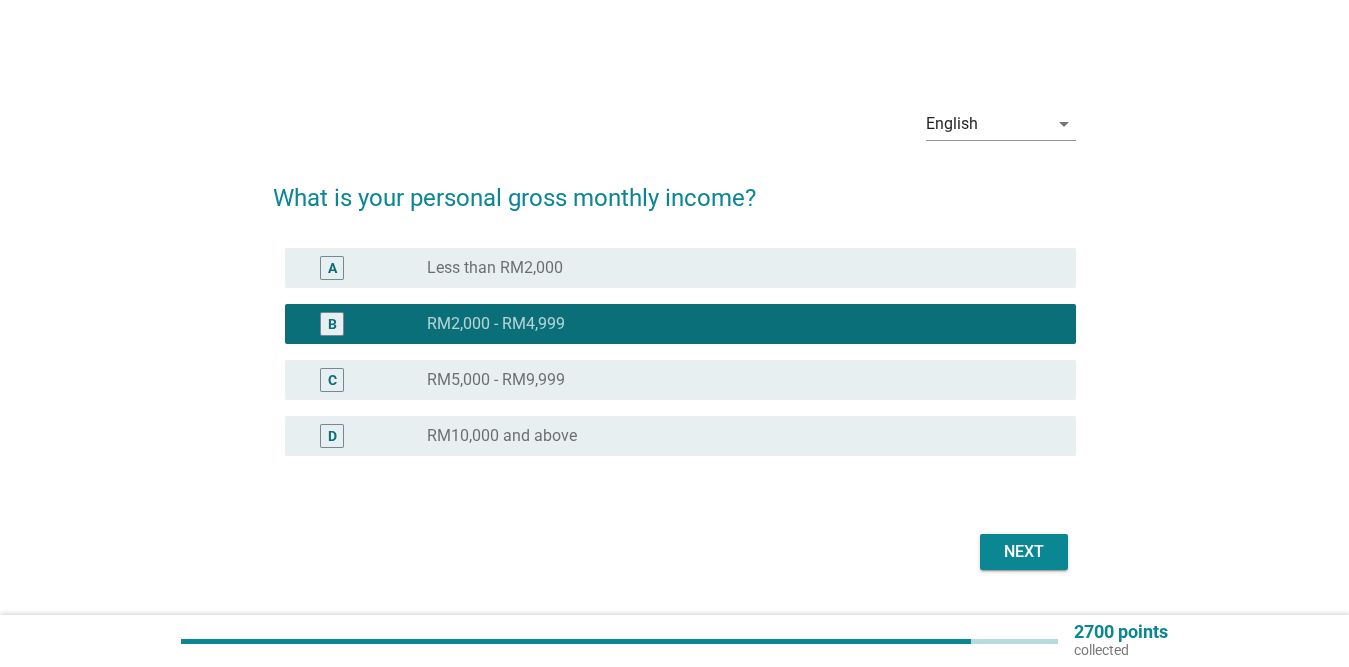 click on "Next" at bounding box center [1024, 552] 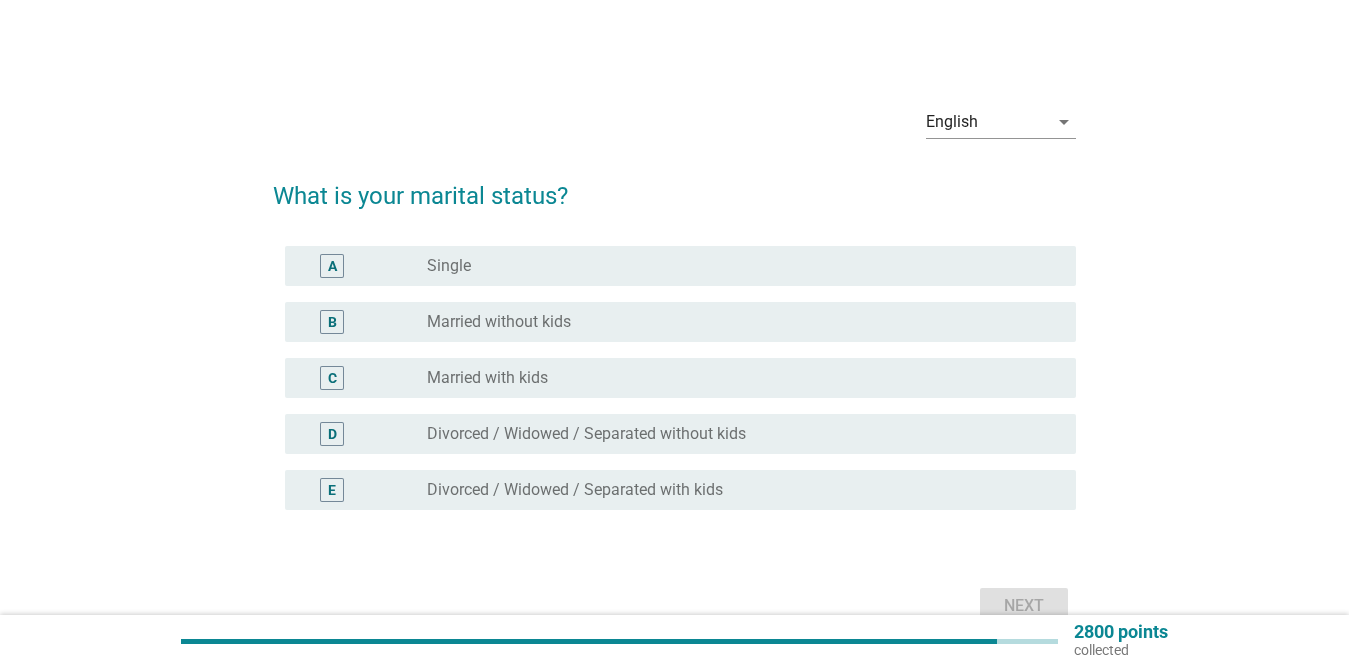 click on "radio_button_unchecked Divorced / Widowed / Separated with kids" at bounding box center [735, 490] 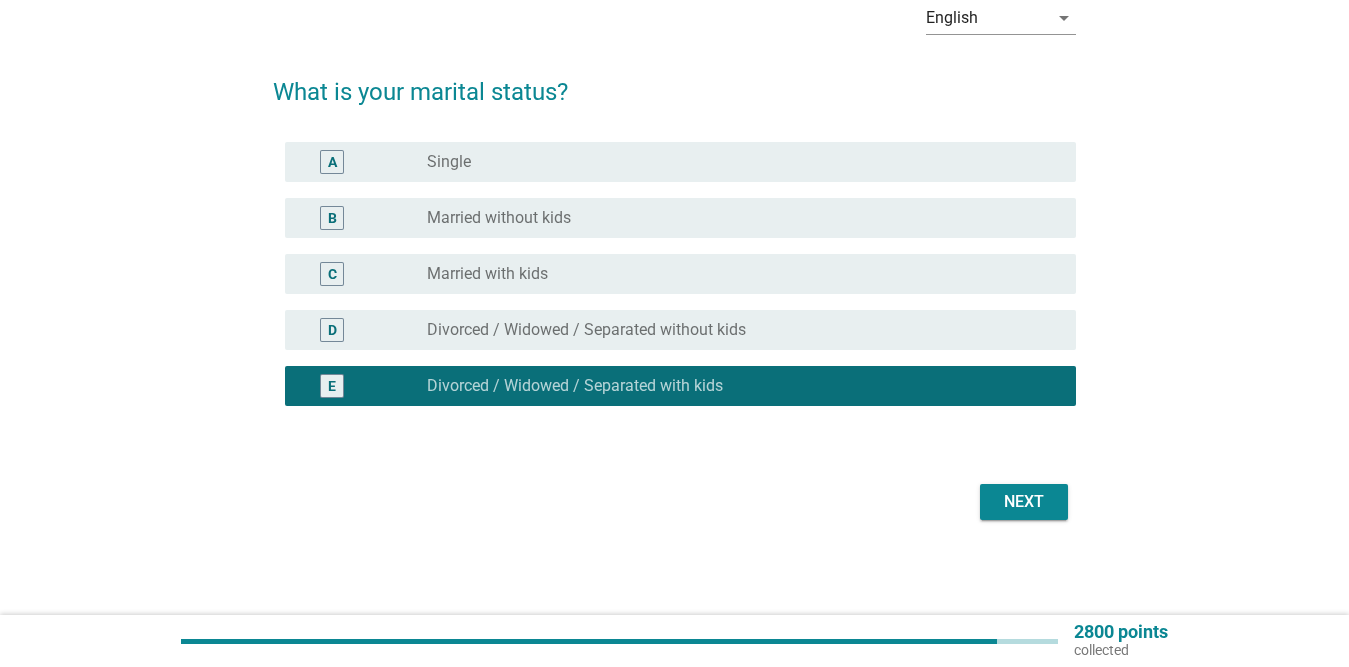 scroll, scrollTop: 105, scrollLeft: 0, axis: vertical 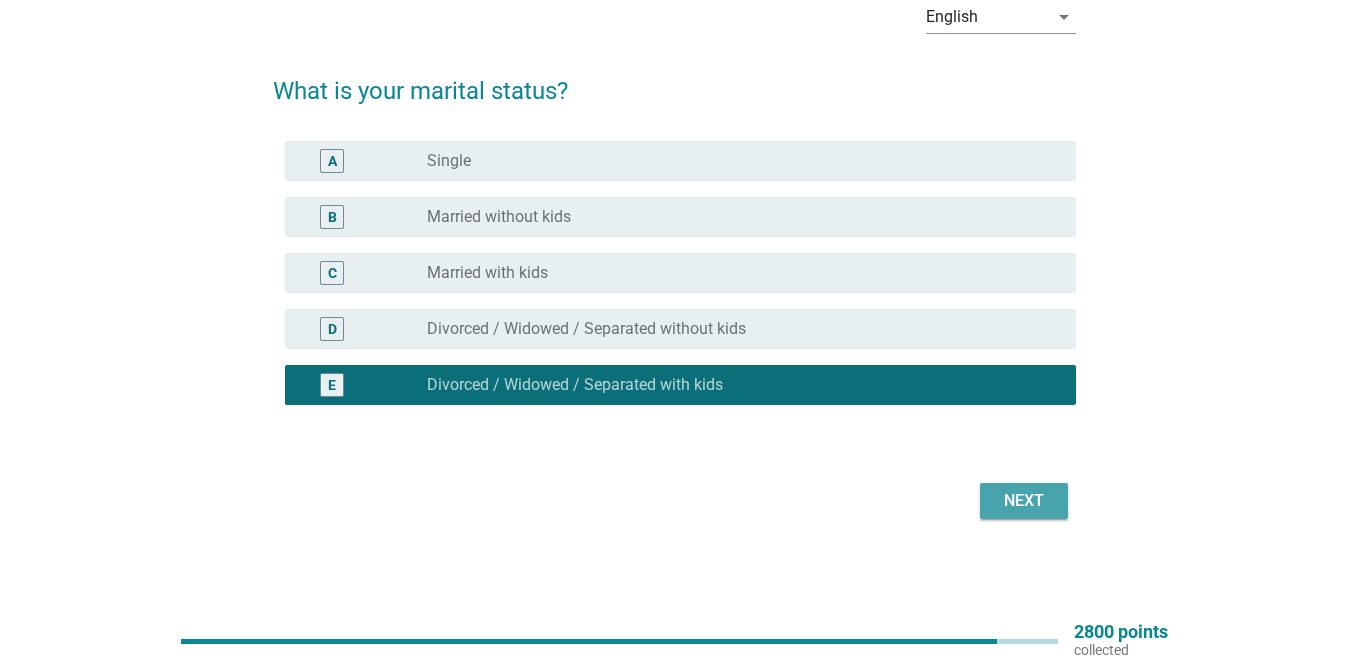 click on "Next" at bounding box center (1024, 501) 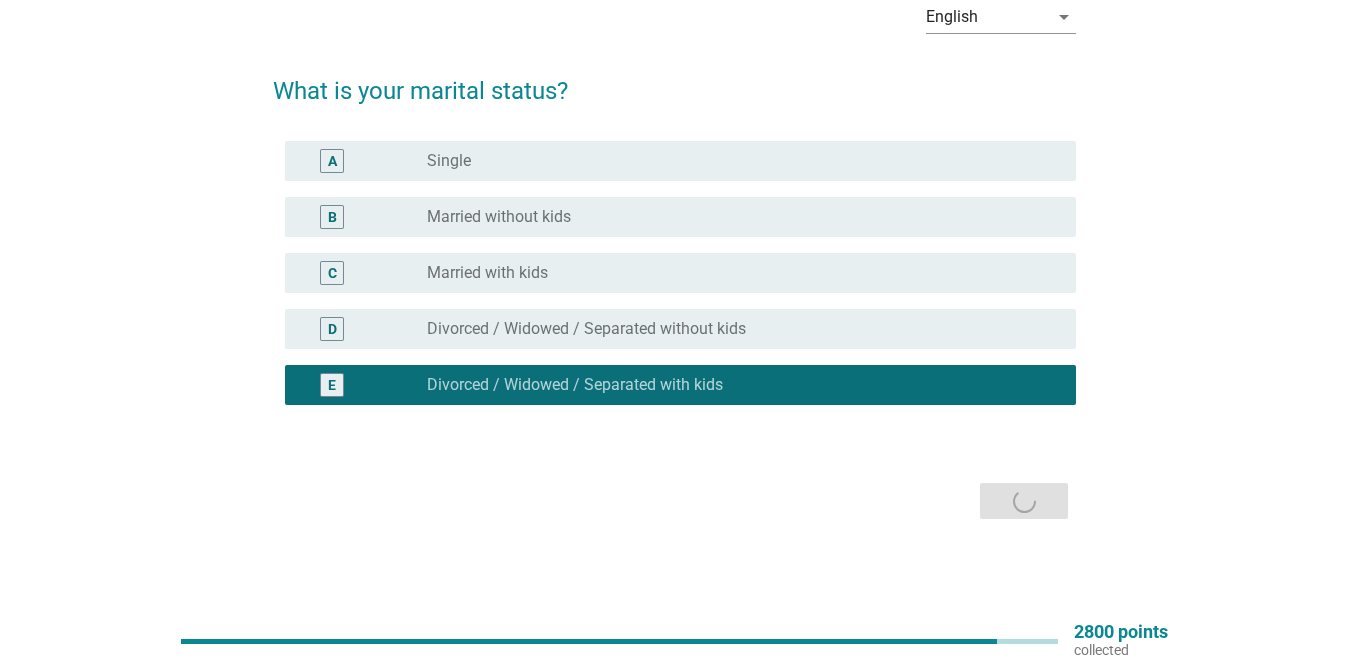 scroll, scrollTop: 0, scrollLeft: 0, axis: both 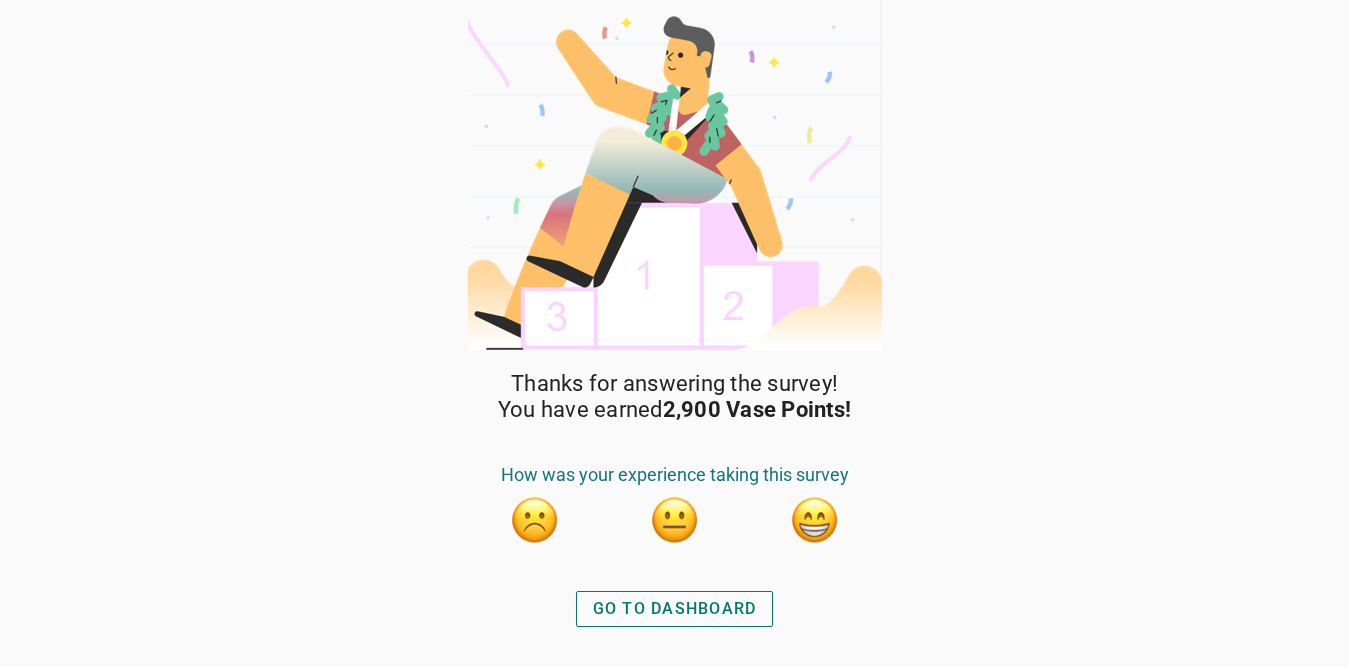 click on "GO TO DASHBOARD" at bounding box center (675, 609) 